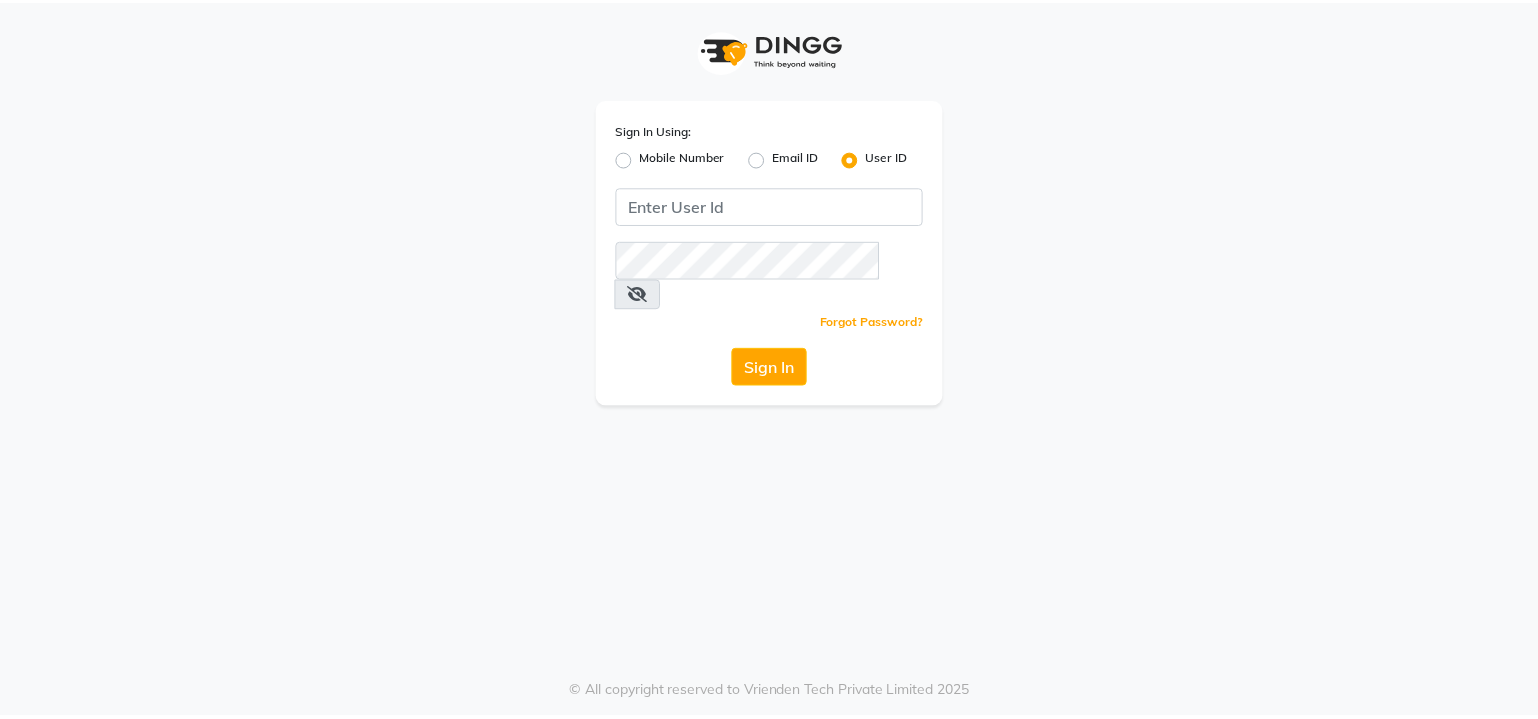 scroll, scrollTop: 0, scrollLeft: 0, axis: both 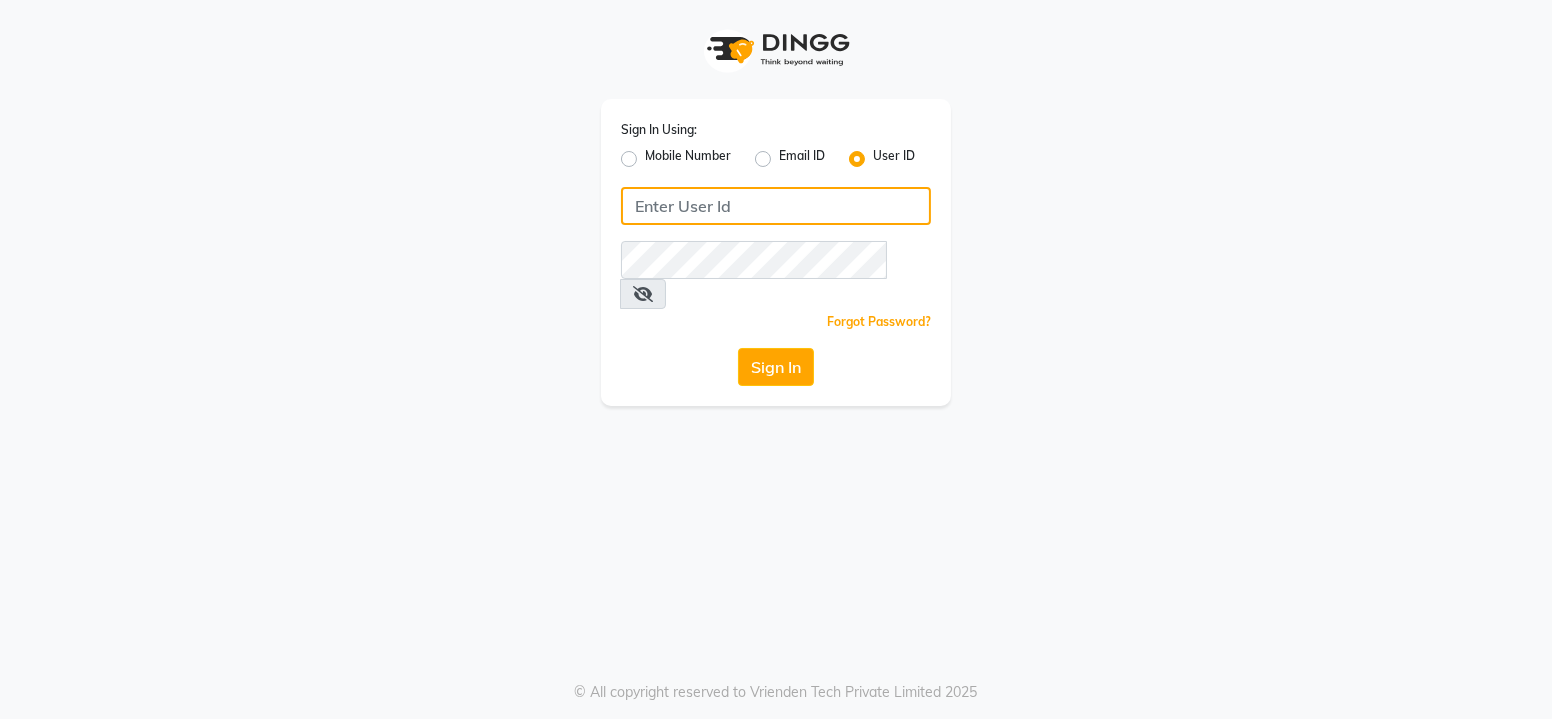 click 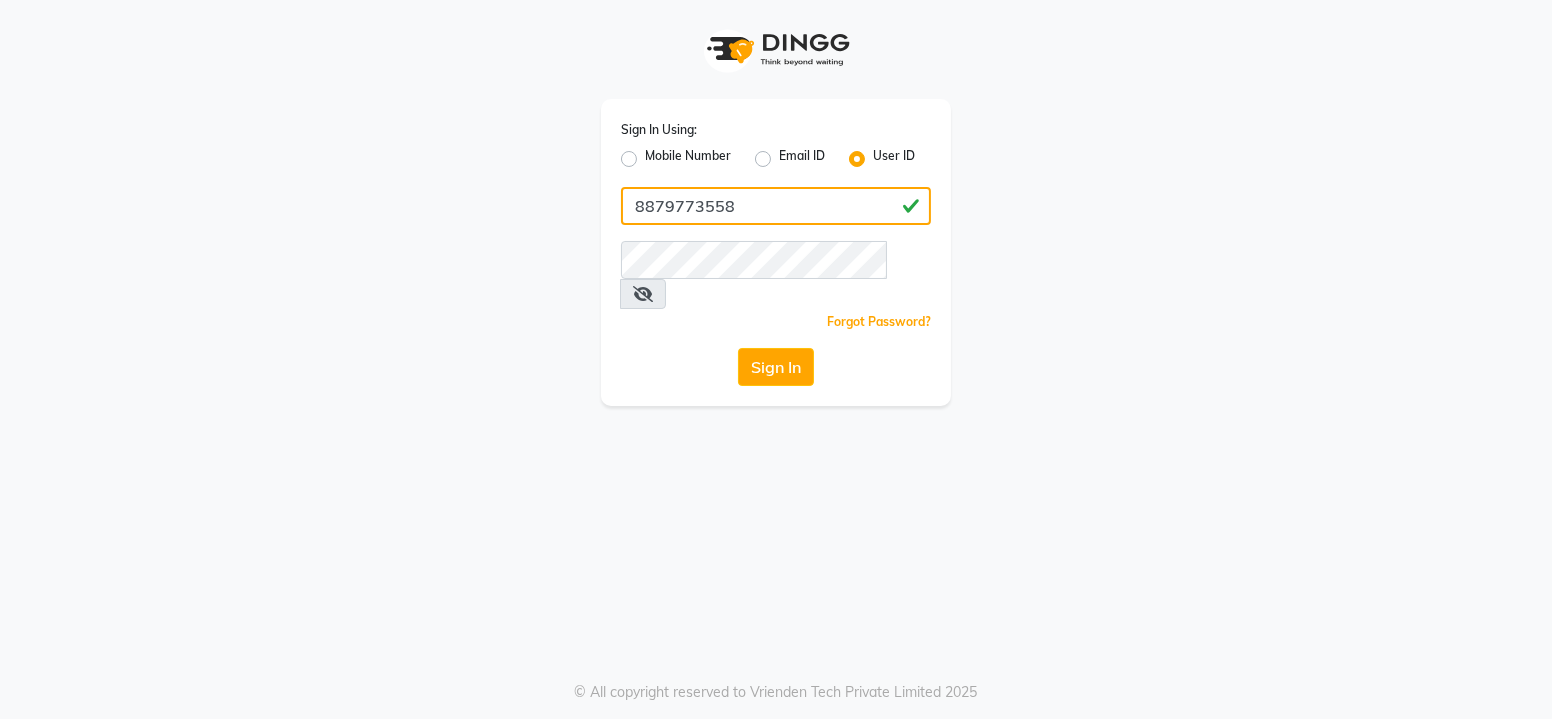 type on "8879773558" 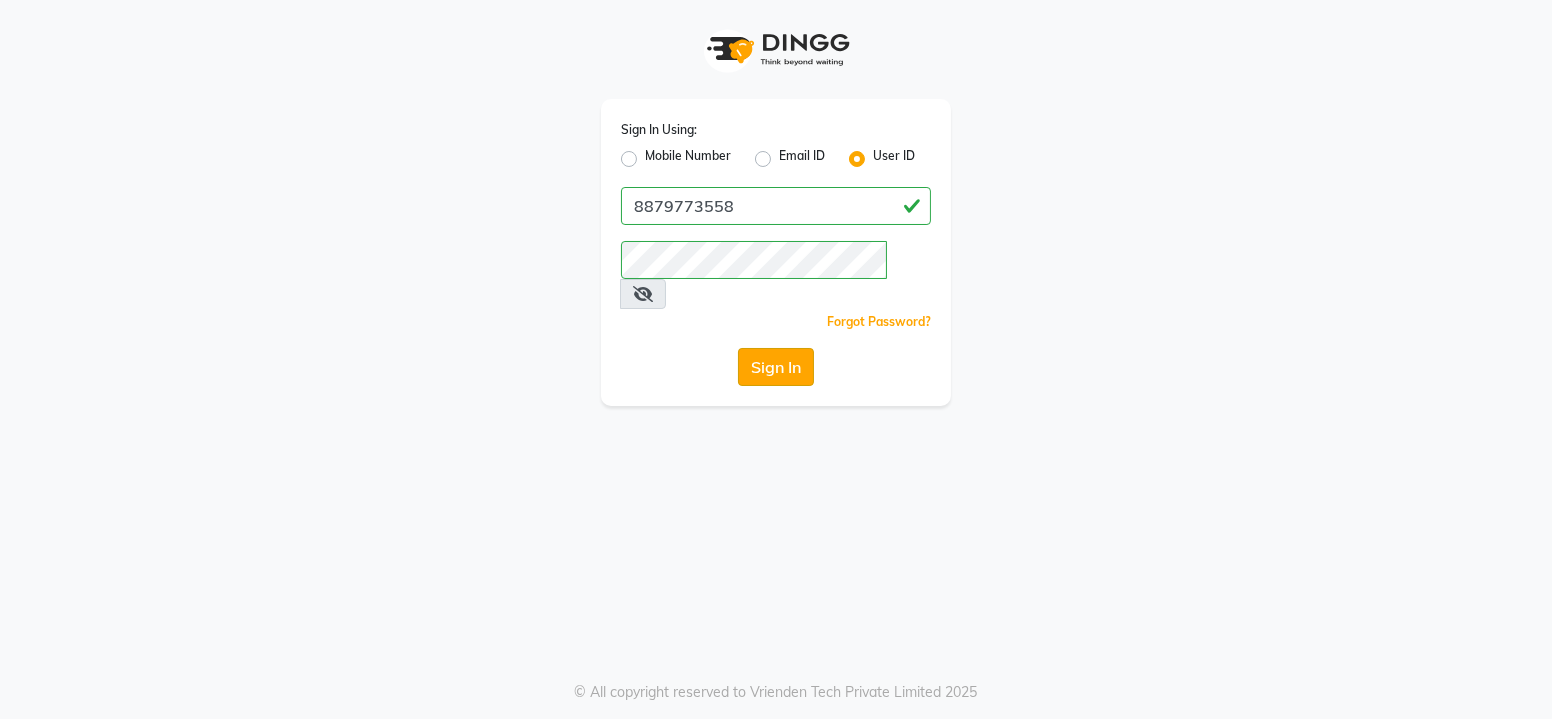 click on "Sign In" 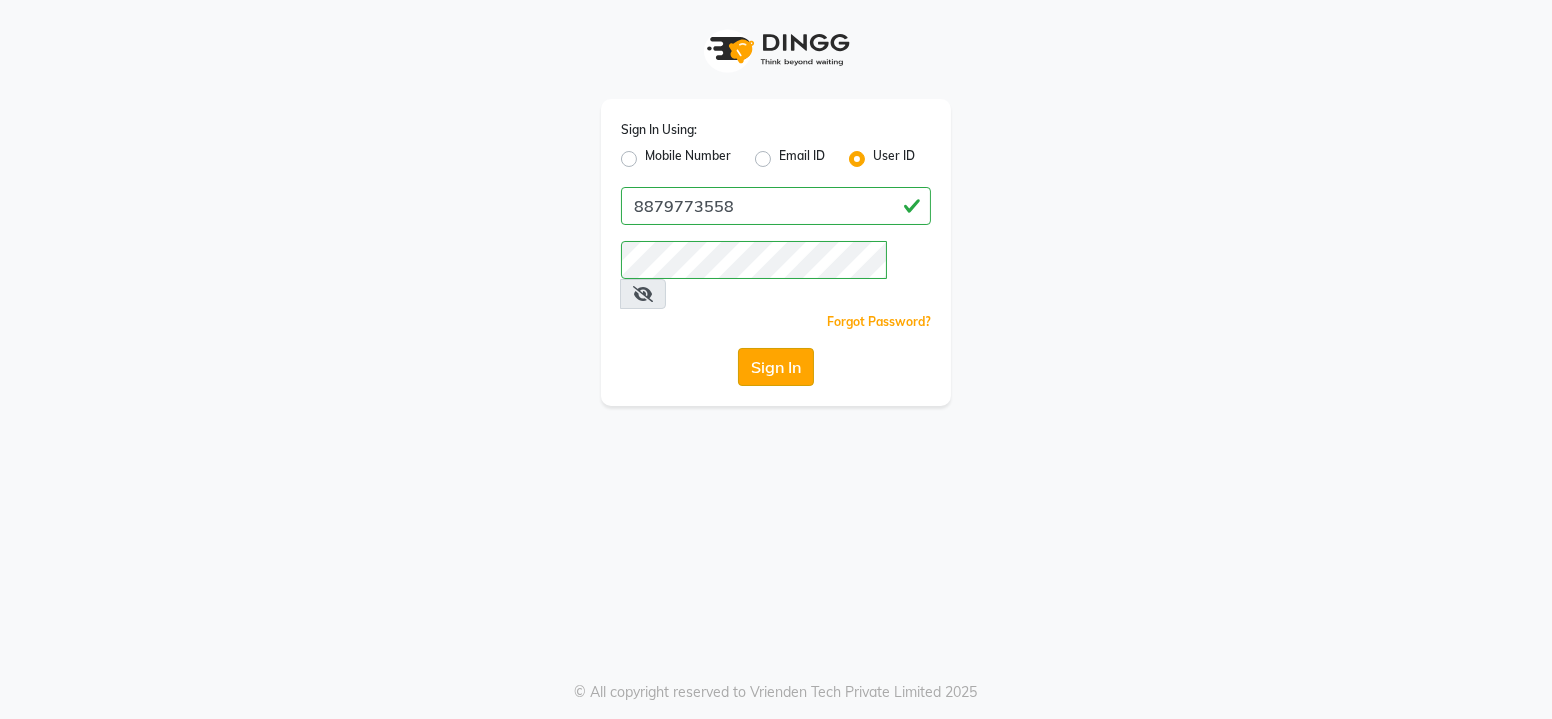 click on "Sign In" 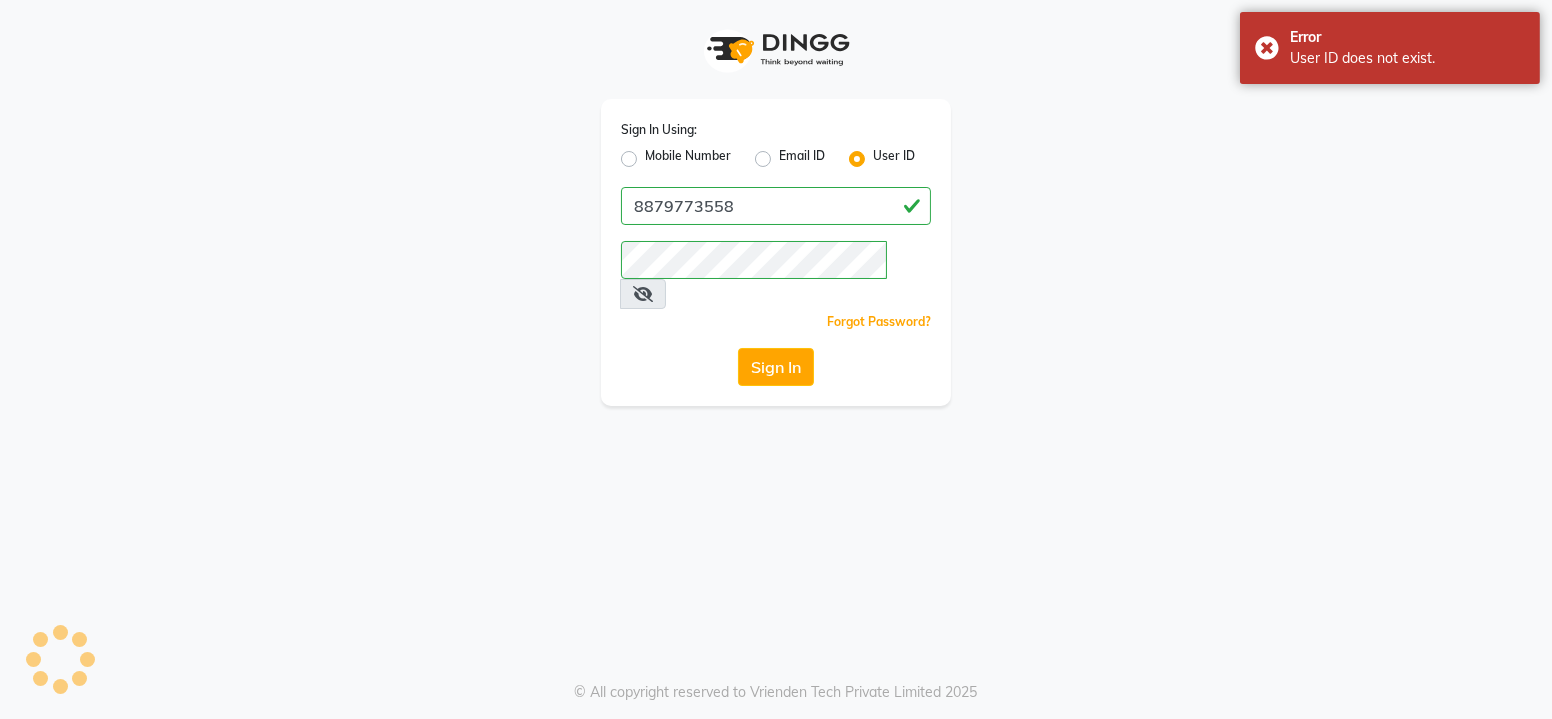 click on "Mobile Number" 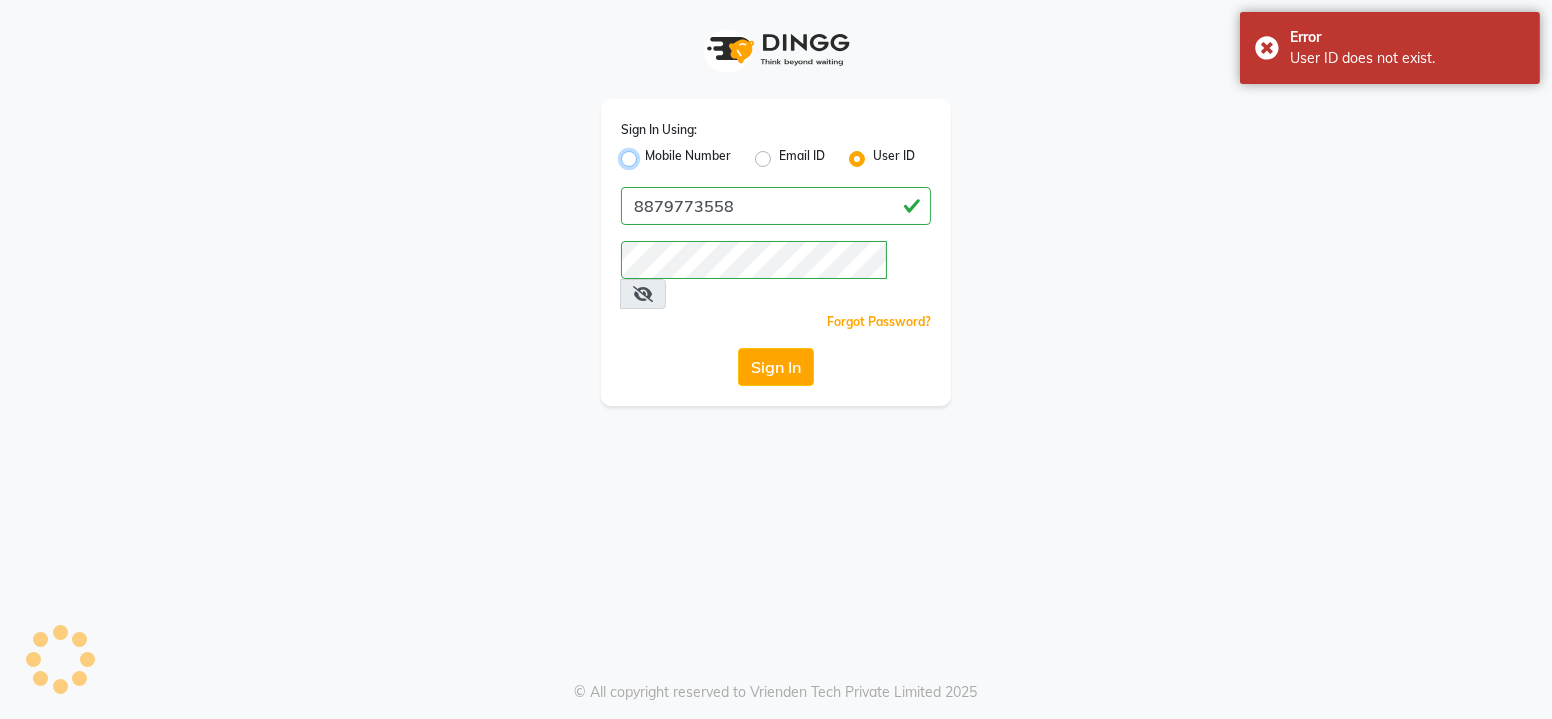 click on "Mobile Number" at bounding box center (651, 153) 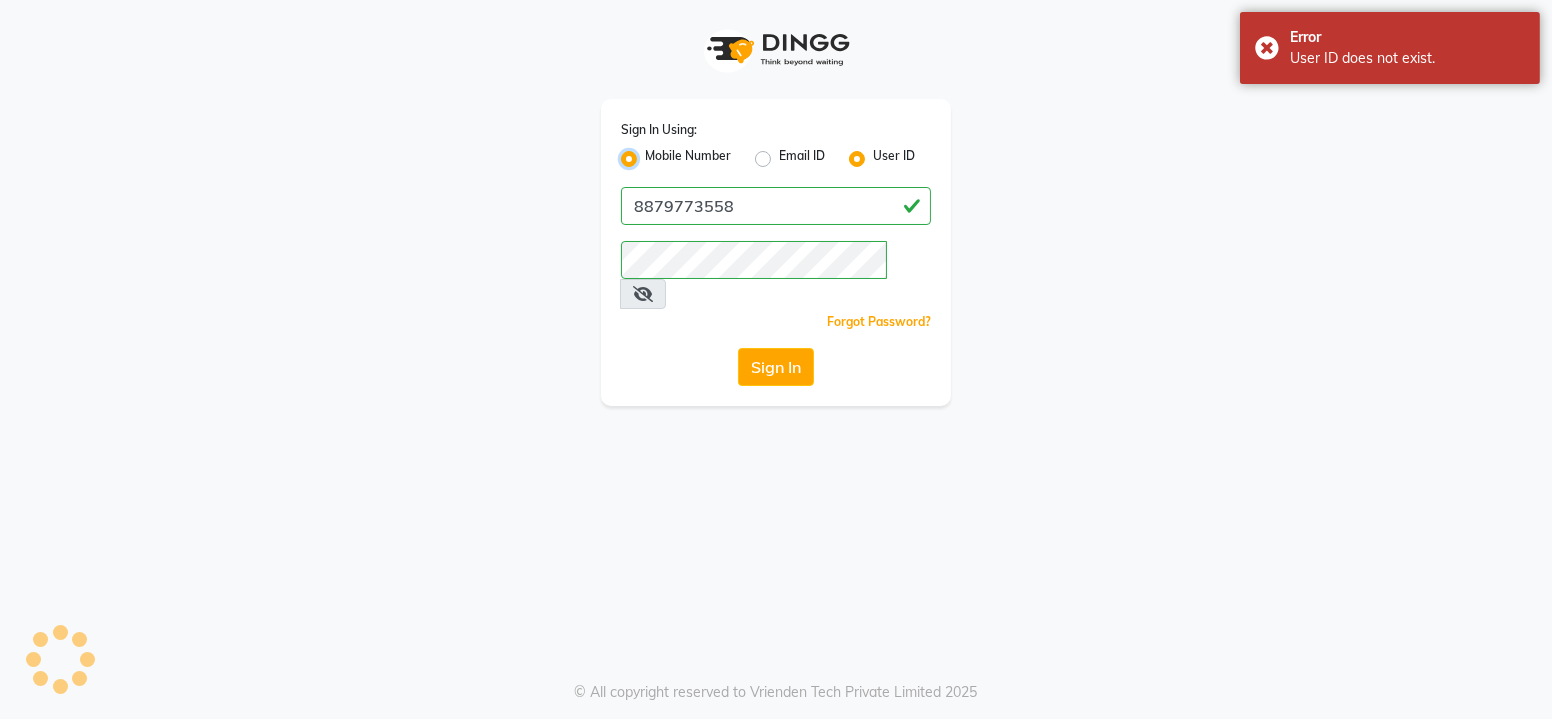 radio on "false" 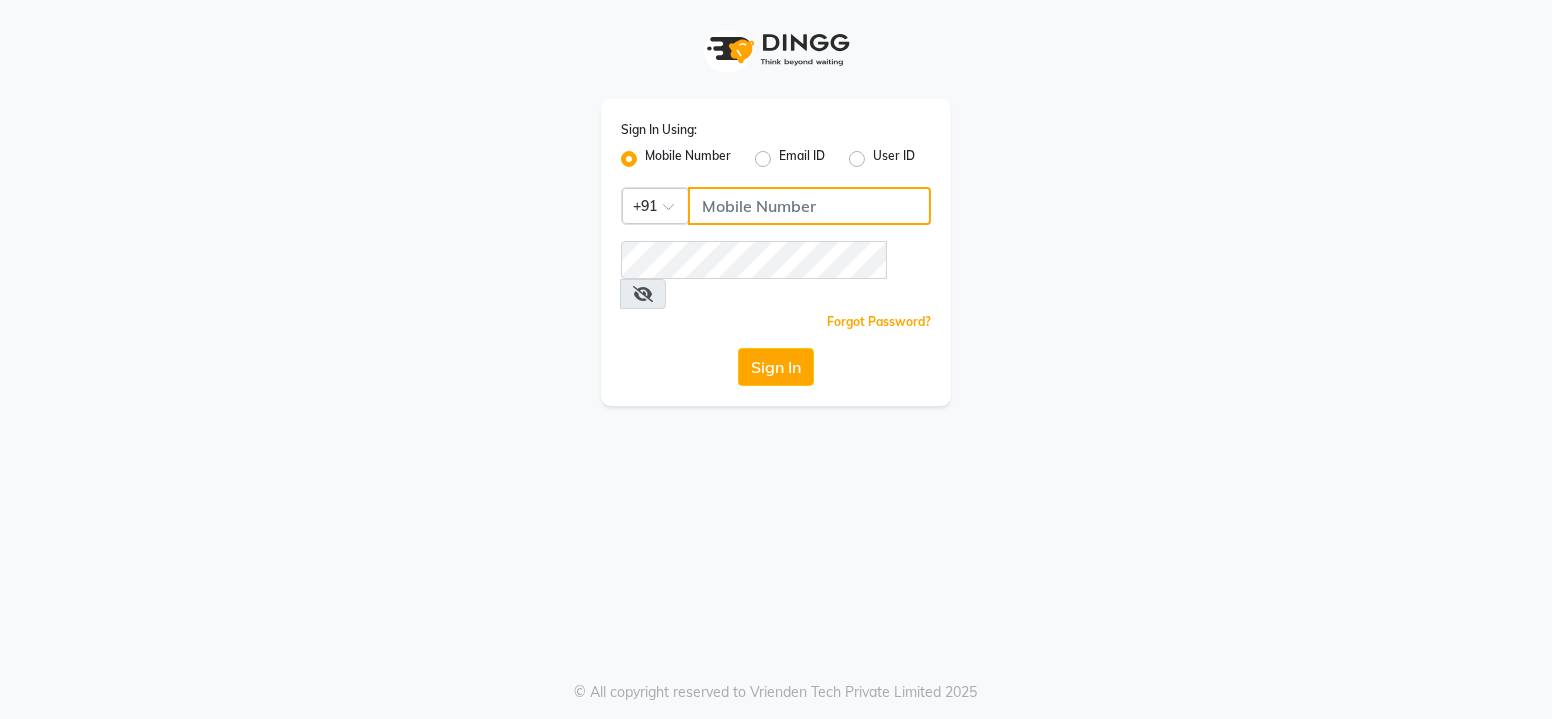 click 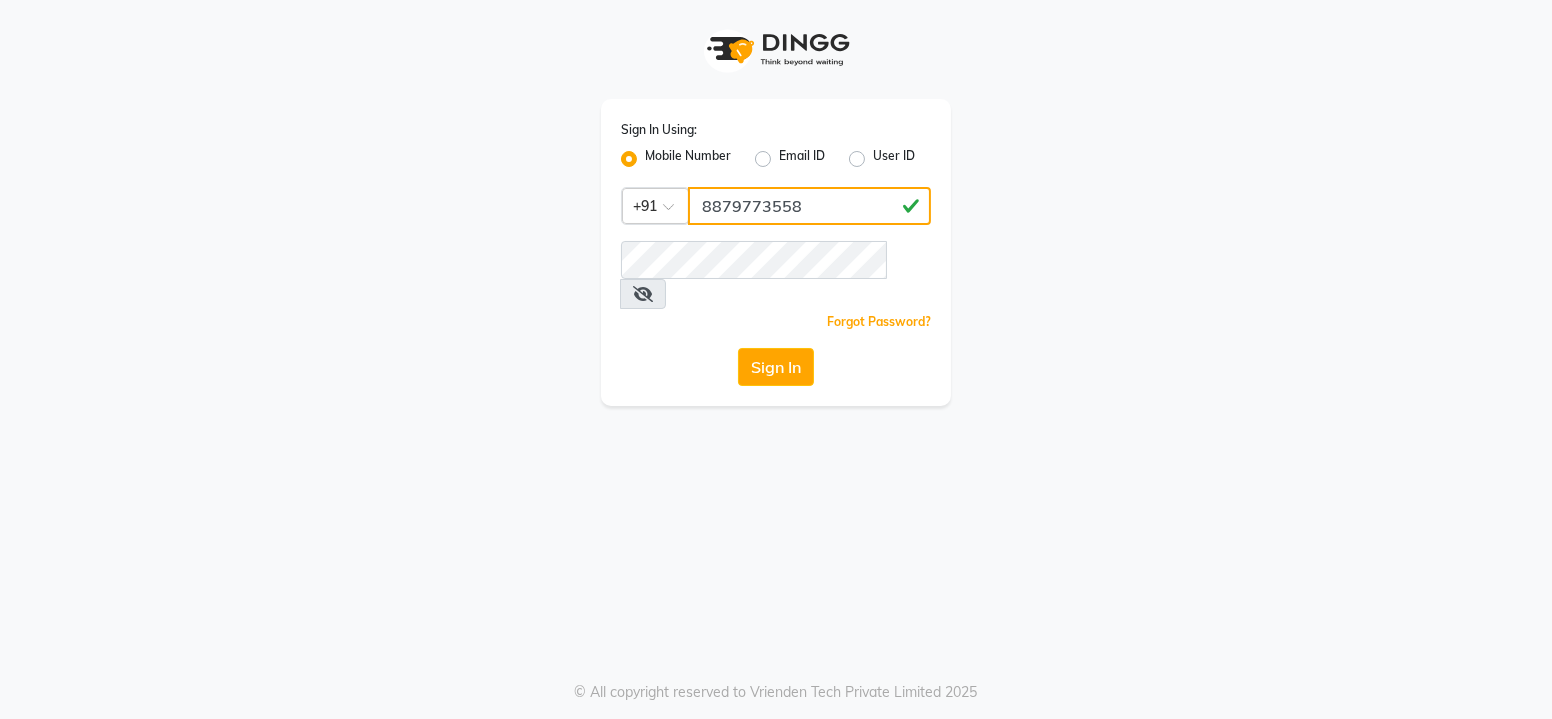 type on "8879773558" 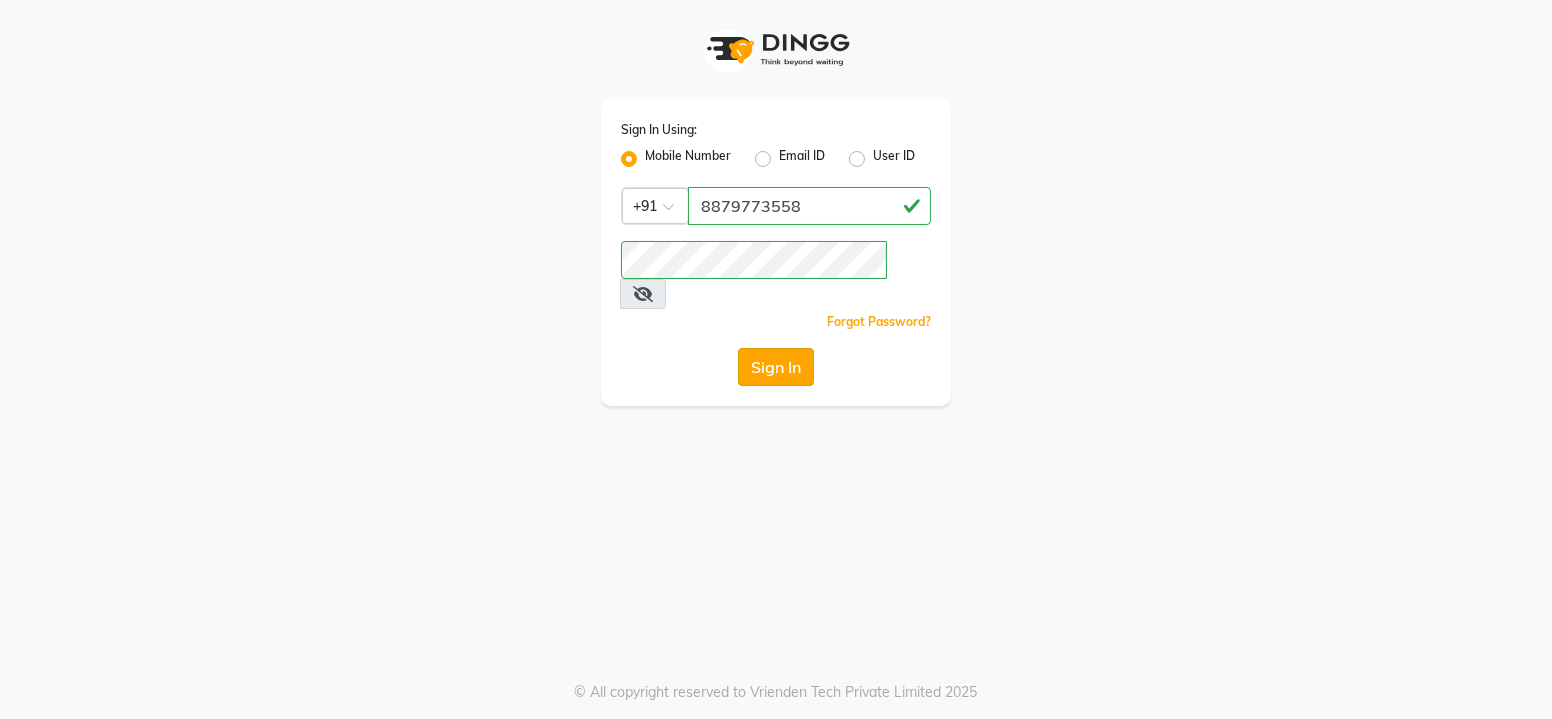 click on "Sign In" 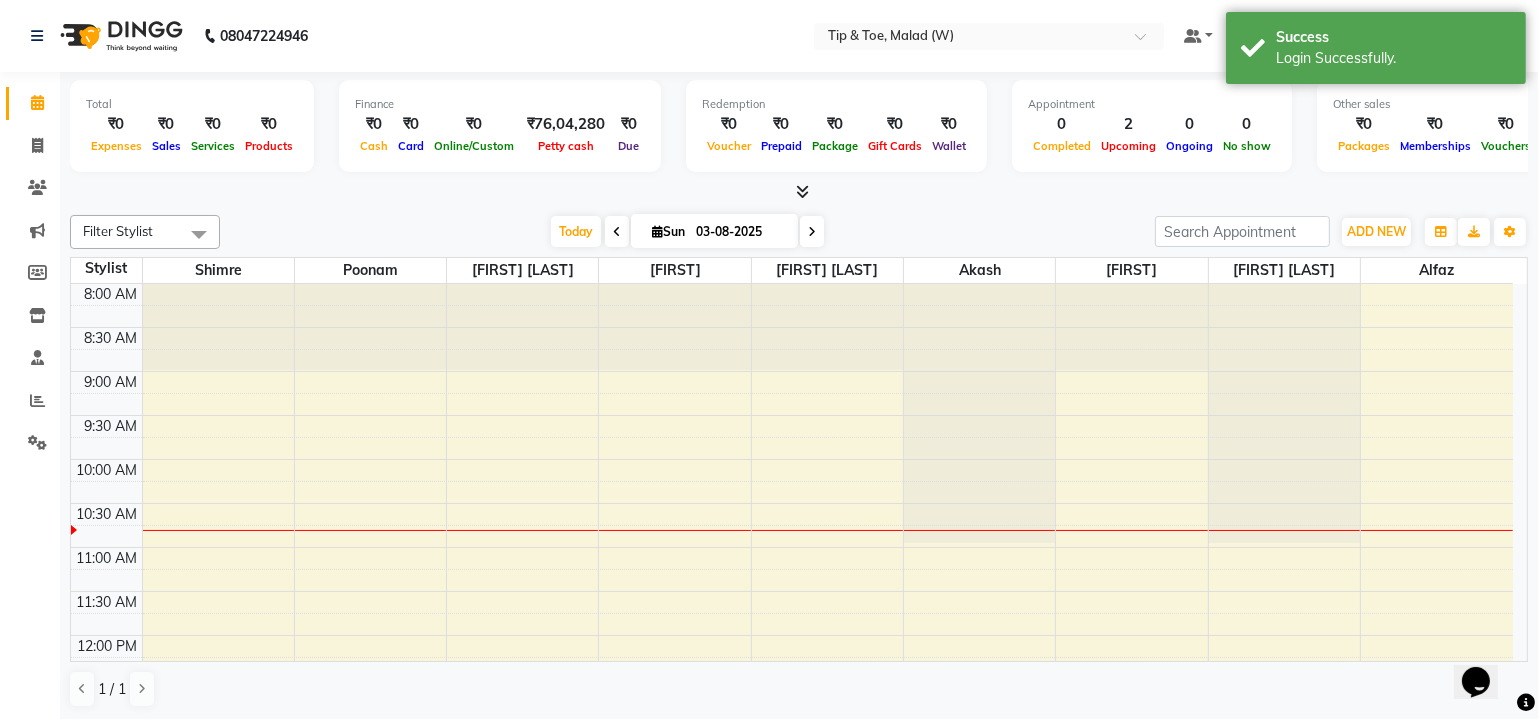 scroll, scrollTop: 0, scrollLeft: 0, axis: both 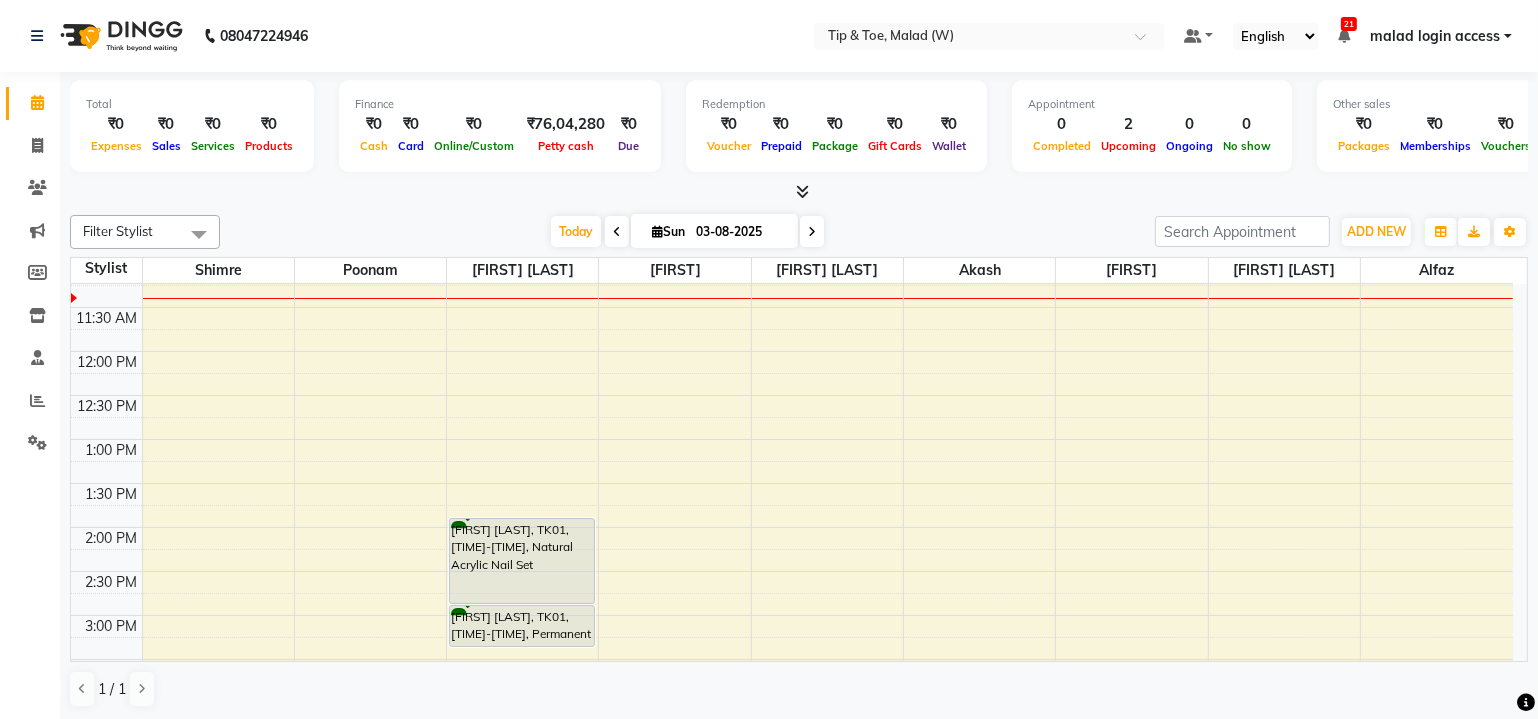 click on "Total ₹0 Expenses ₹0 Sales ₹0 Services ₹0 Products Finance ₹0 Cash ₹0 Card ₹0 Online/Custom ₹76,04,280 Petty cash ₹0 Due Redemption ₹0 Voucher ₹0 Prepaid ₹0 Package ₹0 Gift Cards ₹0 Wallet Appointment 0 Completed 2 Upcoming 0 Ongoing 0 No show Other sales ₹0 Packages ₹0 Memberships ₹0 Vouchers ₹0 Prepaids ₹0 Gift Cards Filter Stylist Select All [FIRST] [FIRST] [FIRST] [LAST] [FIRST] [FIRST] [FIRST] [LAST] [FIRST] [FIRST] Today Sun 03-08-2025 Toggle Dropdown Add Appointment Add Invoice Add Attendance Add Client Toggle Dropdown Add Appointment Add Invoice Add Attendance Add Client ADD NEW Toggle Dropdown Add Appointment Add Invoice Add Attendance Add Client Filter Stylist Select All [FIRST] [FIRST] [FIRST] [LAST] [FIRST] [FIRST] [FIRST] [LAST] [FIRST] [FIRST] Group By Staff View Room View View as Vertical Vertical - Week View Horizontal Horizontal - Week View List Toggle Dropdown Calendar Settings Manage Tags Arrange Stylists Full Screen 9" 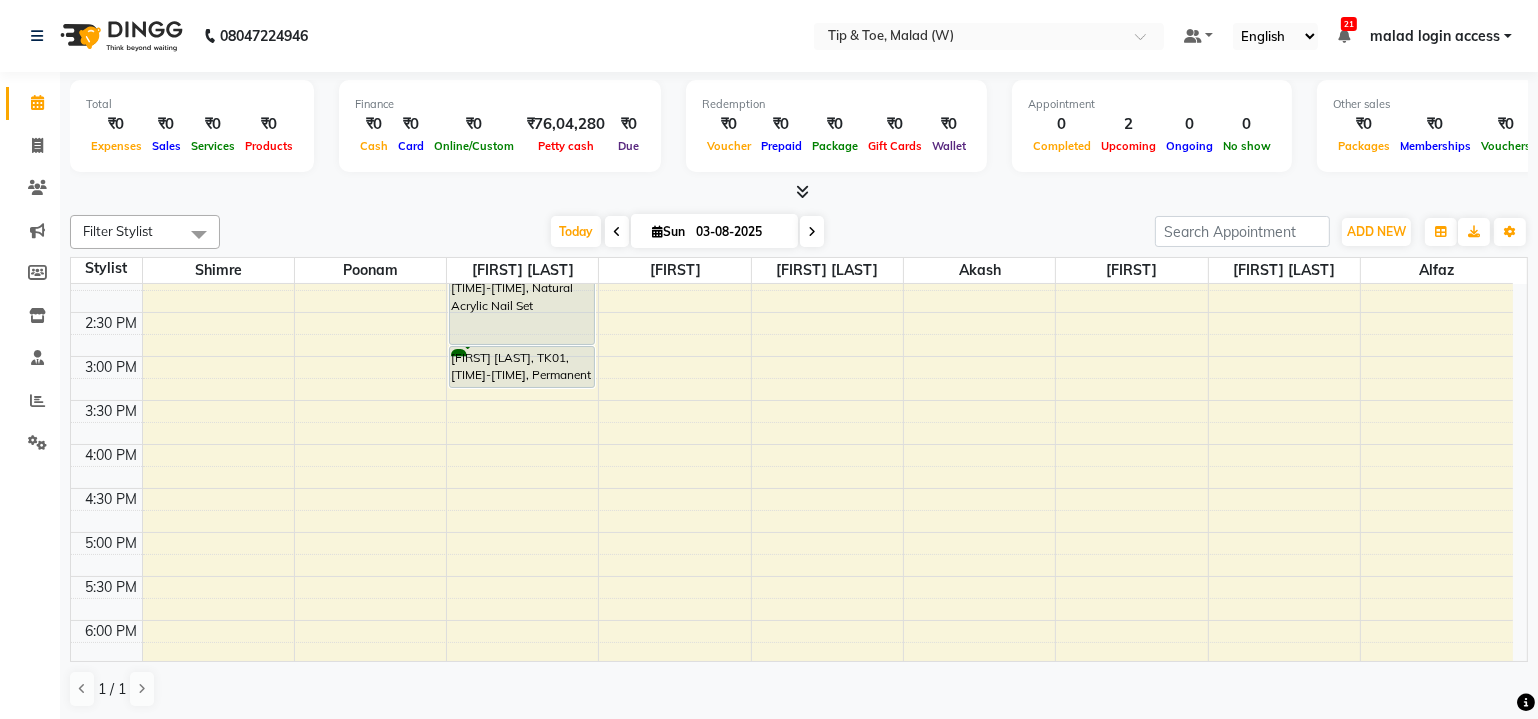 scroll, scrollTop: 556, scrollLeft: 0, axis: vertical 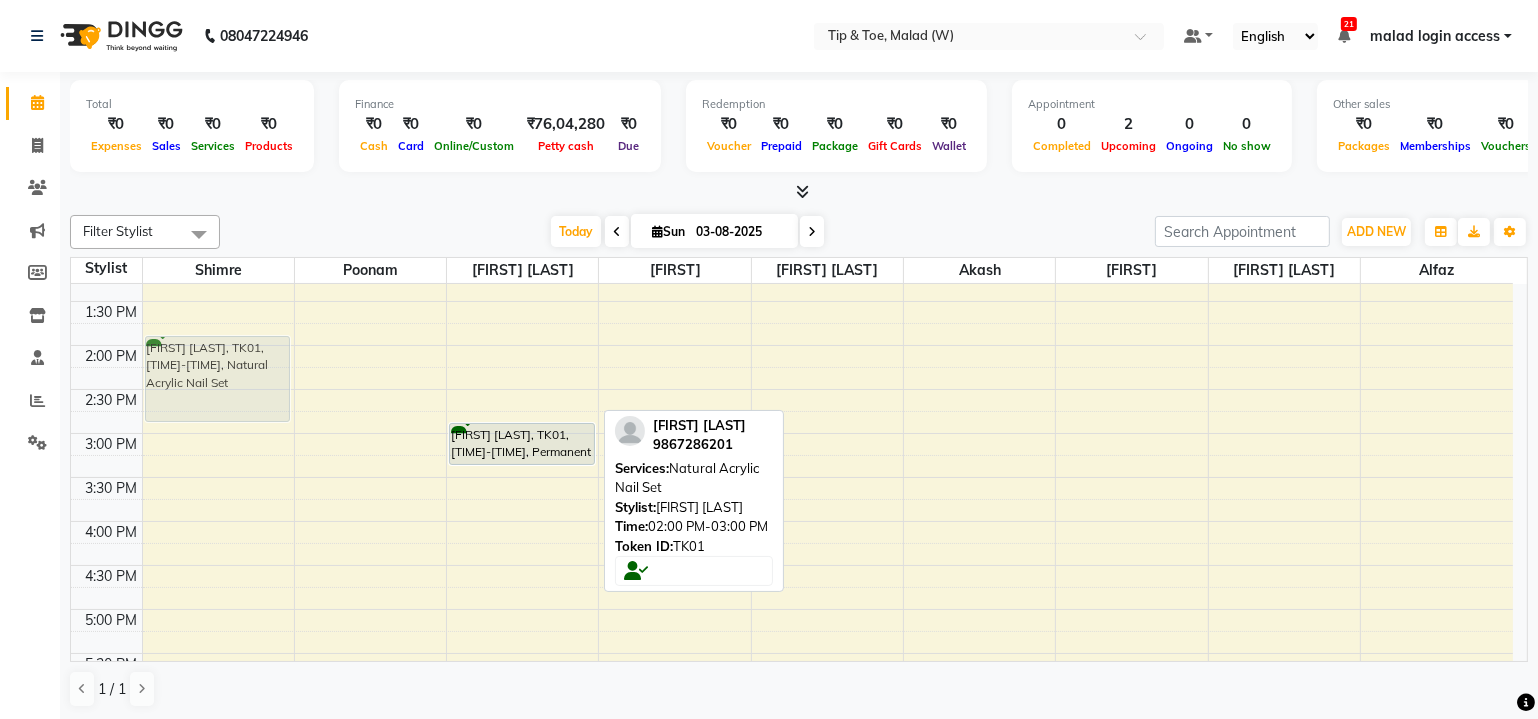 drag, startPoint x: 501, startPoint y: 347, endPoint x: 256, endPoint y: 356, distance: 245.16525 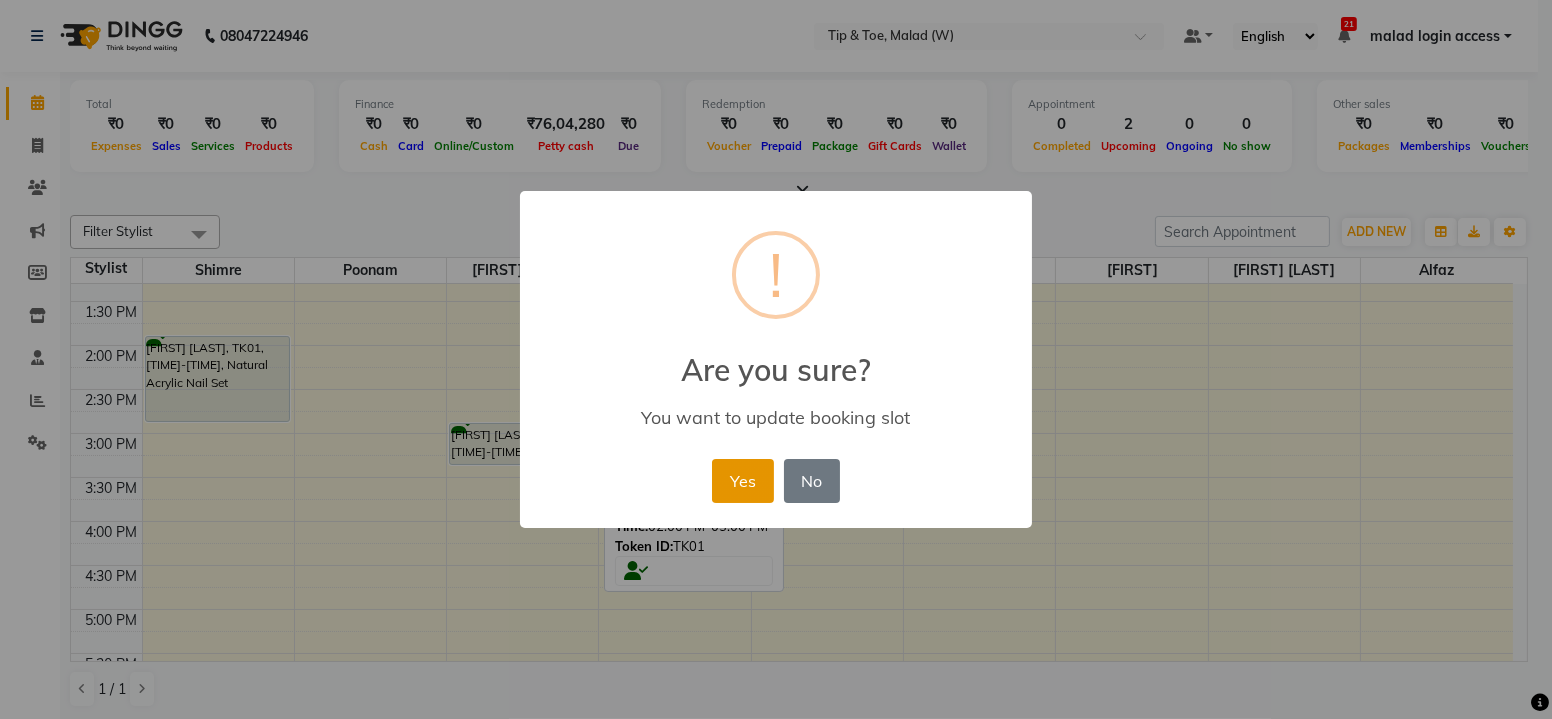 click on "Yes" at bounding box center (742, 481) 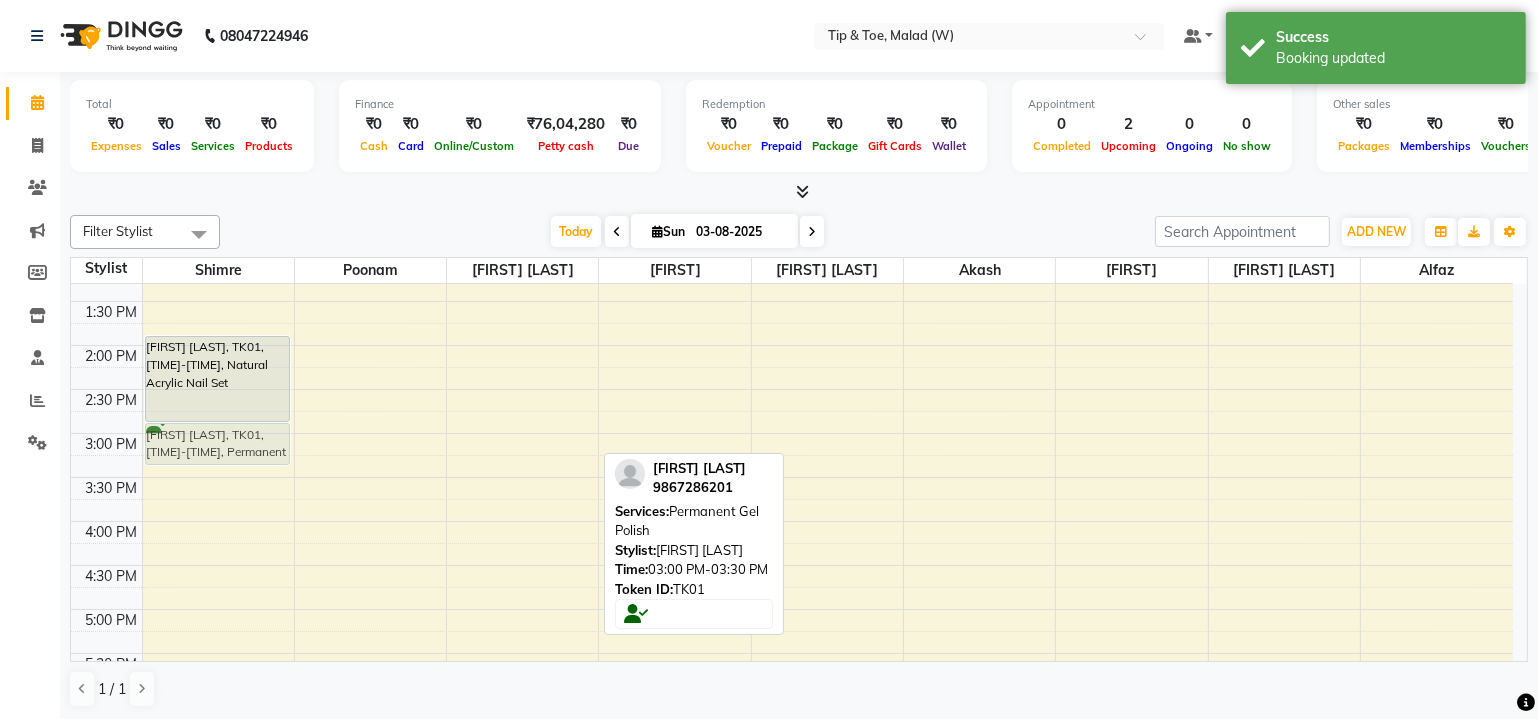 drag, startPoint x: 525, startPoint y: 445, endPoint x: 261, endPoint y: 445, distance: 264 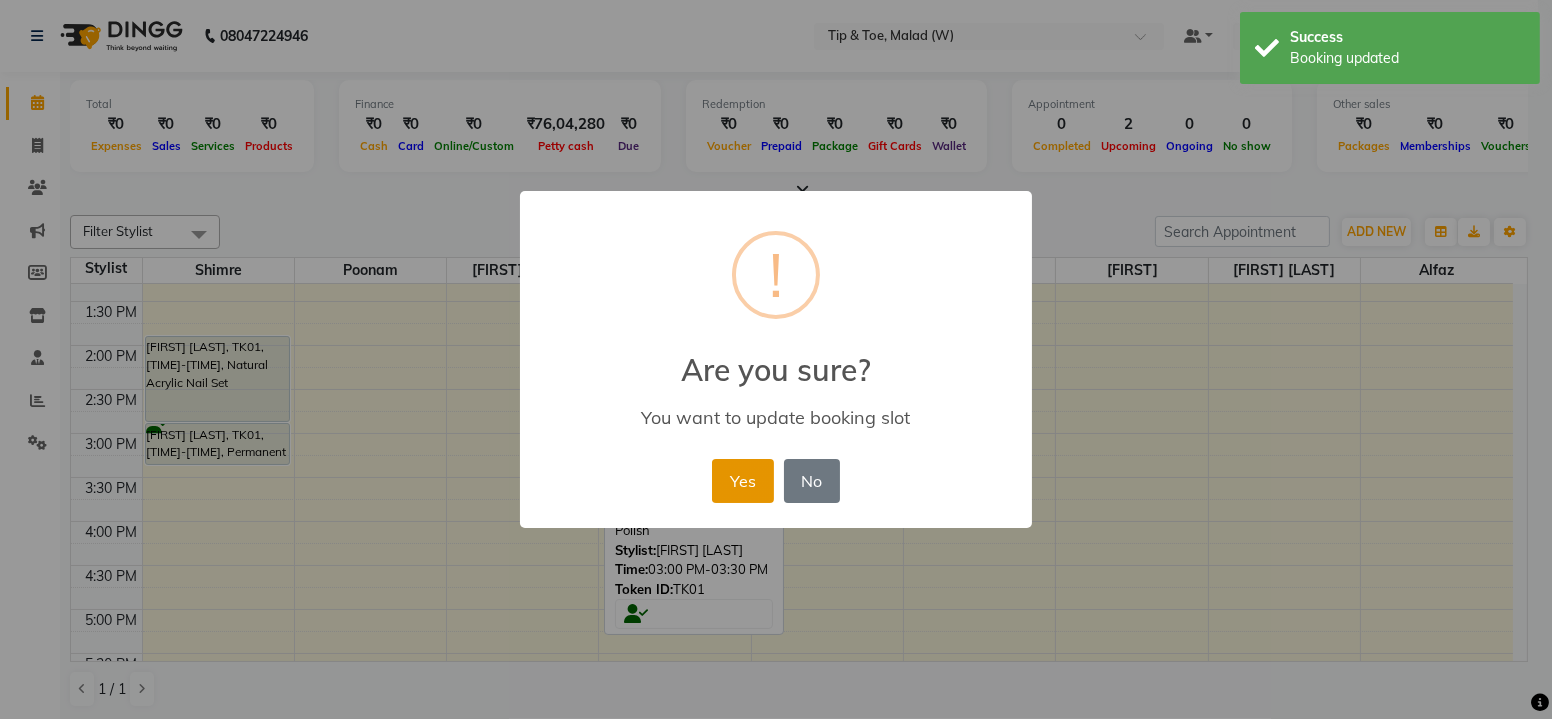 click on "Yes" at bounding box center [742, 481] 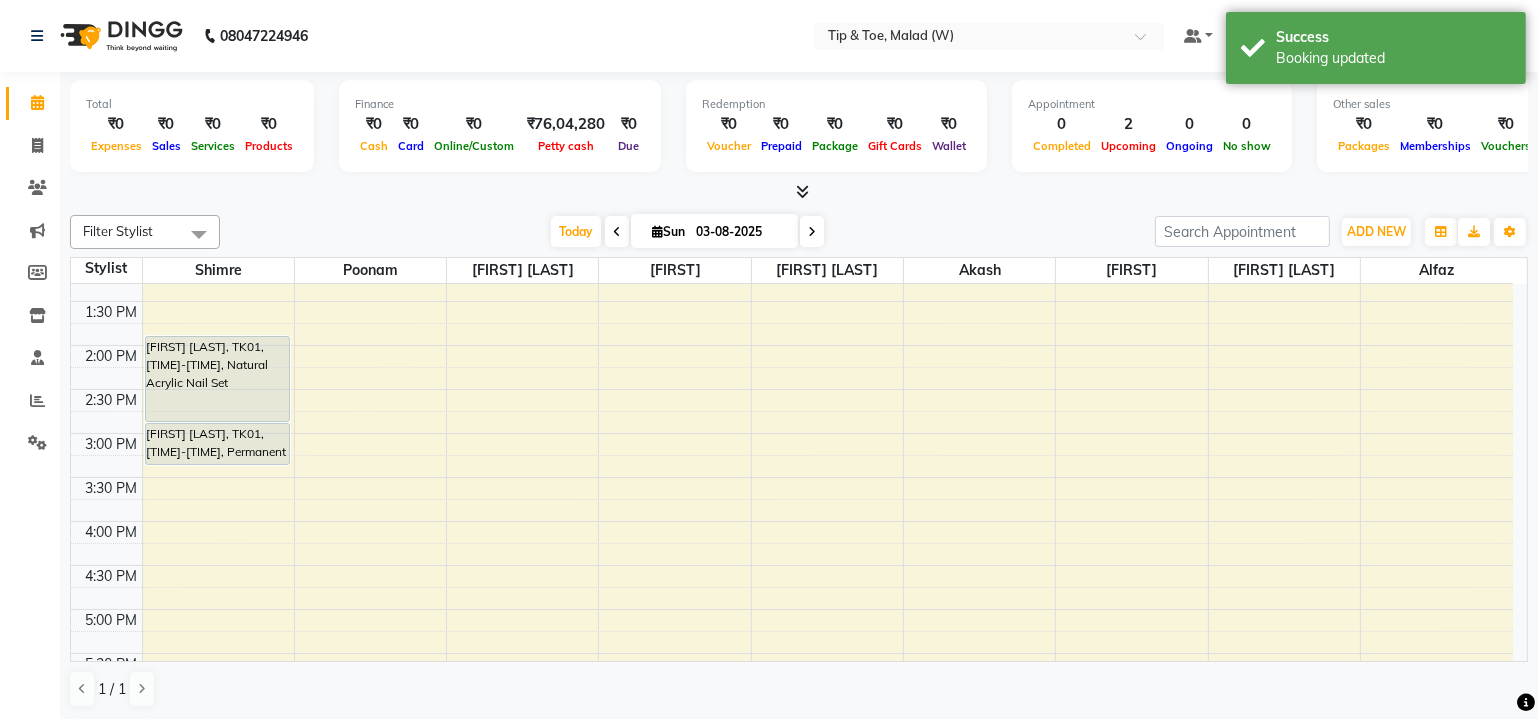 click on "8:00 AM 8:30 AM 9:00 AM 9:30 AM 10:00 AM 10:30 AM 11:00 AM 11:30 AM 12:00 PM 12:30 PM 1:00 PM 1:30 PM 2:00 PM 2:30 PM 3:00 PM 3:30 PM 4:00 PM 4:30 PM 5:00 PM 5:30 PM 6:00 PM 6:30 PM 7:00 PM 7:30 PM 8:00 PM 8:30 PM [FIRST] [LAST], TK01, [TIME]-[TIME], Natural Acrylic Nail Set [FIRST] [LAST], TK01, [TIME]-[TIME], Permanent Gel Polish" at bounding box center (792, 389) 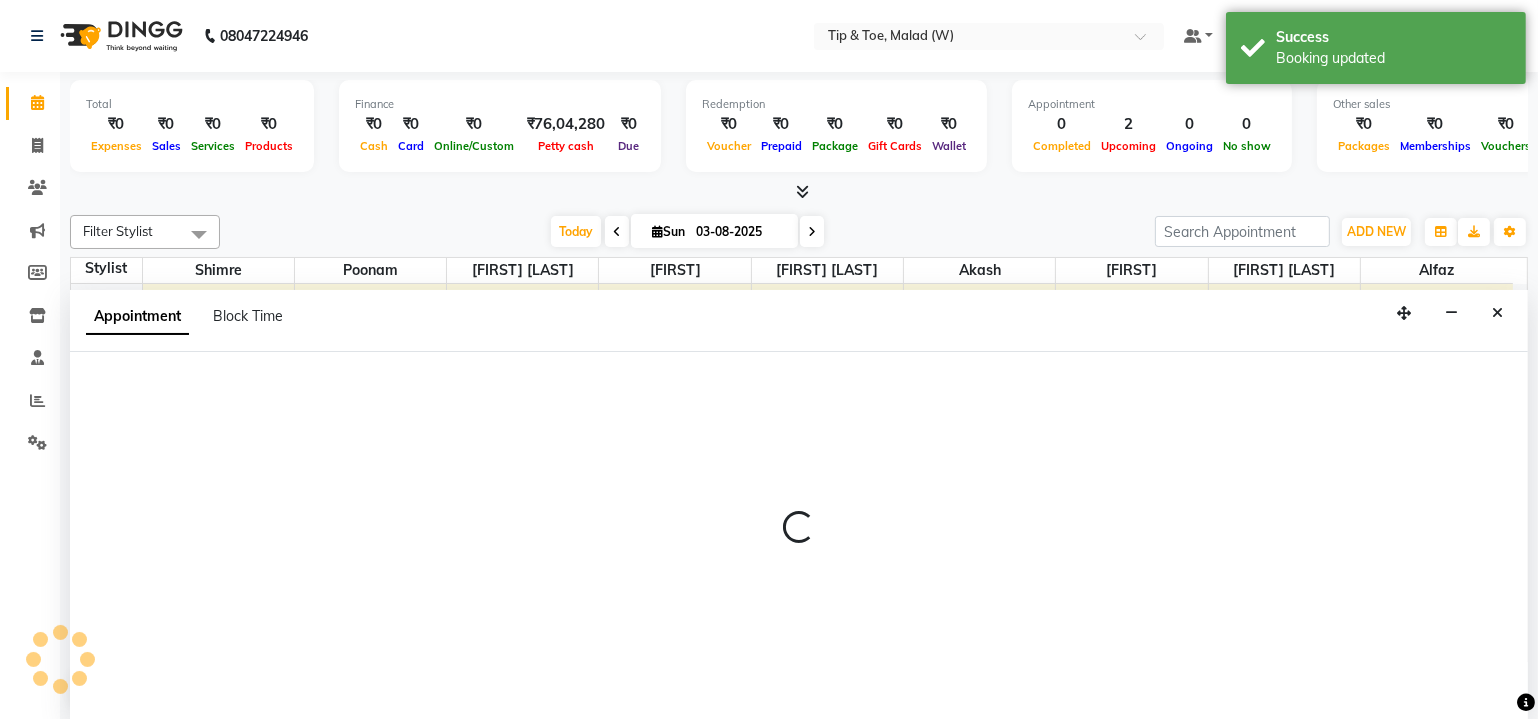 scroll, scrollTop: 0, scrollLeft: 0, axis: both 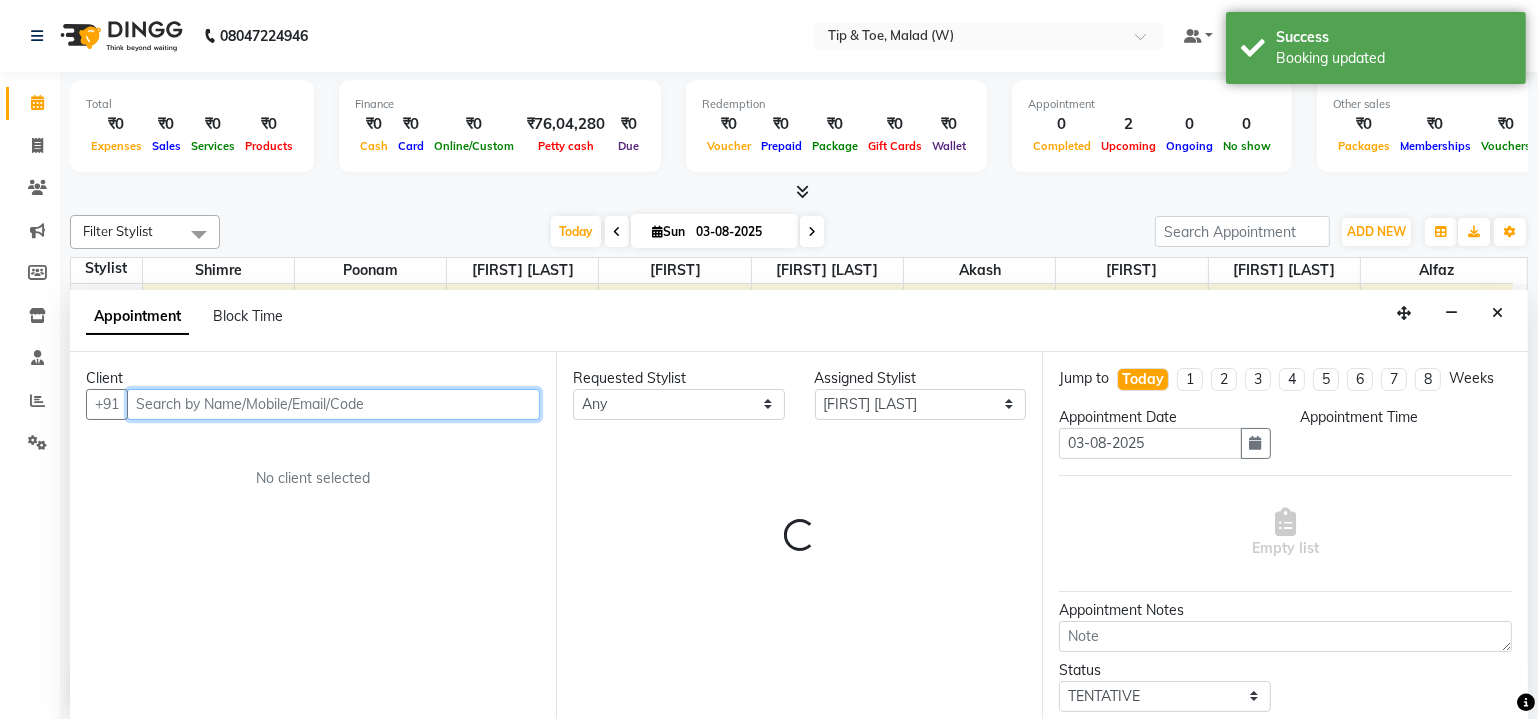 select on "840" 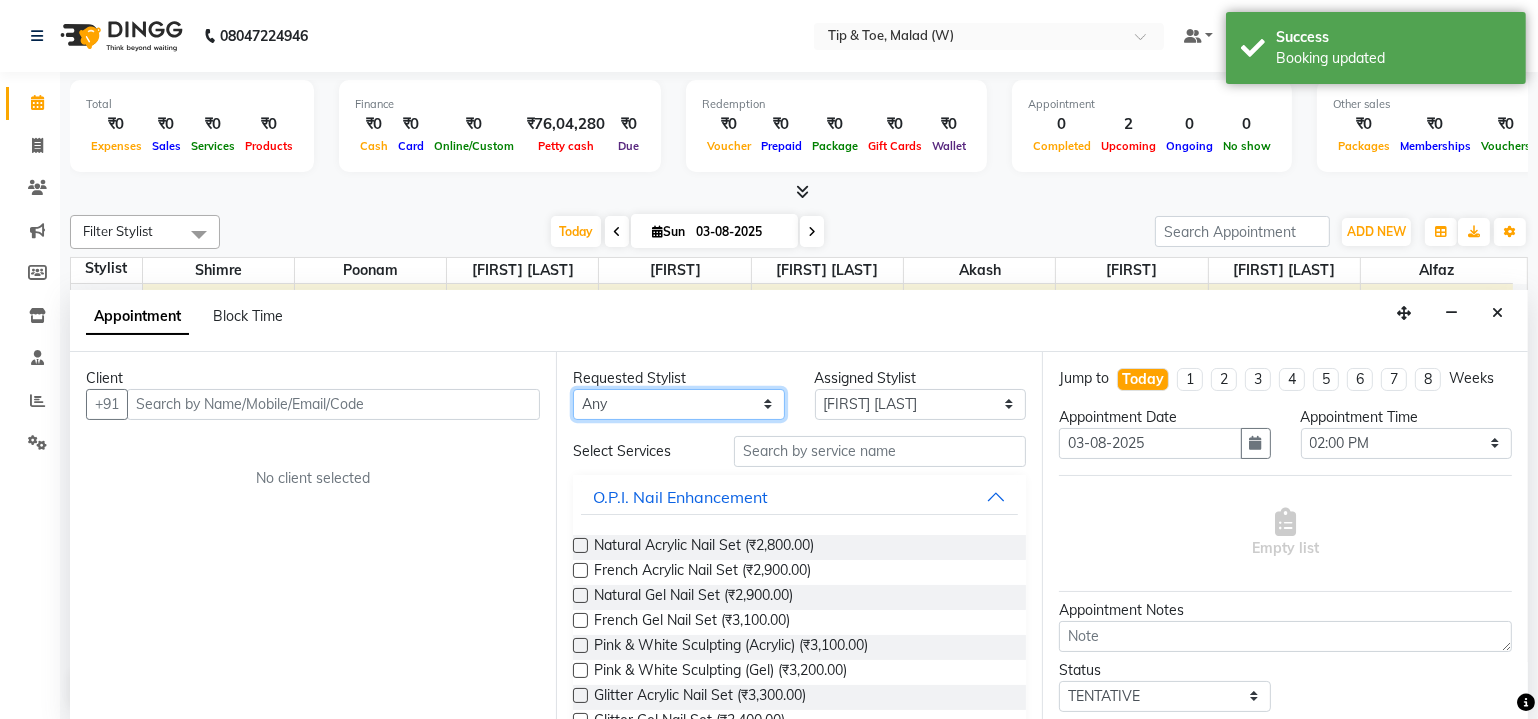 click on "Any [FIRST] [LAST] [LAST] [FIRST] [LAST] [FIRST] [LAST] [FIRST] [LAST] [FIRST] [LAST] [FIRST] [LAST] [FIRST] [LAST]" at bounding box center (679, 404) 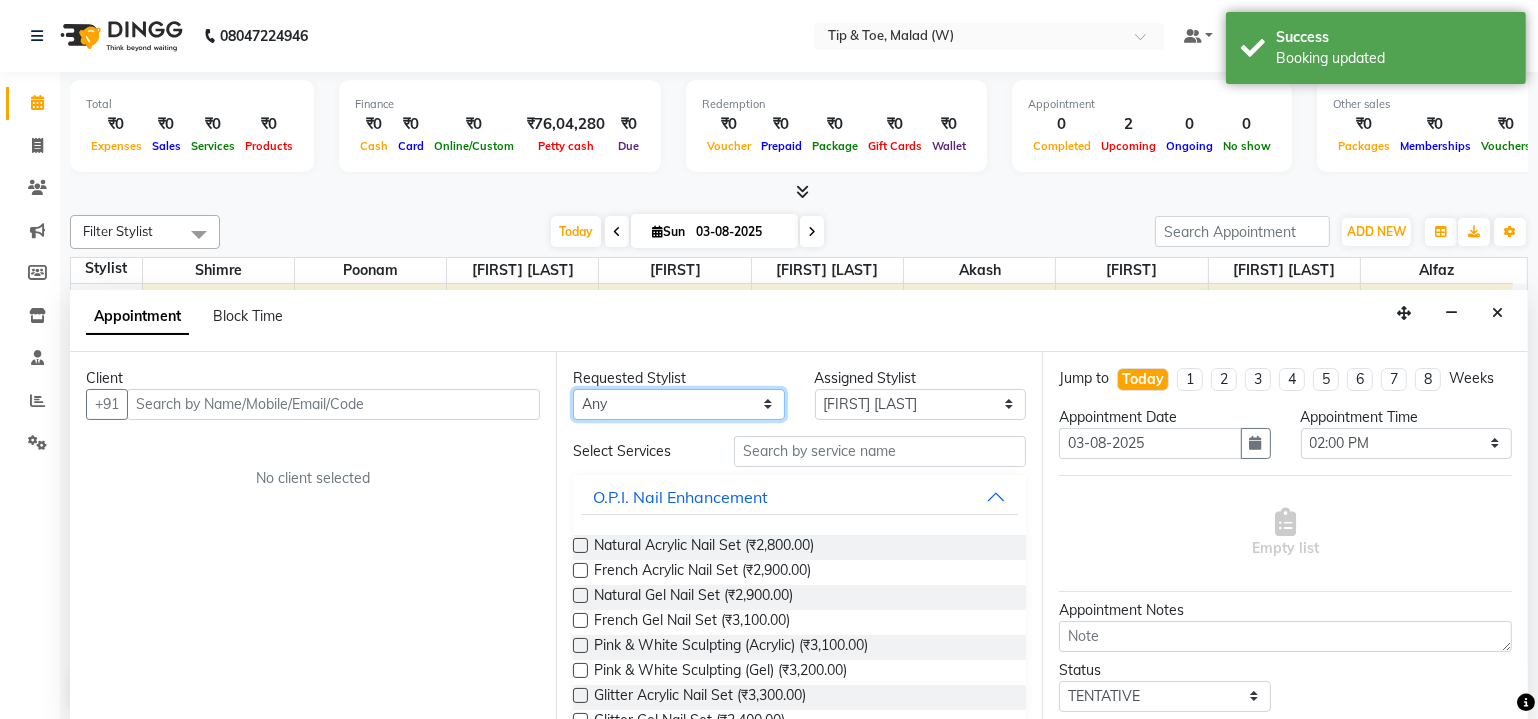 select on "41794" 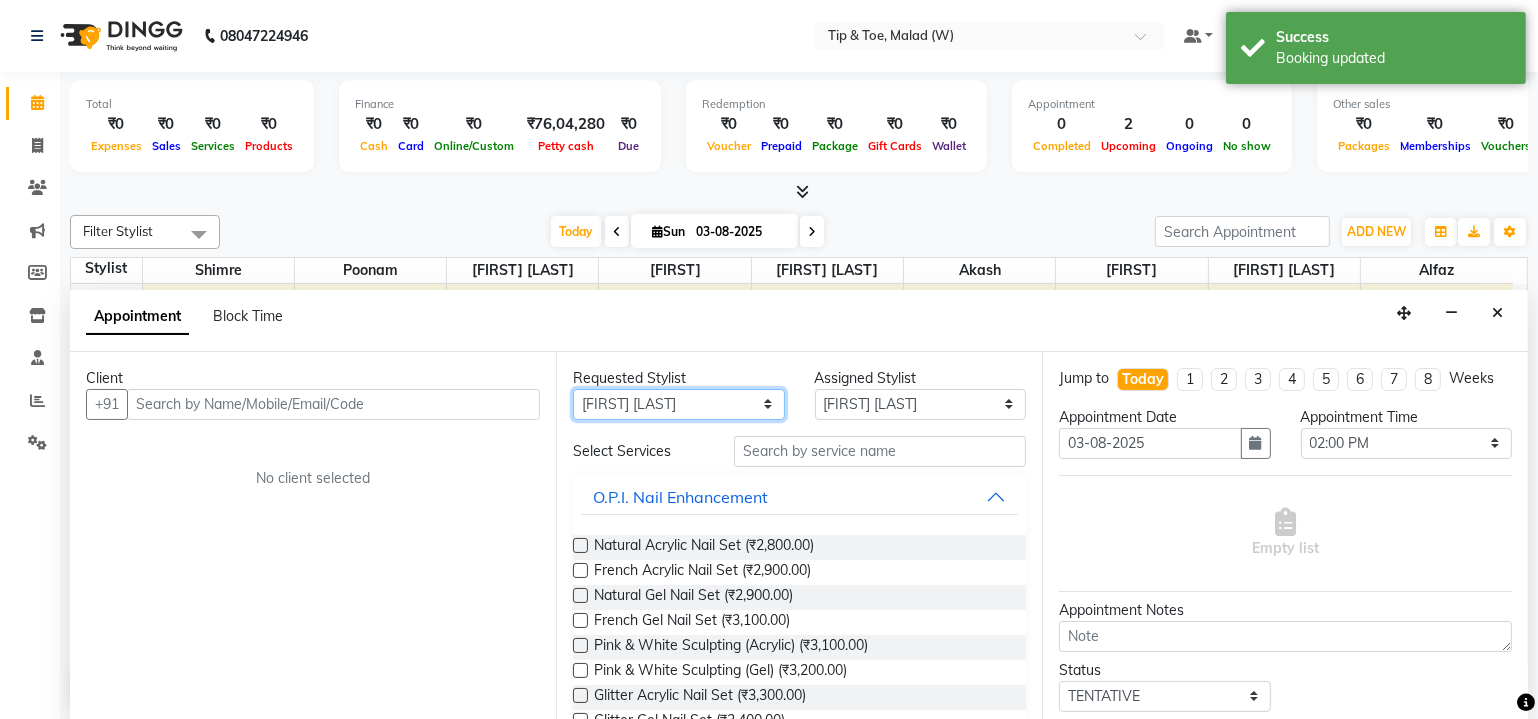 click on "Any [FIRST] [LAST] [LAST] [FIRST] [LAST] [FIRST] [LAST] [FIRST] [LAST] [FIRST] [LAST] [FIRST] [LAST] [FIRST] [LAST]" at bounding box center (679, 404) 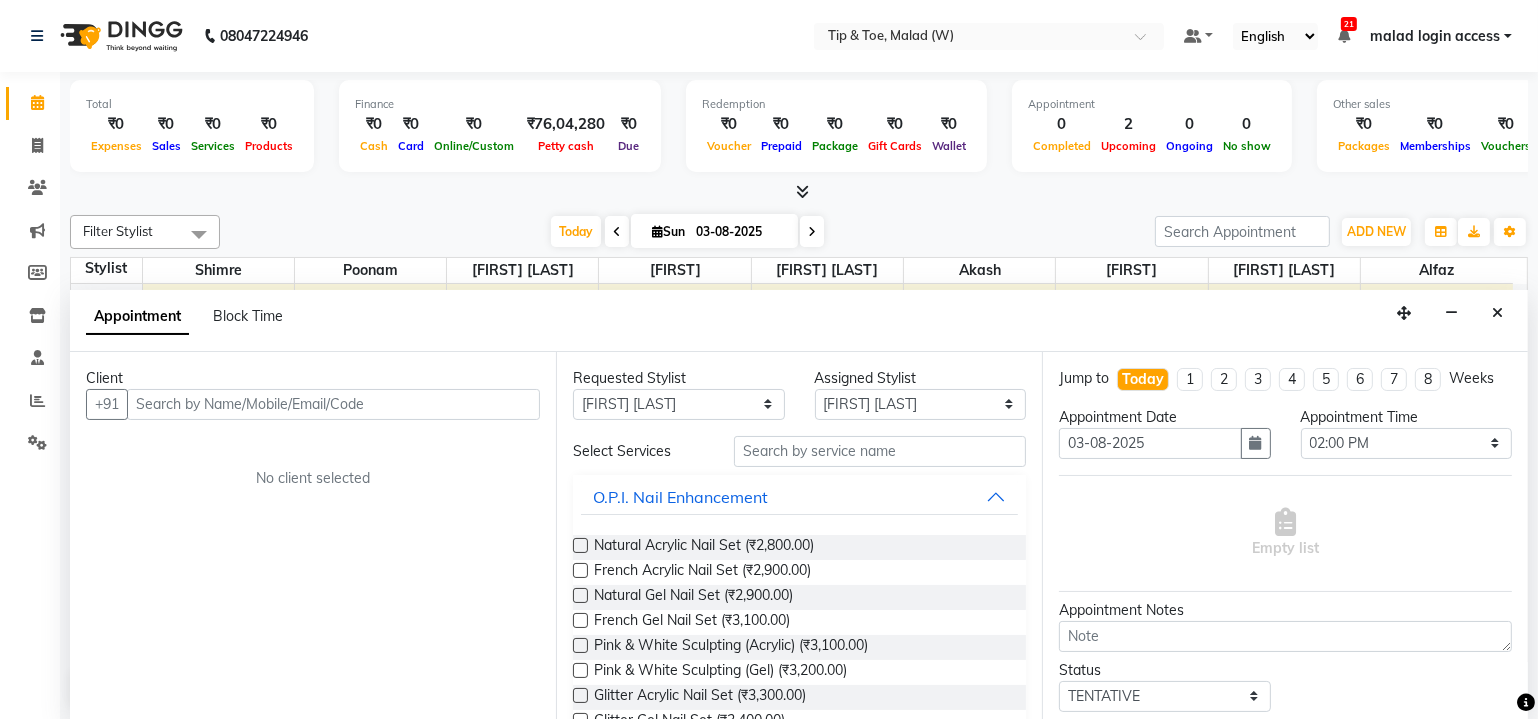 click at bounding box center [580, 545] 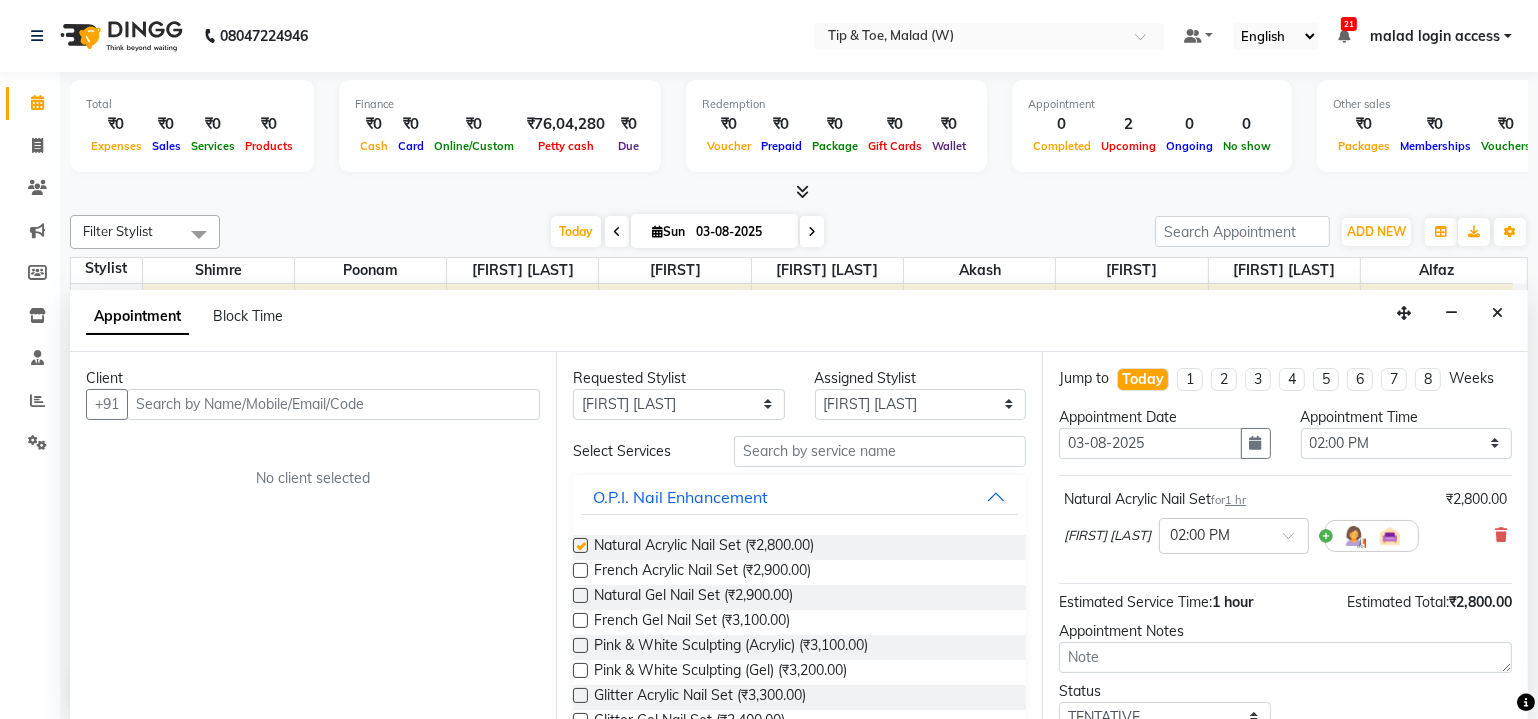 checkbox on "false" 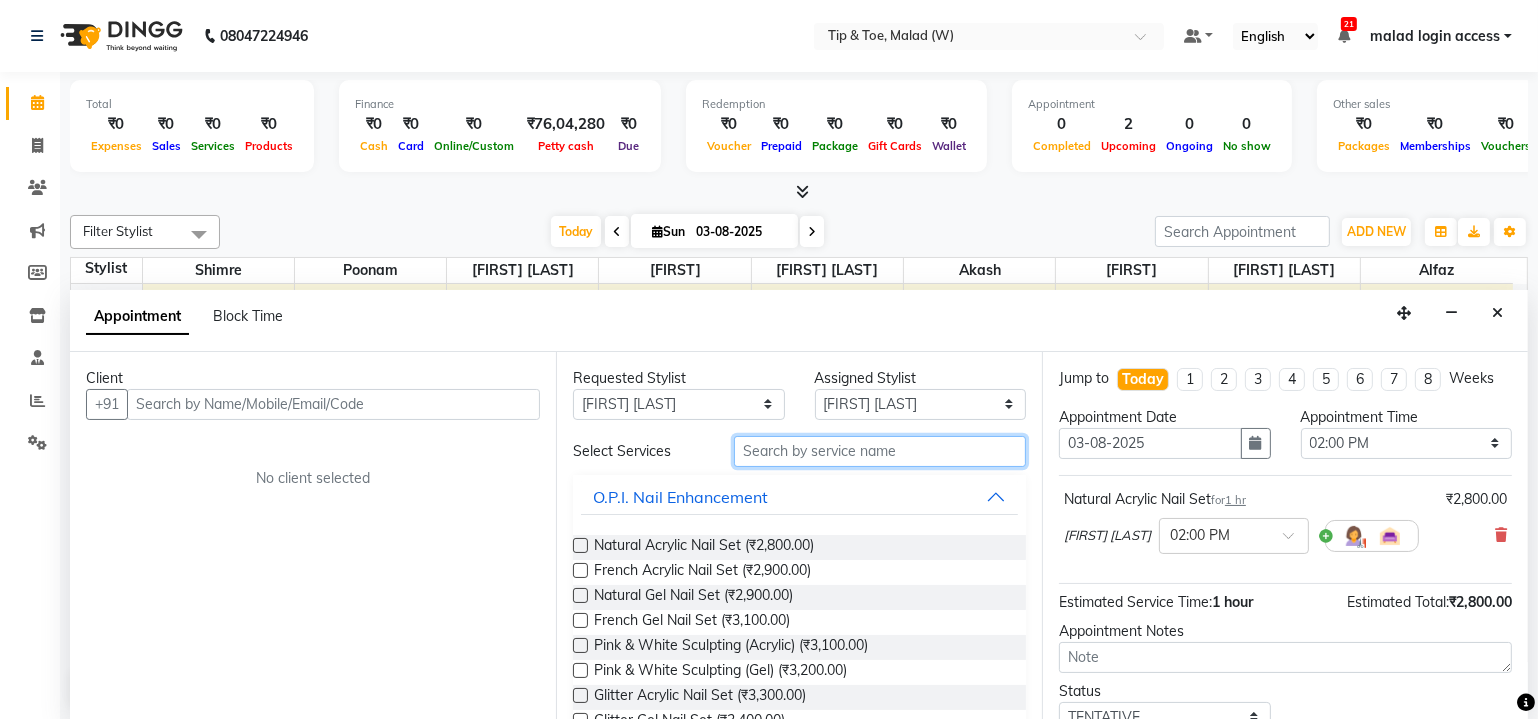 click at bounding box center (880, 451) 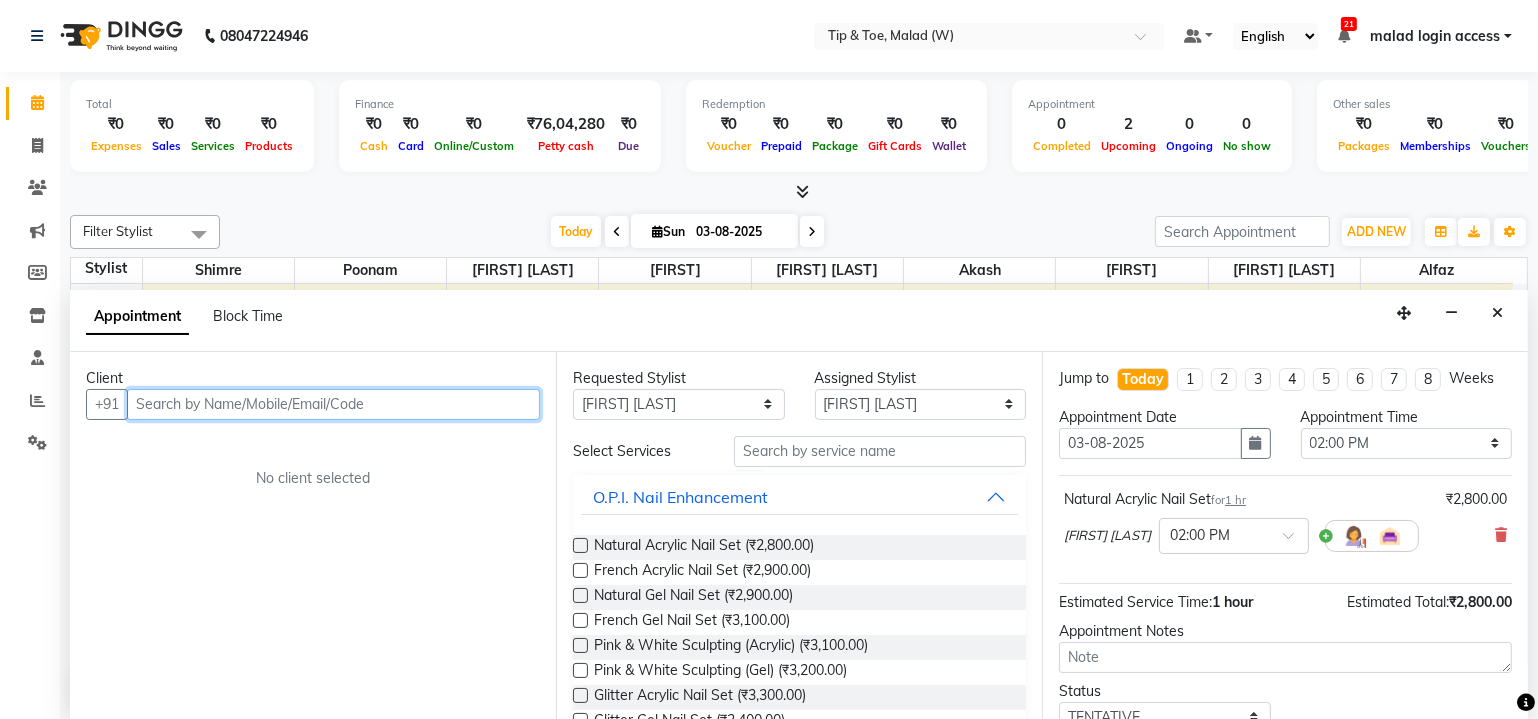 click at bounding box center [333, 404] 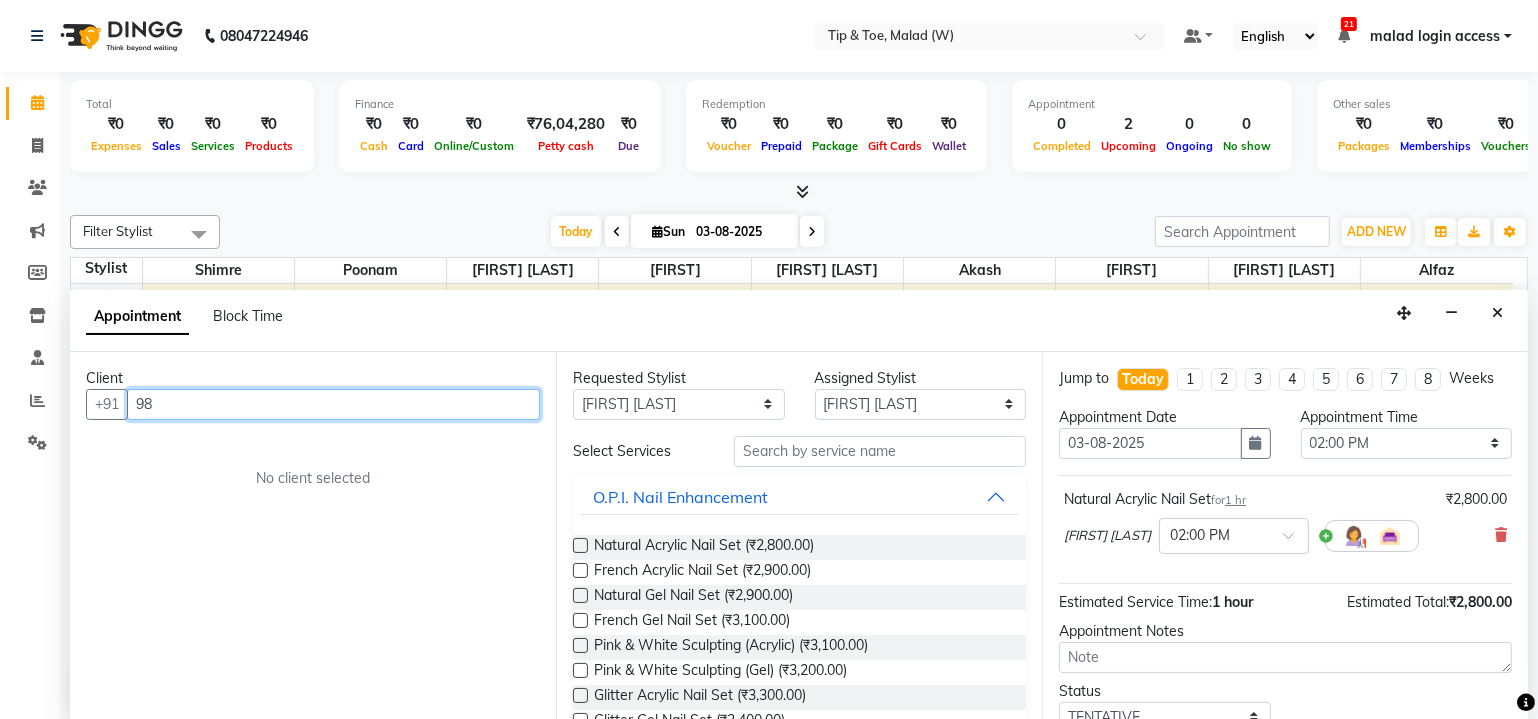 type on "98" 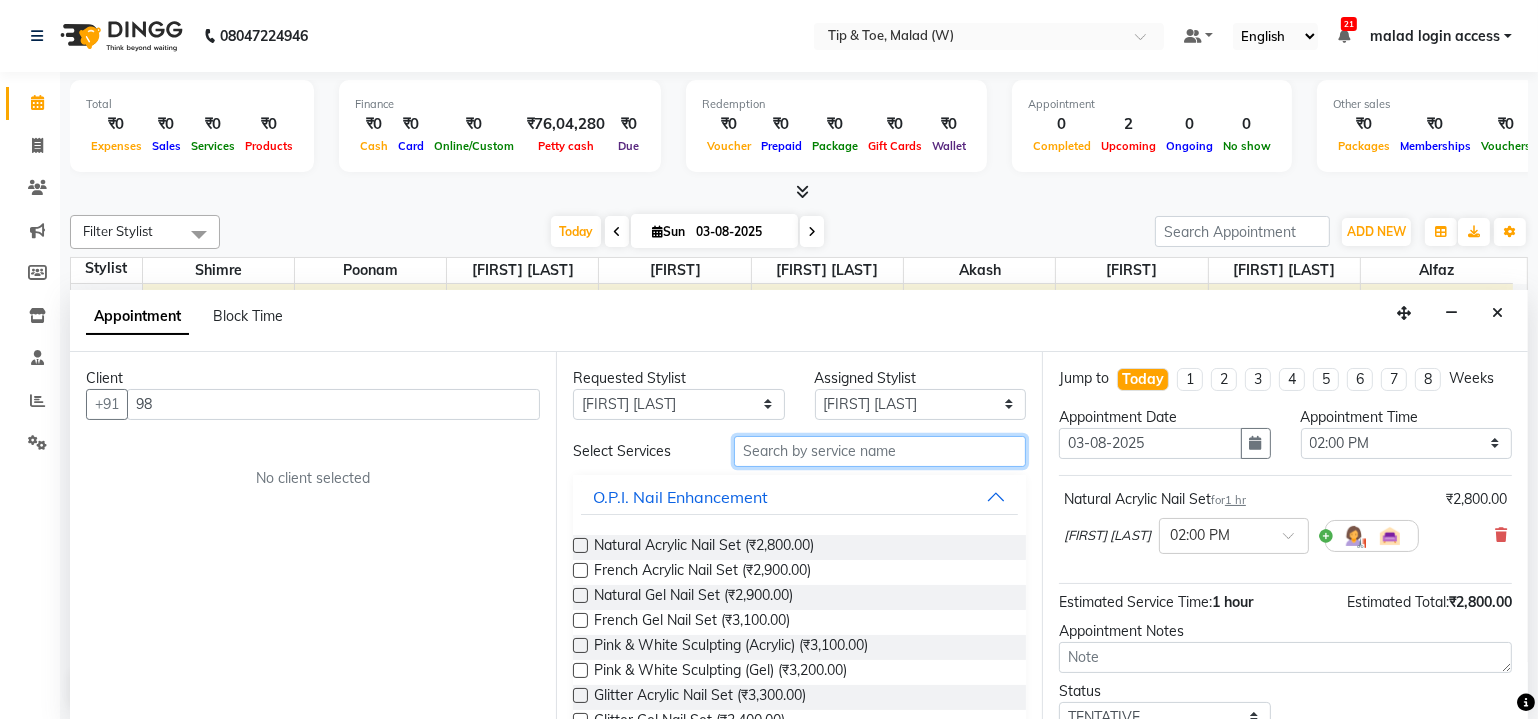 click at bounding box center [880, 451] 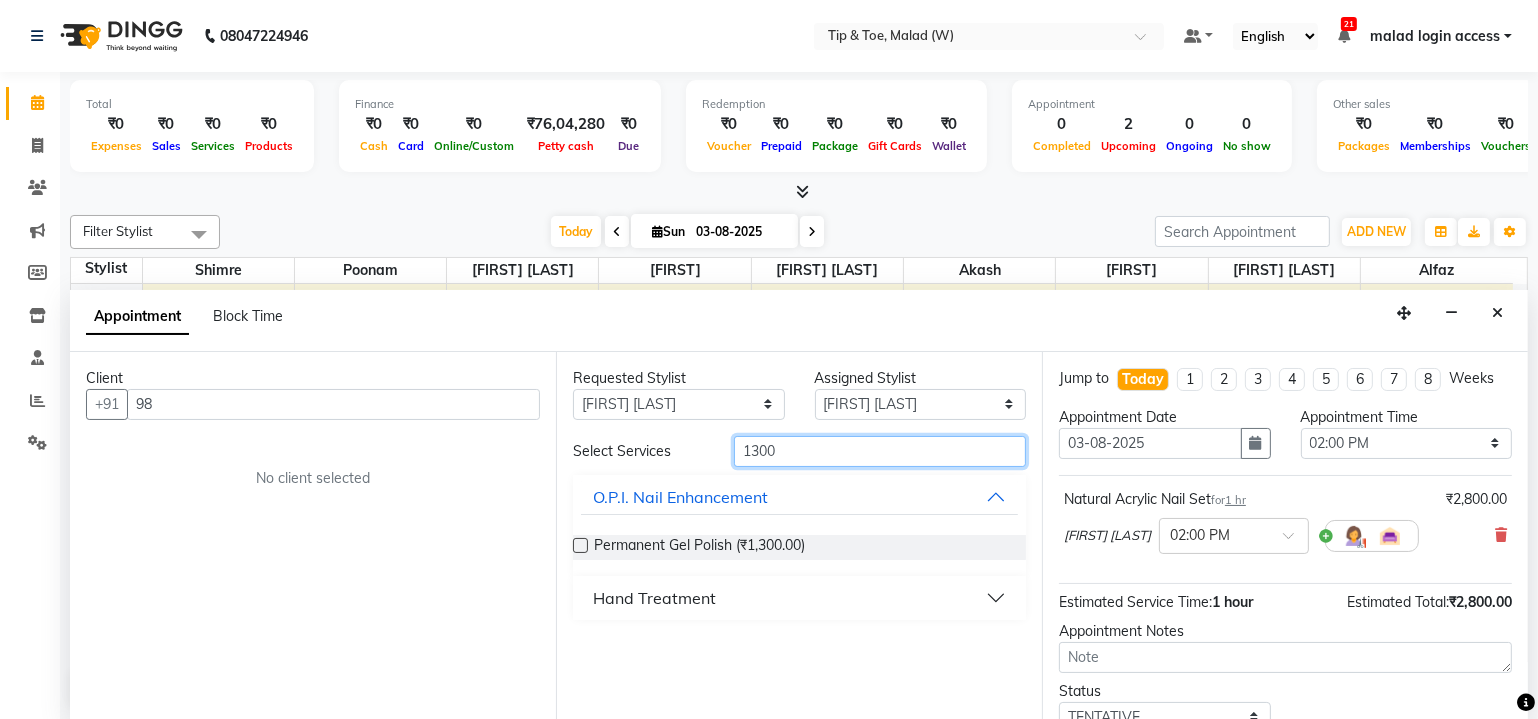 type on "1300" 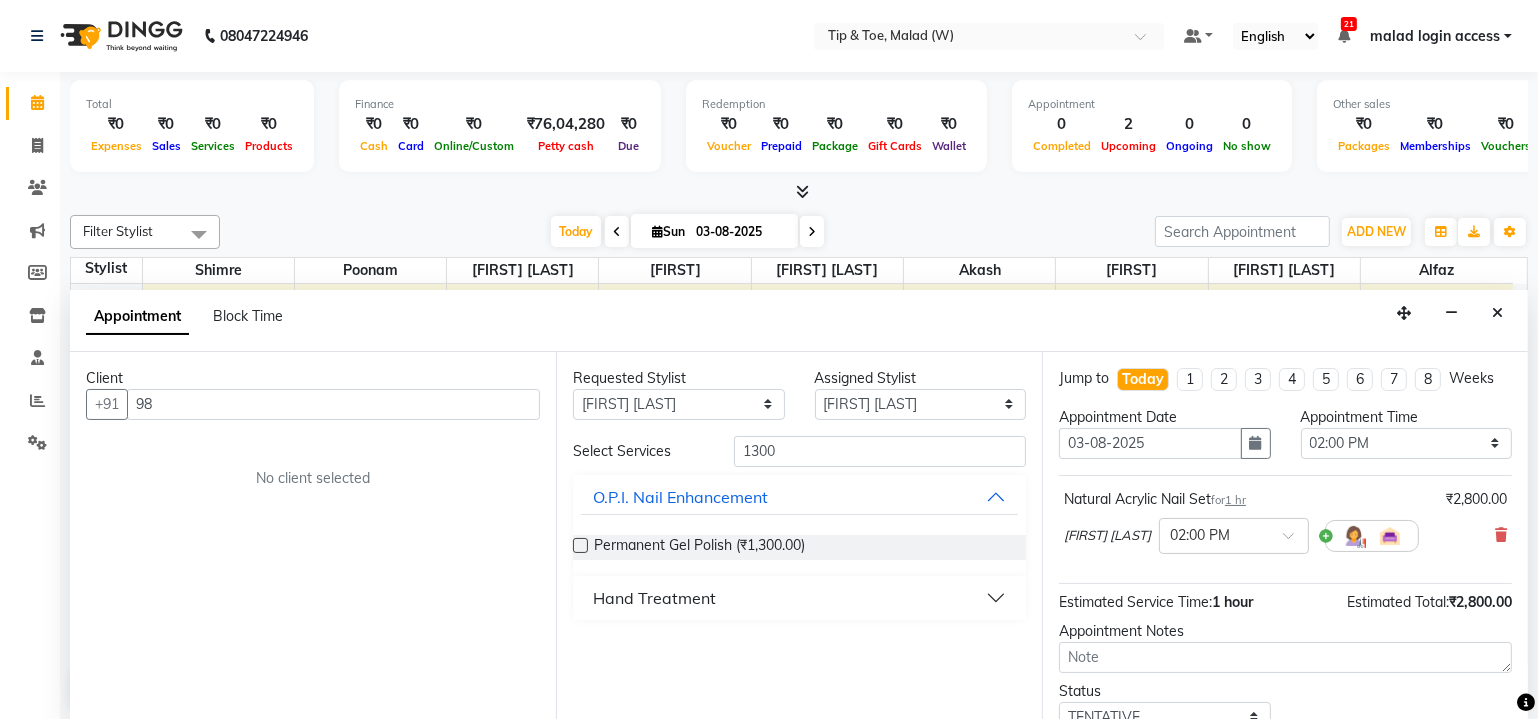 click at bounding box center (580, 545) 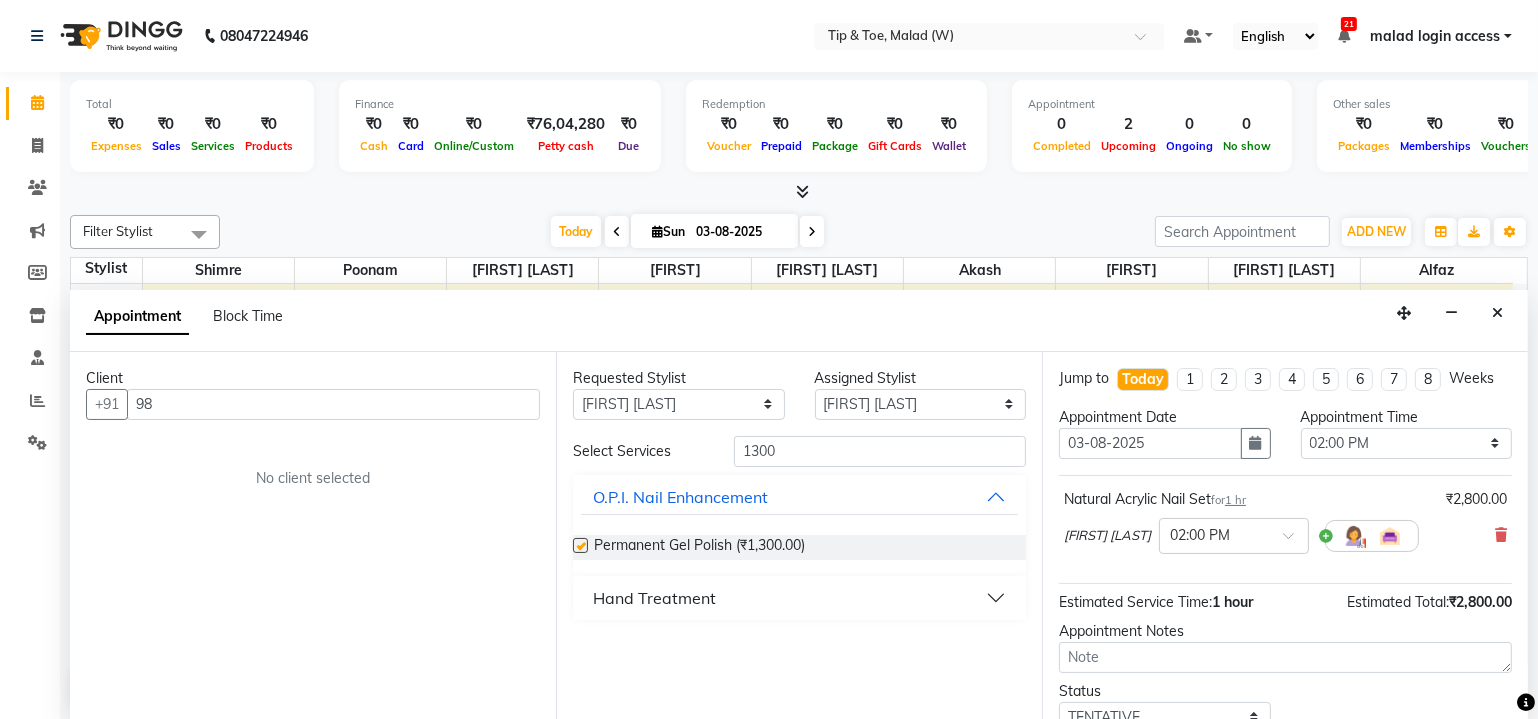 drag, startPoint x: 579, startPoint y: 547, endPoint x: 598, endPoint y: 563, distance: 24.839485 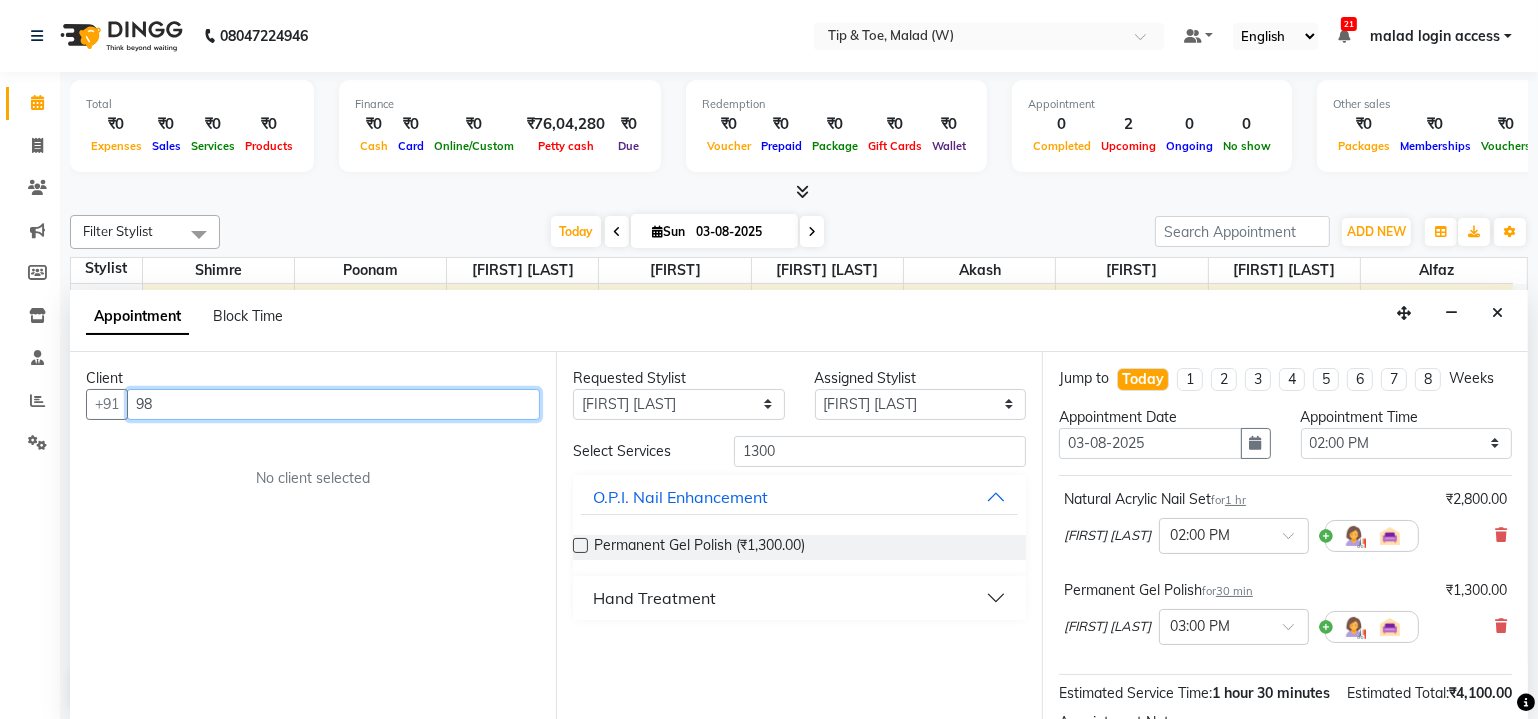 click on "98" at bounding box center (333, 404) 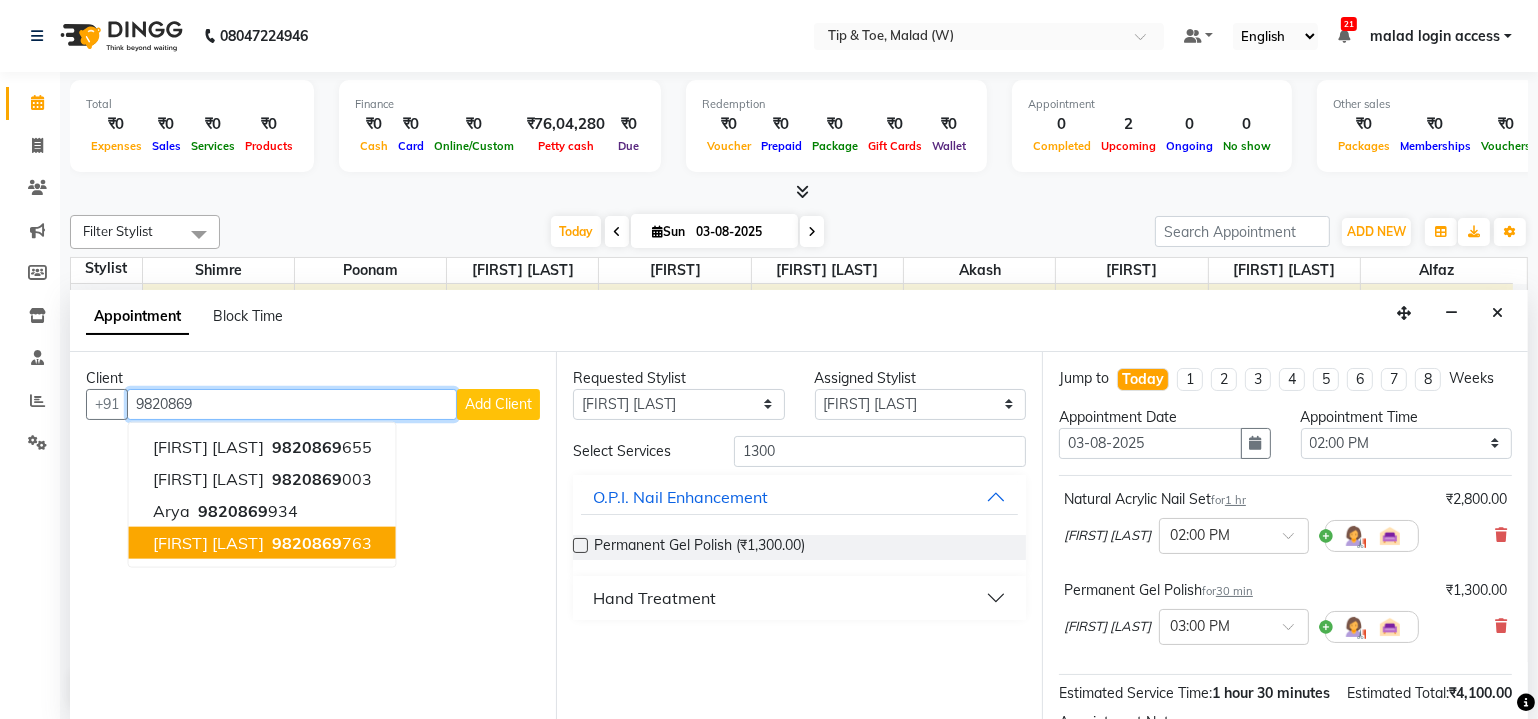 click on "9820869" at bounding box center (307, 542) 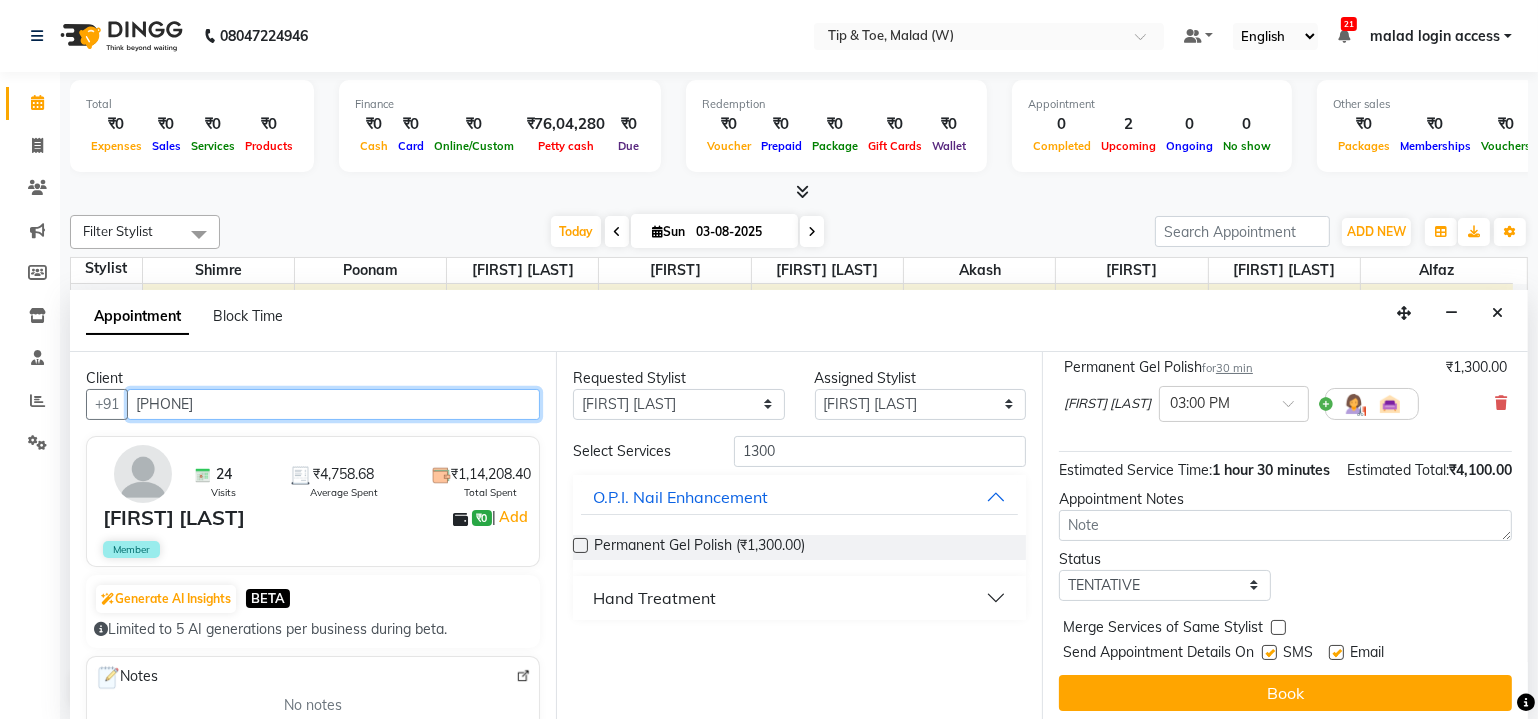 scroll, scrollTop: 246, scrollLeft: 0, axis: vertical 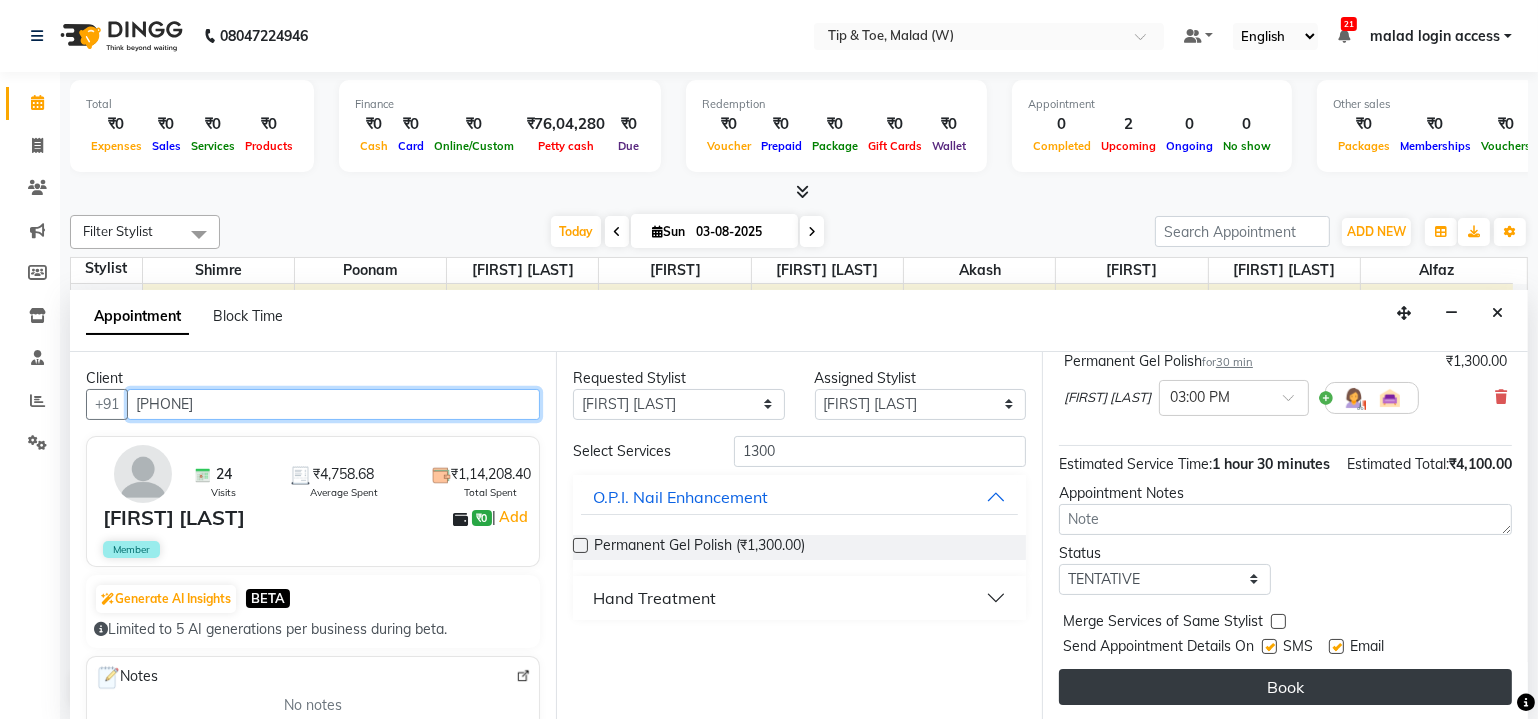 type on "[PHONE]" 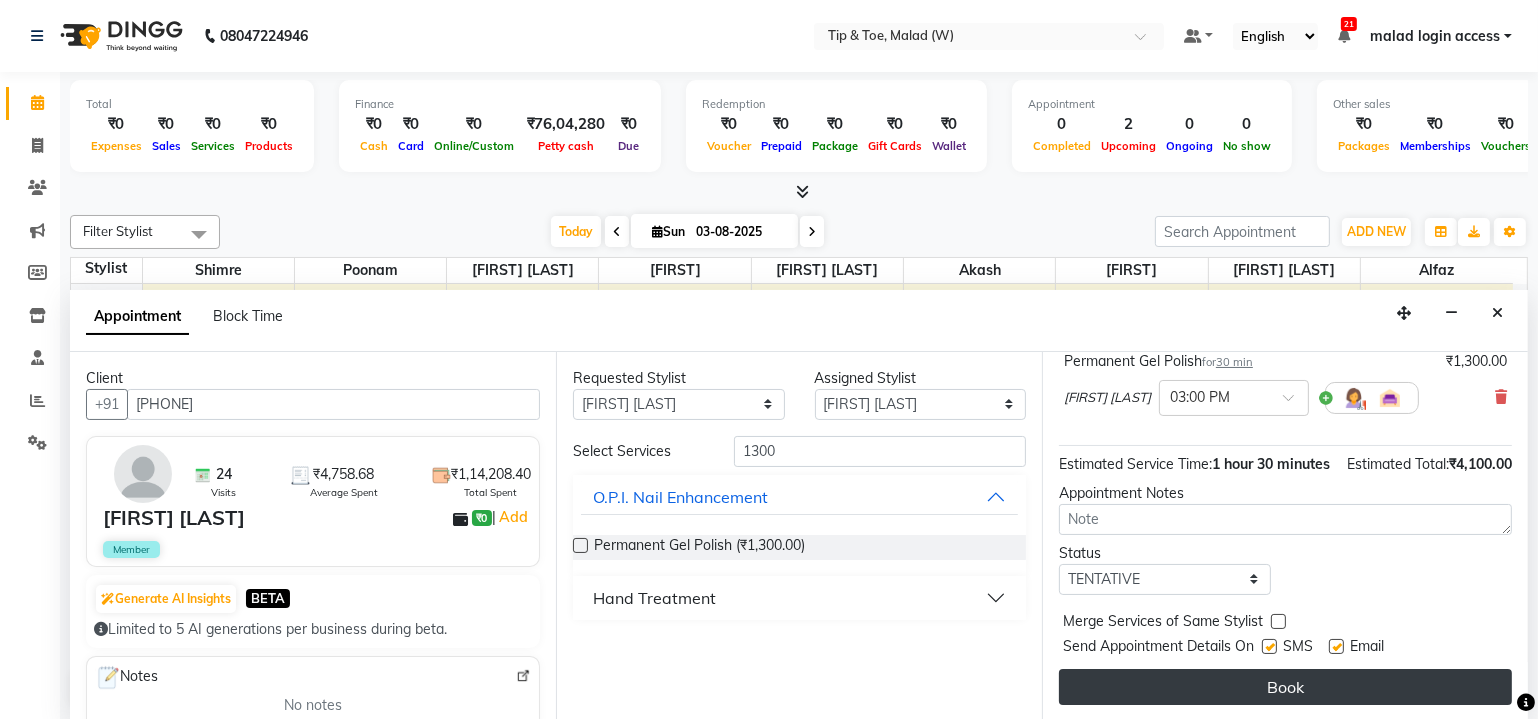 click on "Book" at bounding box center (1285, 687) 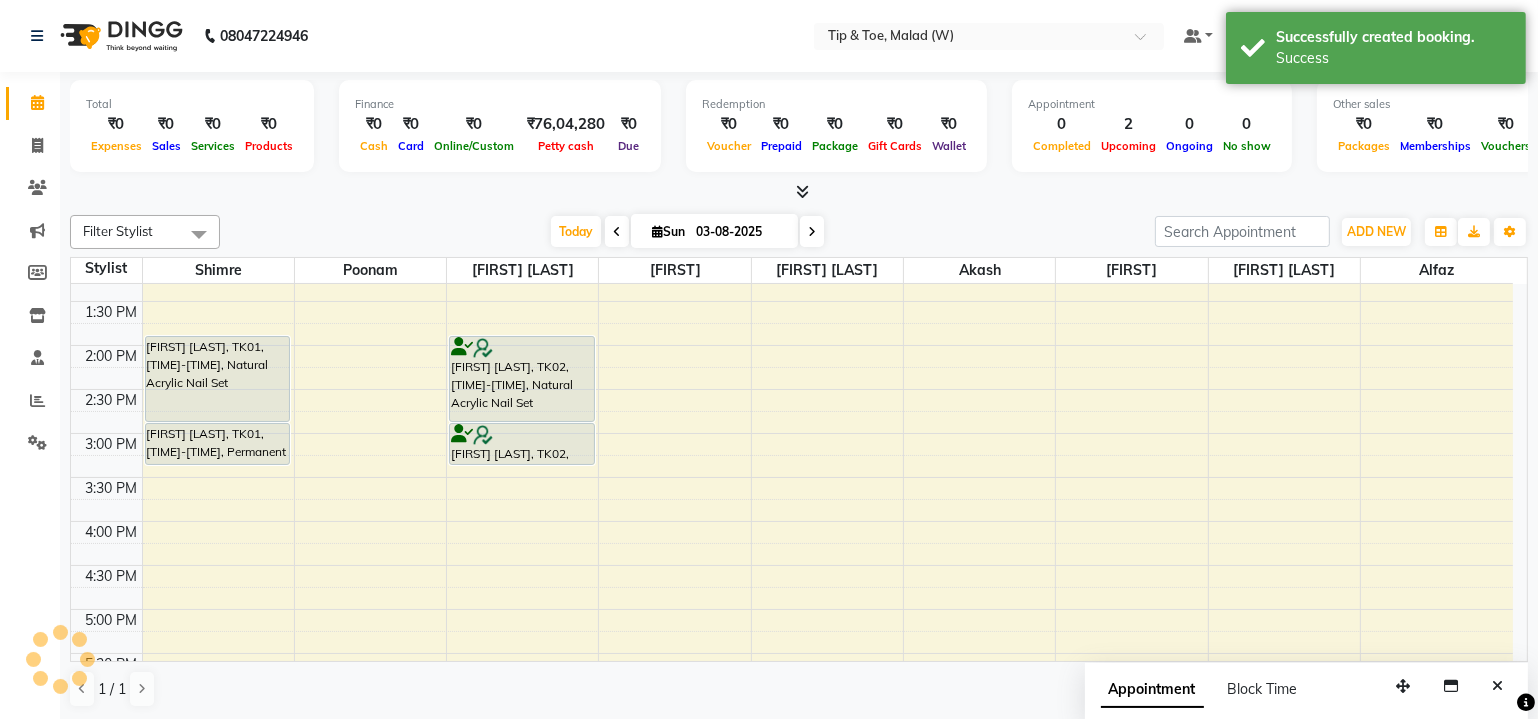 scroll, scrollTop: 0, scrollLeft: 0, axis: both 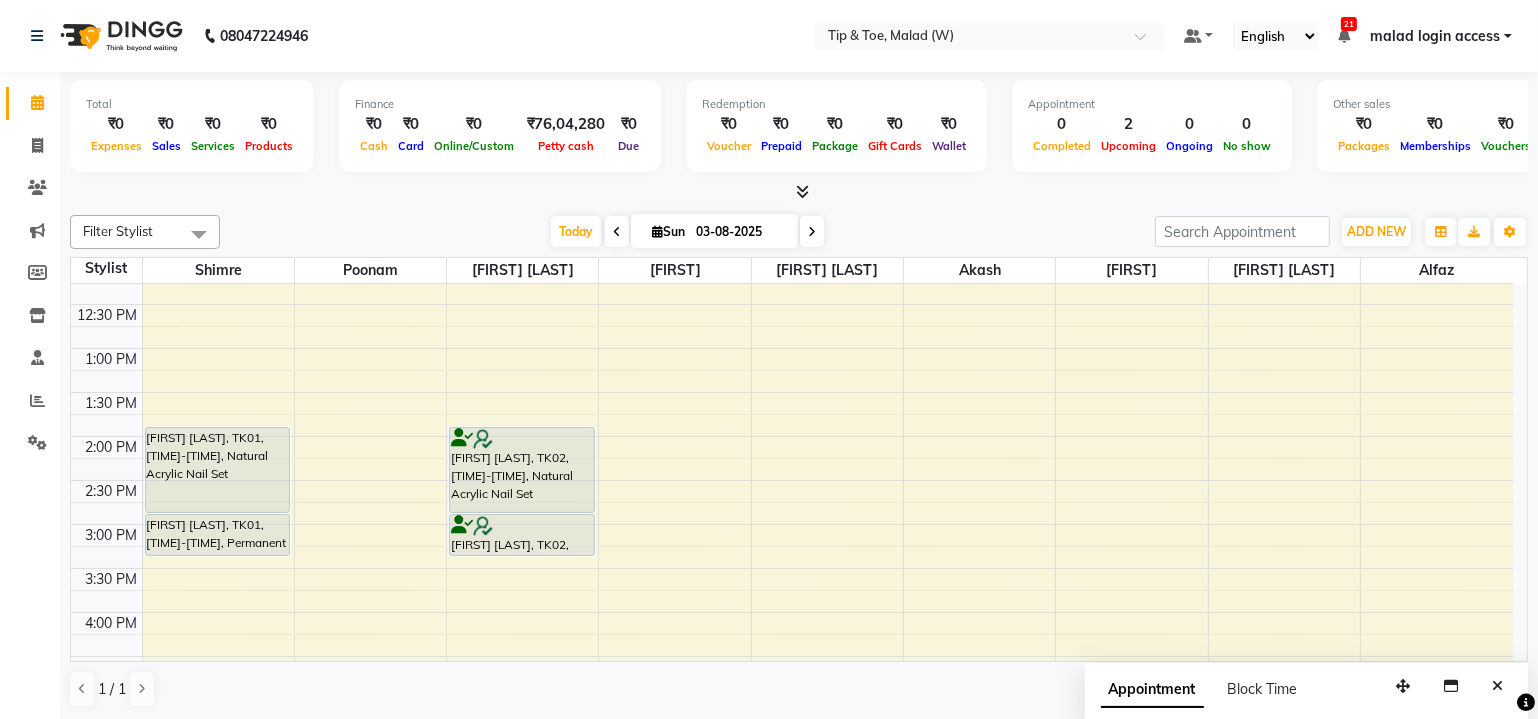 click on "8:00 AM 8:30 AM 9:00 AM 9:30 AM 10:00 AM 10:30 AM 11:00 AM 11:30 AM 12:00 PM 12:30 PM 1:00 PM 1:30 PM 2:00 PM 2:30 PM 3:00 PM 3:30 PM 4:00 PM 4:30 PM 5:00 PM 5:30 PM 6:00 PM 6:30 PM 7:00 PM 7:30 PM 8:00 PM 8:30 PM [FIRST] [LAST], TK01, [TIME]-[TIME], Natural Acrylic Nail Set [FIRST] [LAST], TK01, [TIME]-[TIME], Permanent Gel Polish [FIRST] [LAST], TK02, [TIME]-[TIME], Natural Acrylic Nail Set [FIRST] [LAST], TK02, [TIME]-[TIME], Permanent Gel Polish" at bounding box center [792, 480] 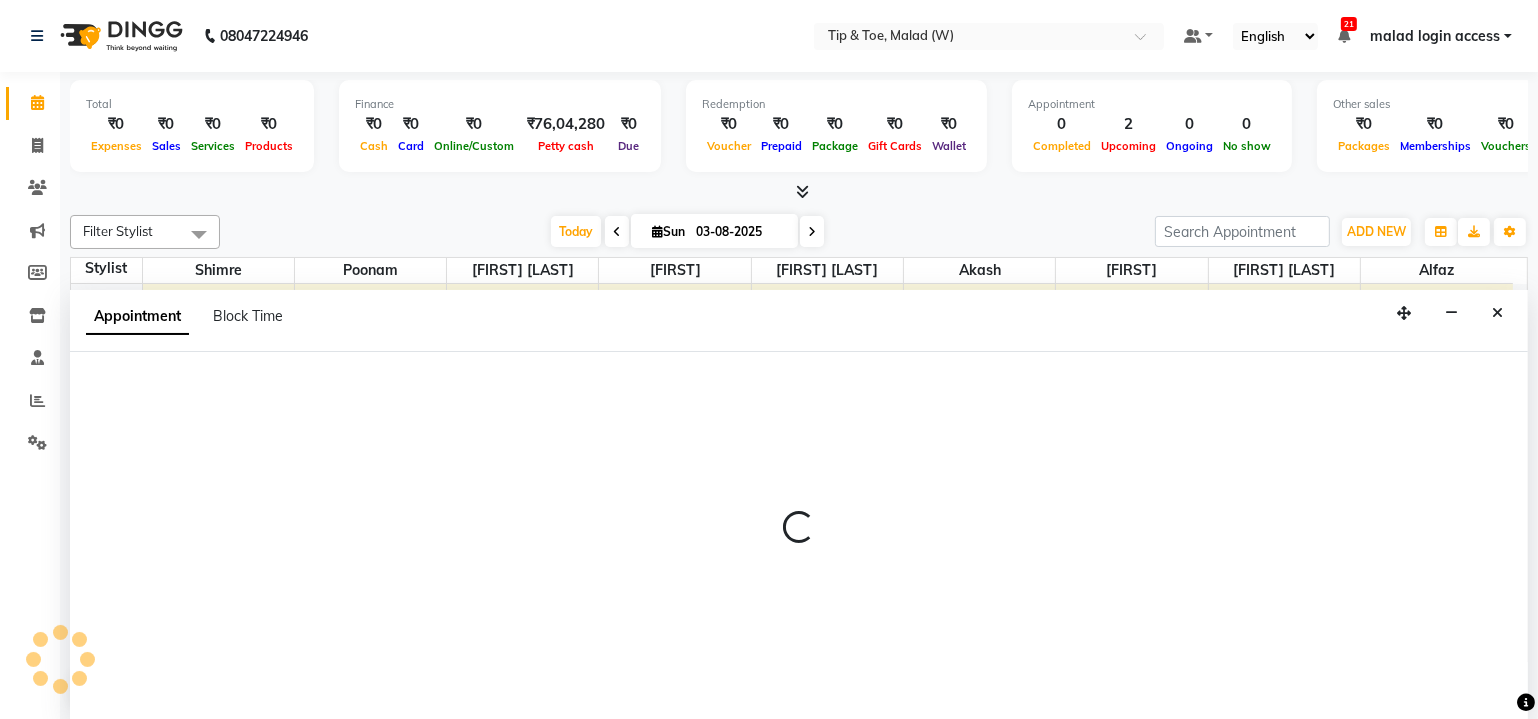 scroll, scrollTop: 0, scrollLeft: 0, axis: both 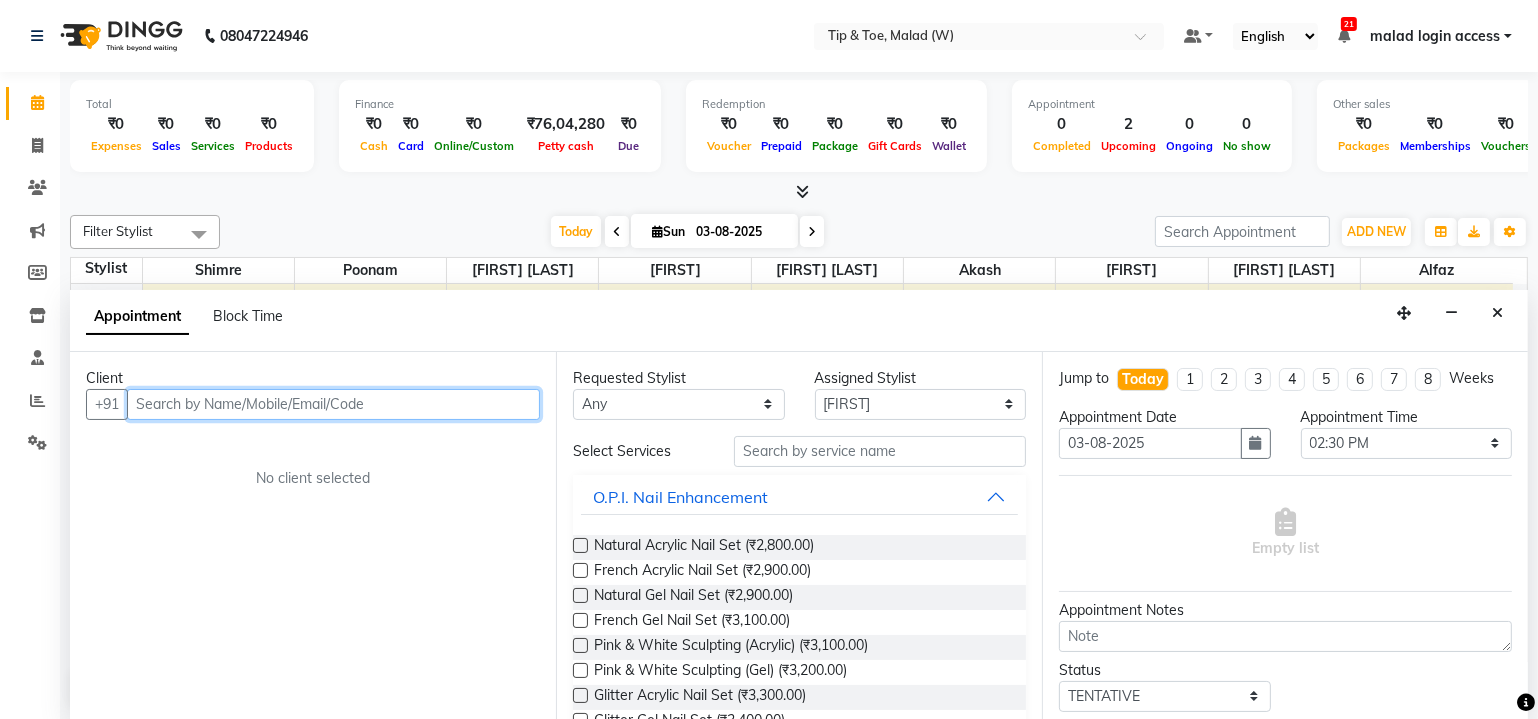 click at bounding box center (333, 404) 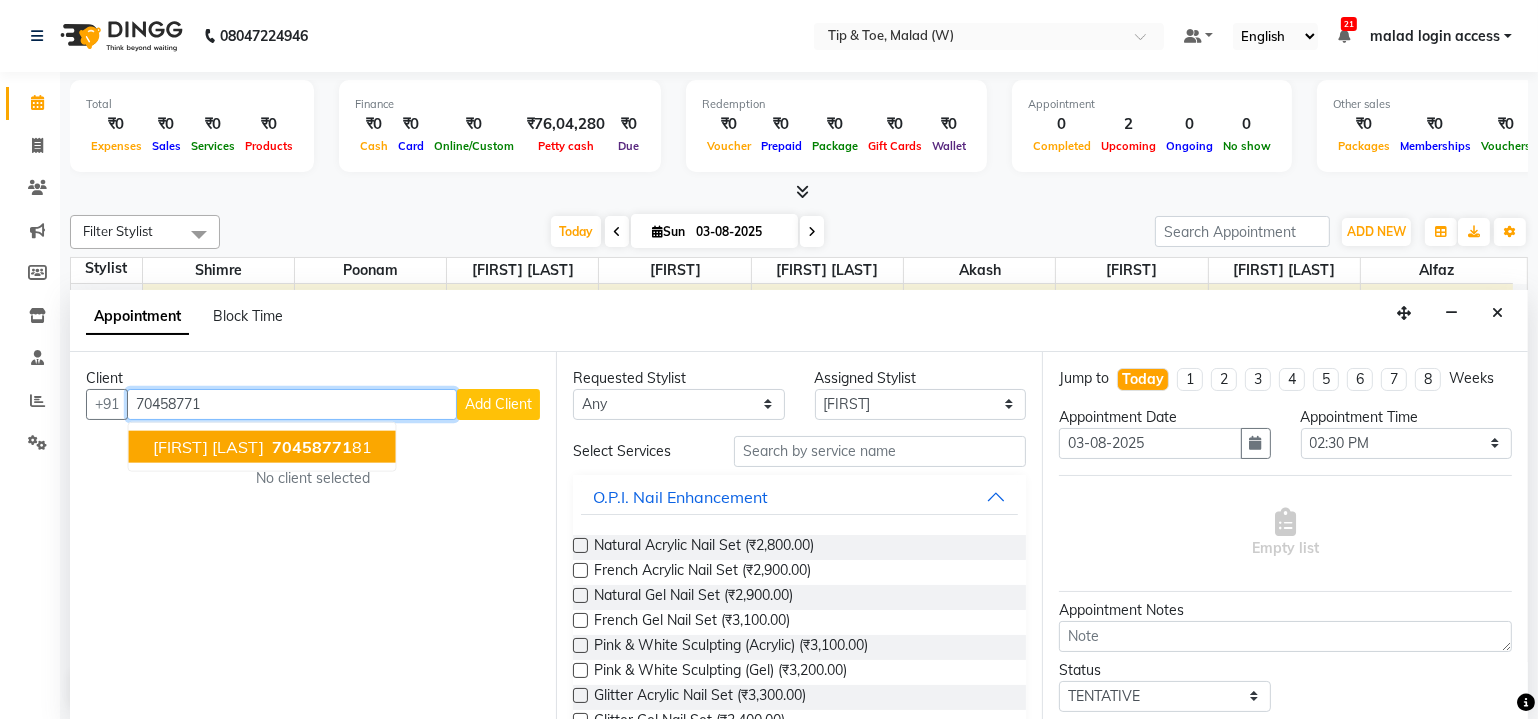 click on "[FIRST] [LAST]" at bounding box center (208, 446) 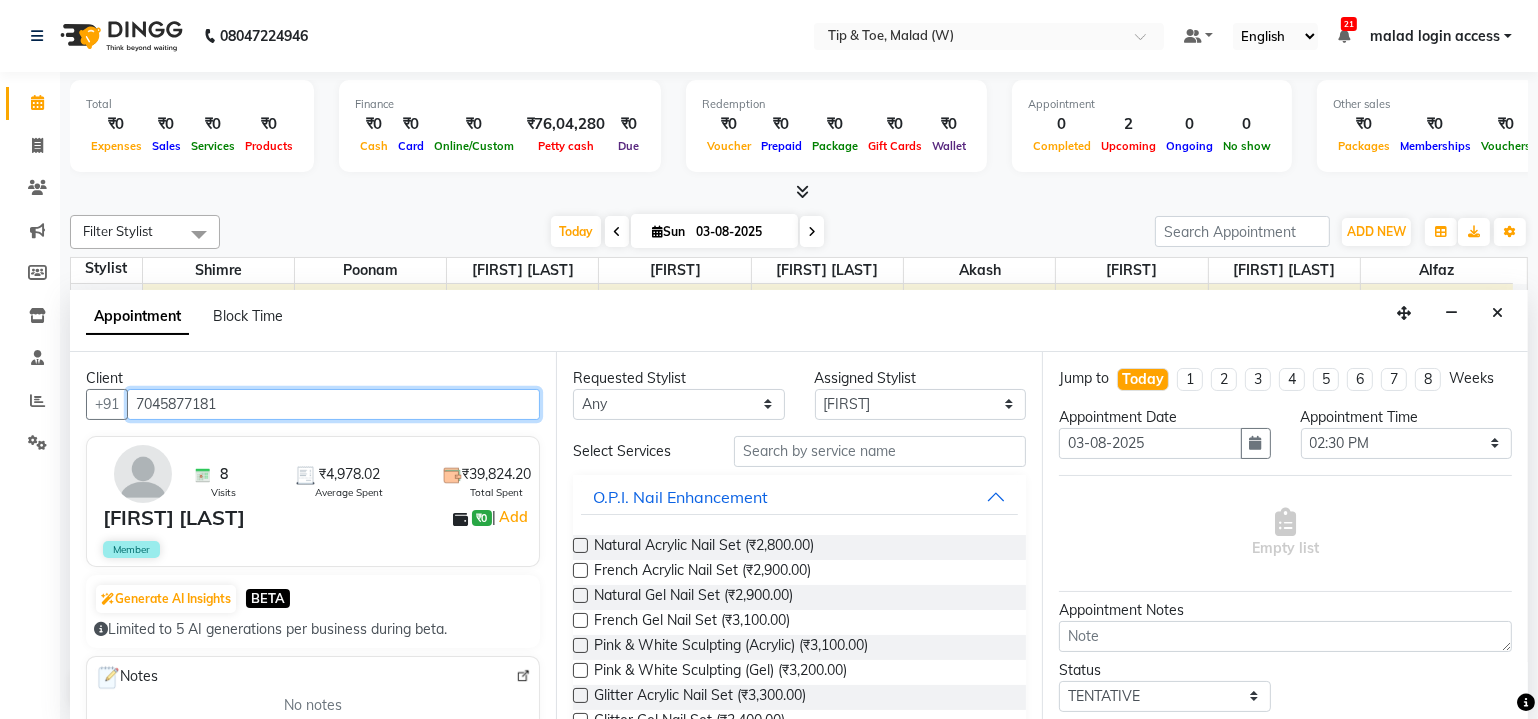 type on "7045877181" 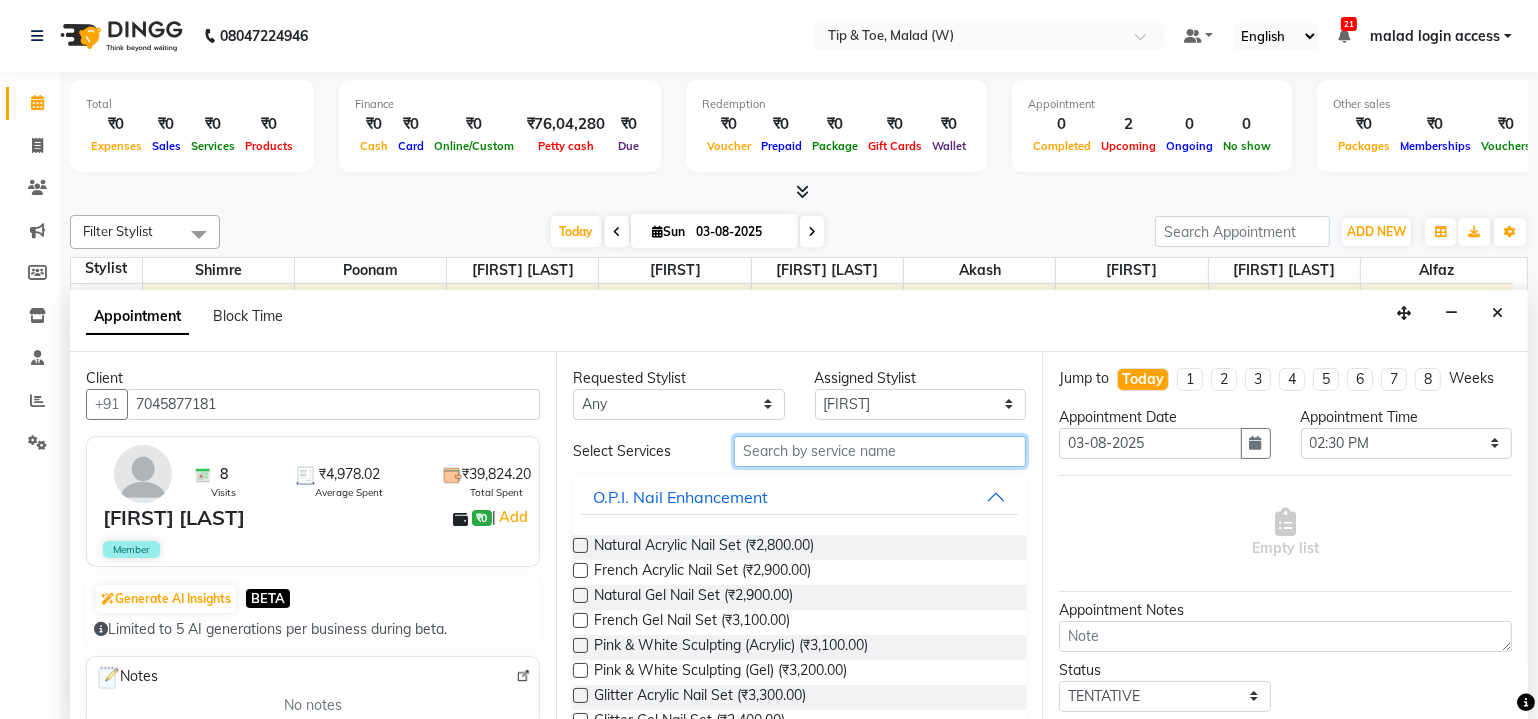 click at bounding box center [880, 451] 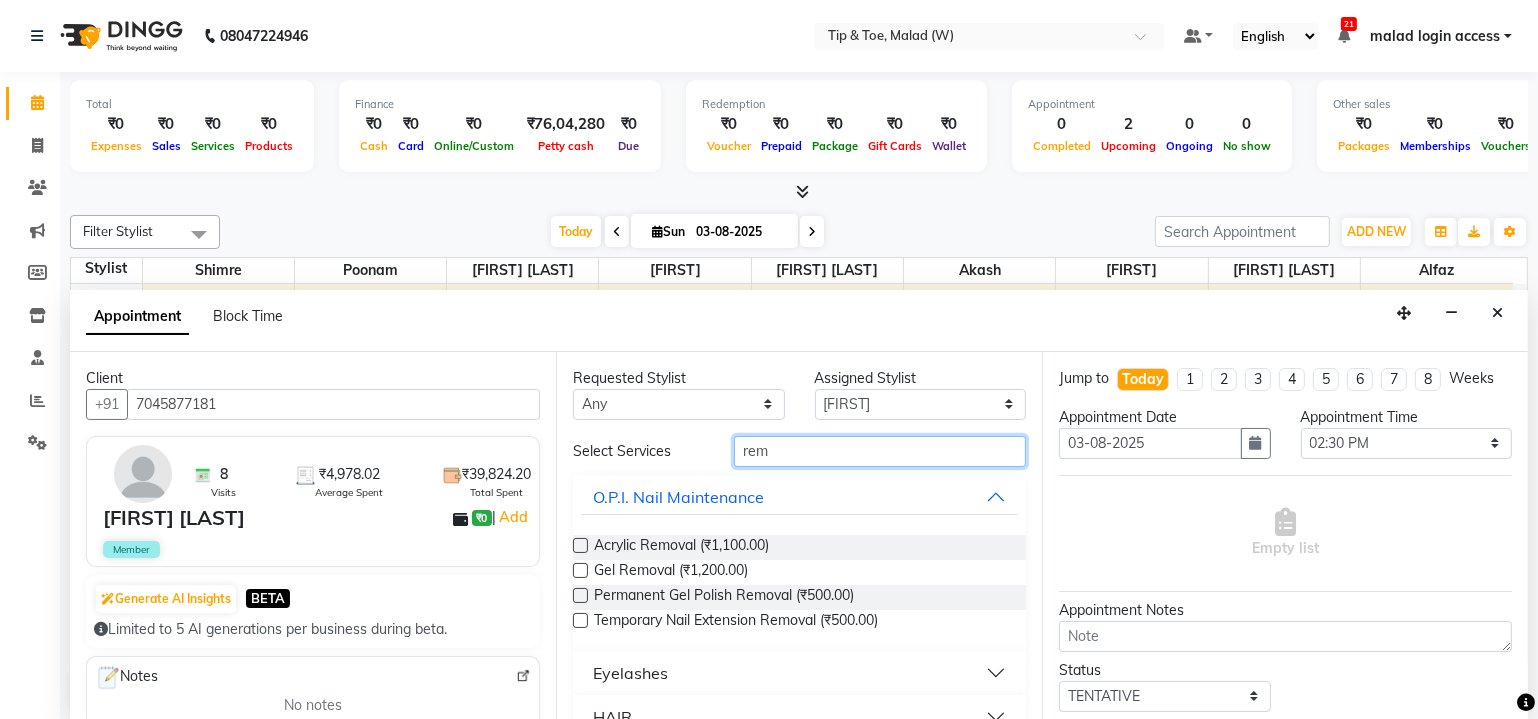type on "rem" 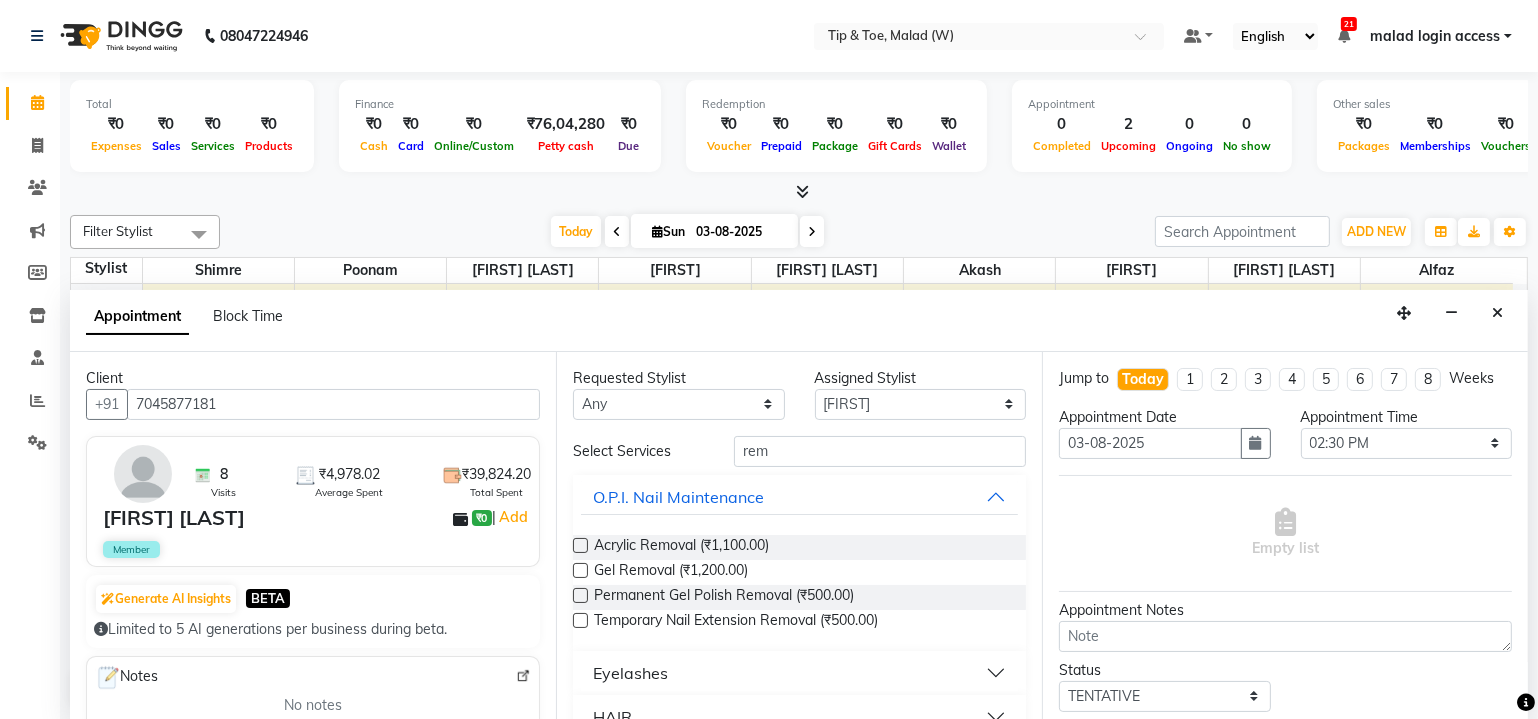 click at bounding box center [580, 595] 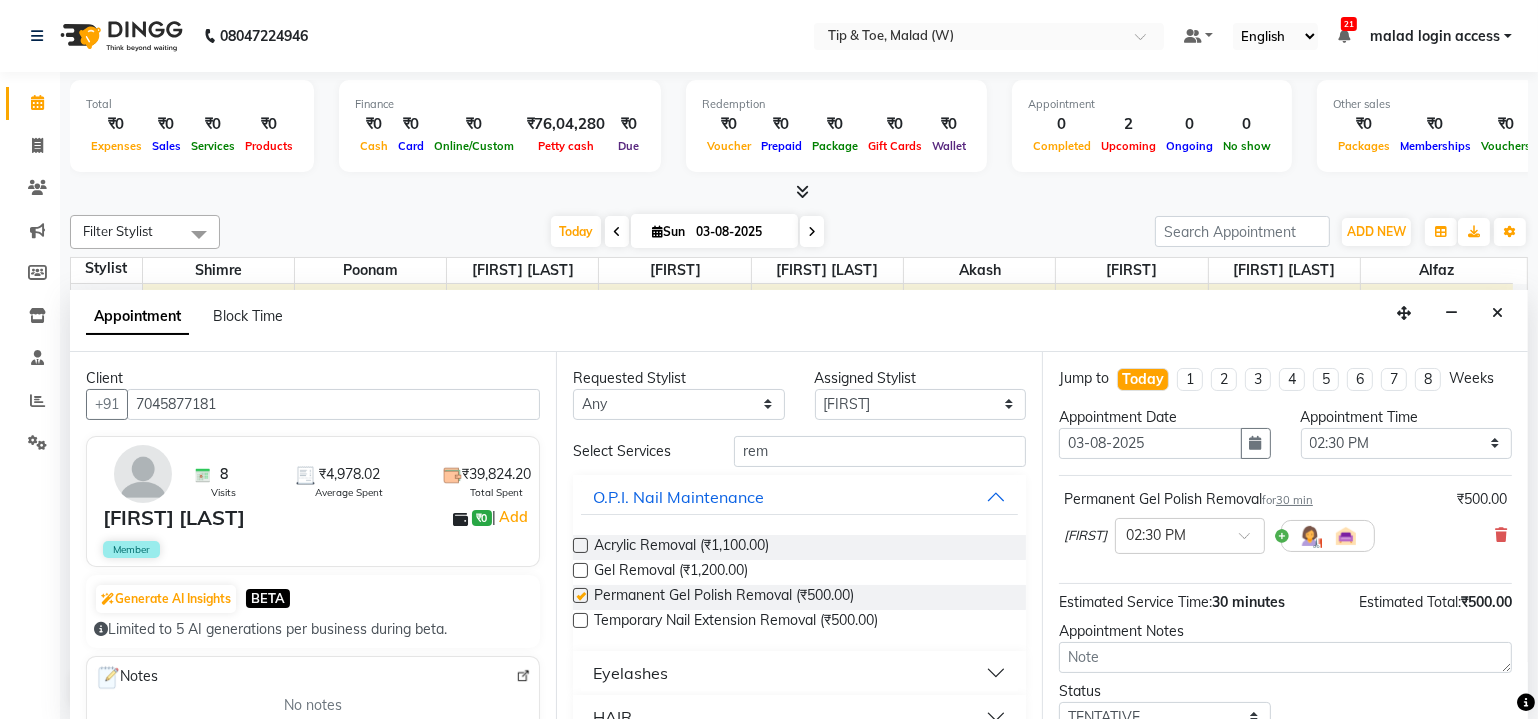 checkbox on "false" 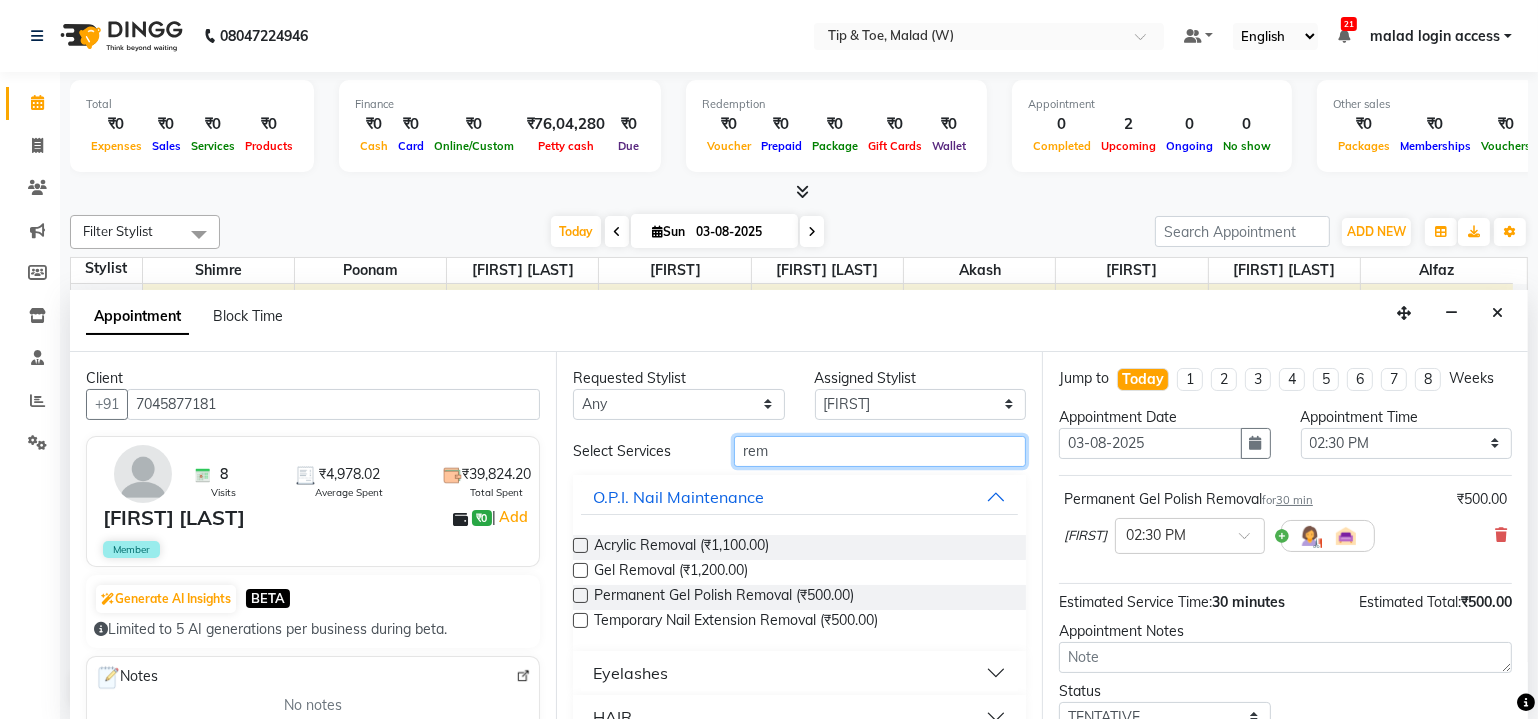 click on "rem" at bounding box center (880, 451) 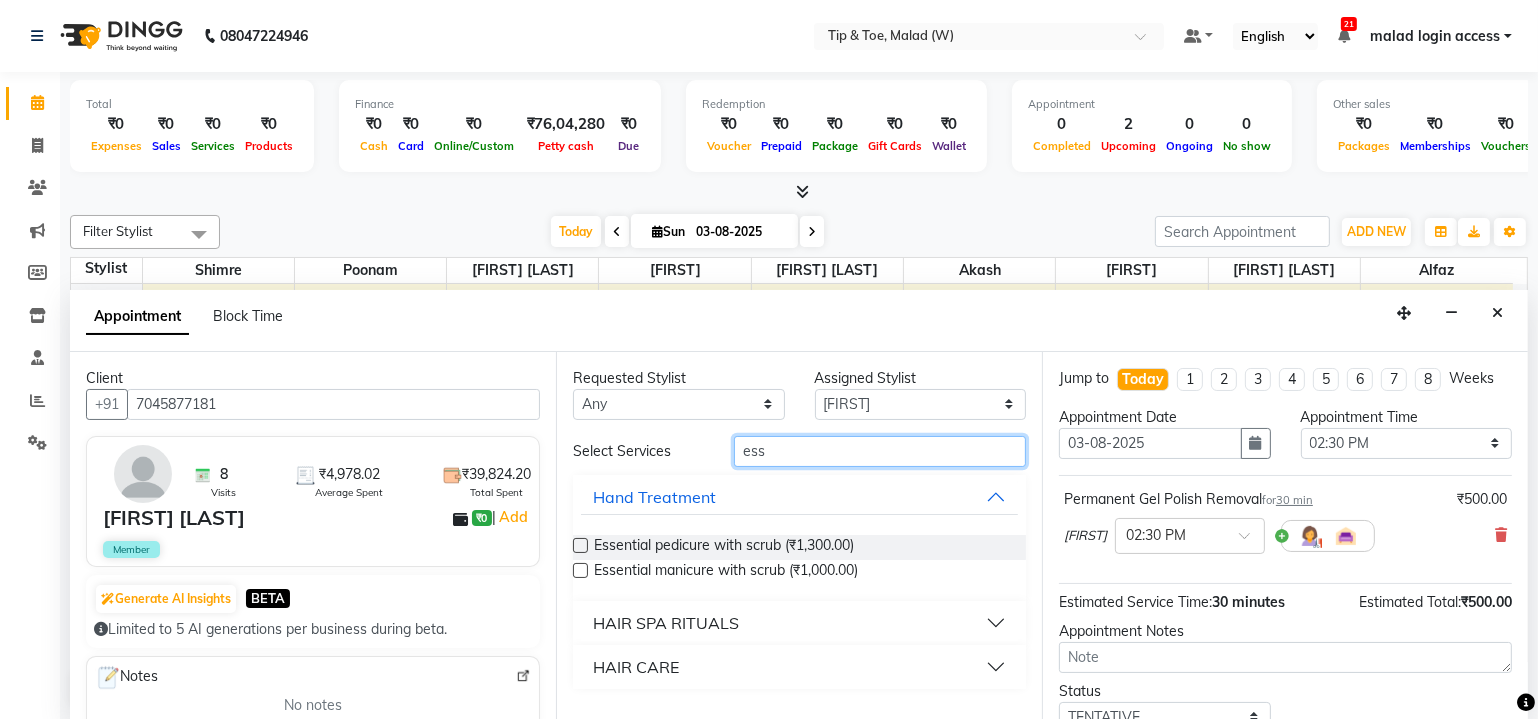 type on "ess" 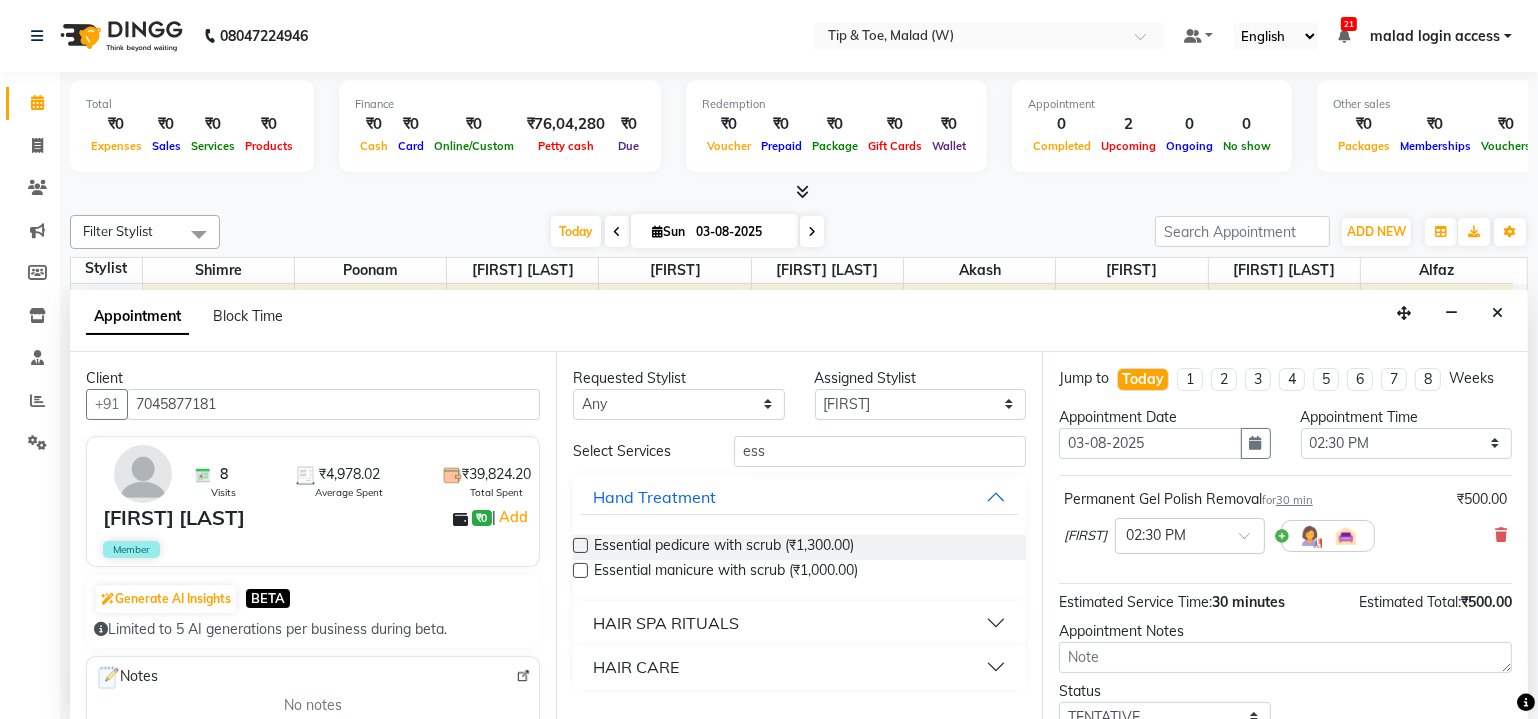 click at bounding box center (580, 570) 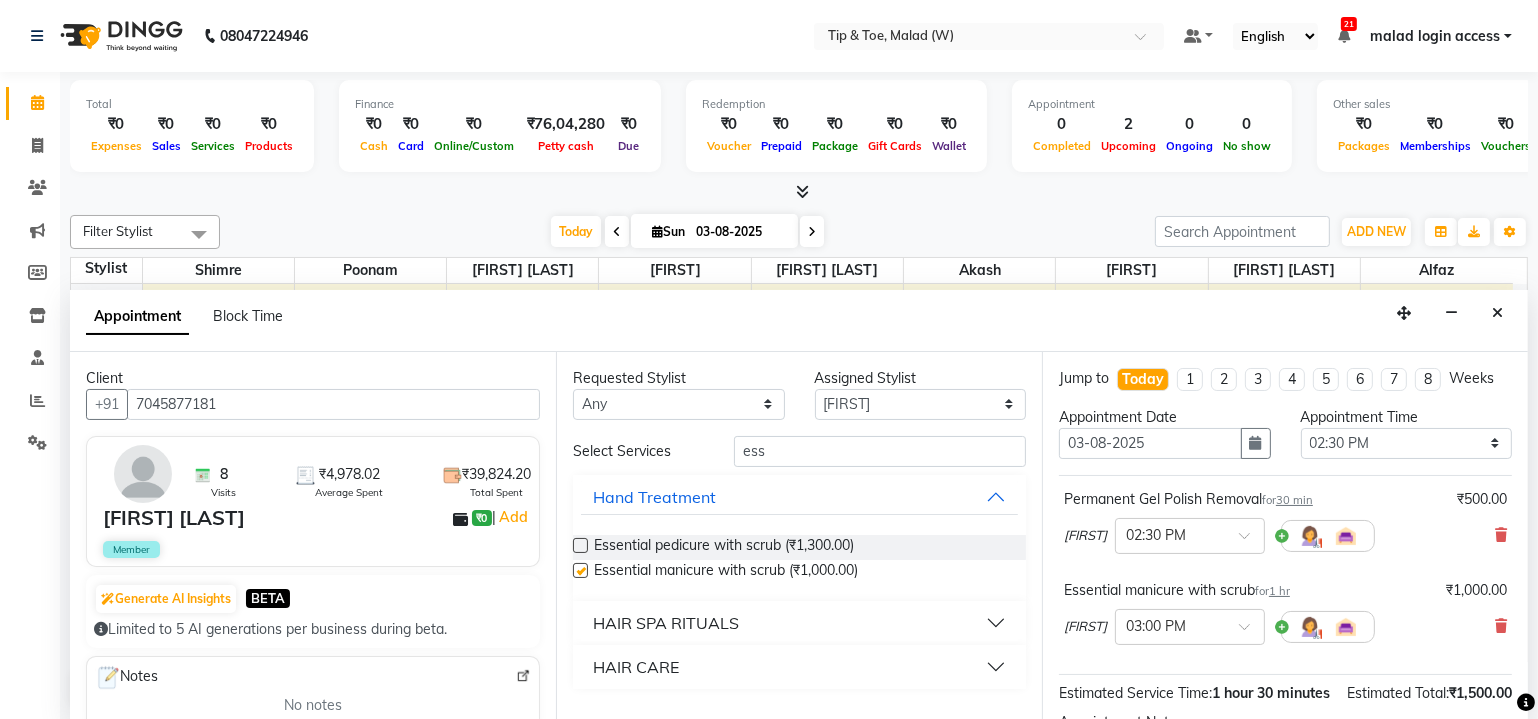 checkbox on "false" 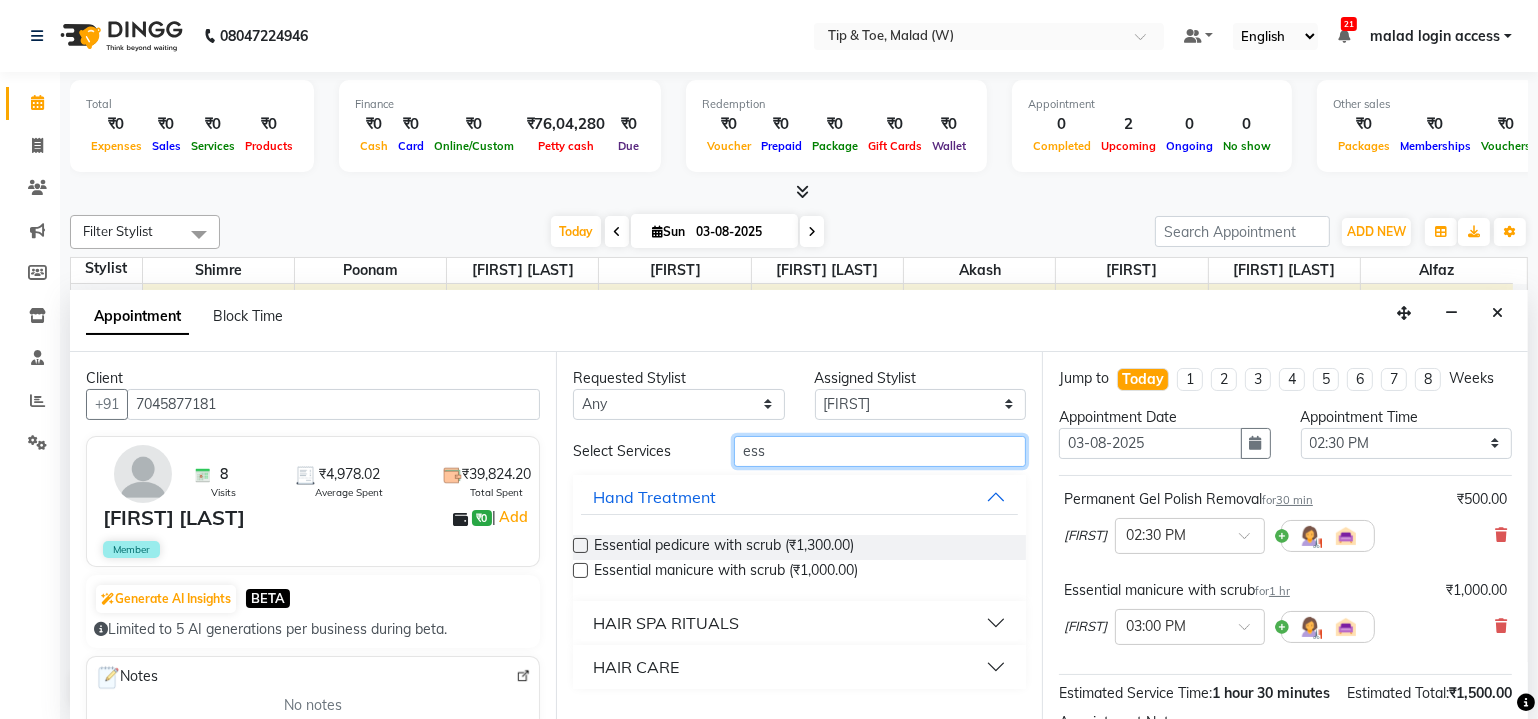 click on "ess" at bounding box center (880, 451) 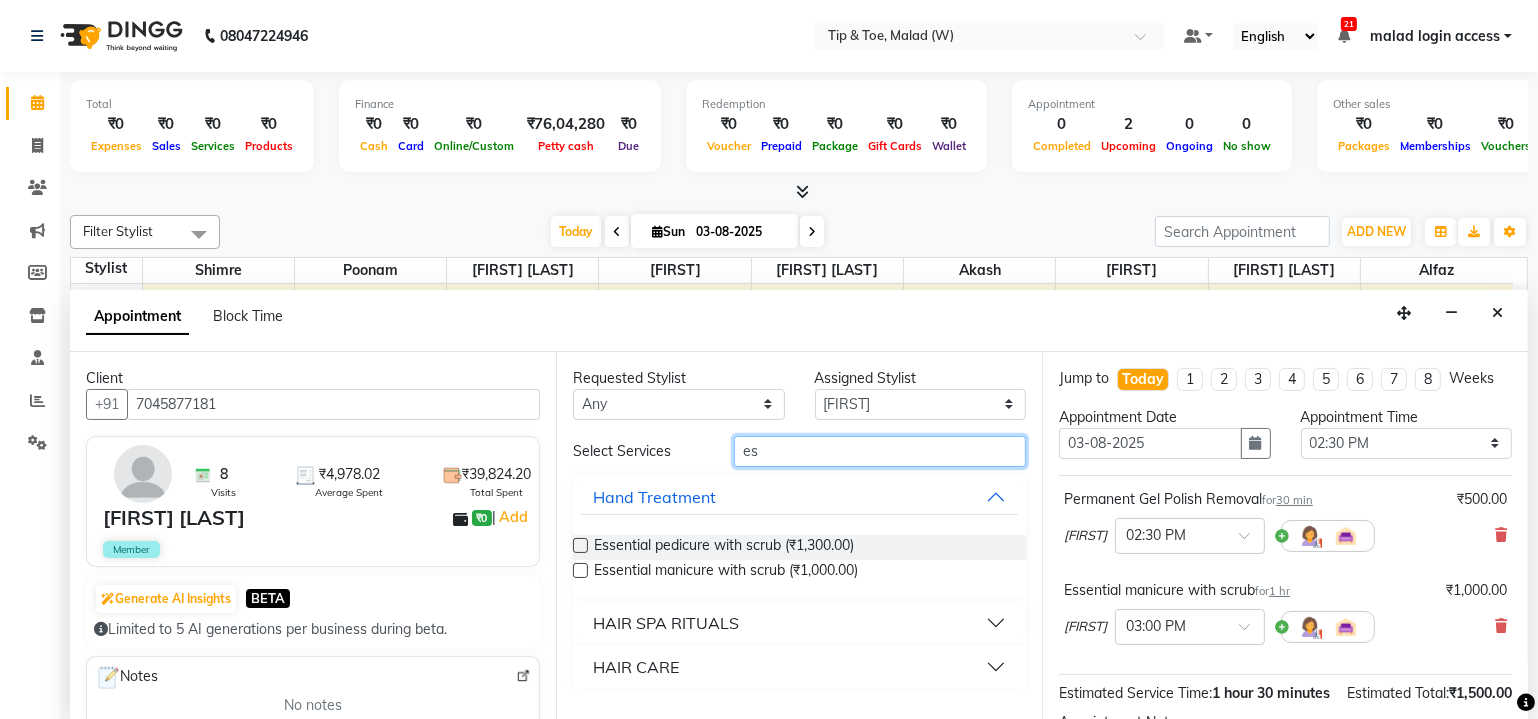 type on "e" 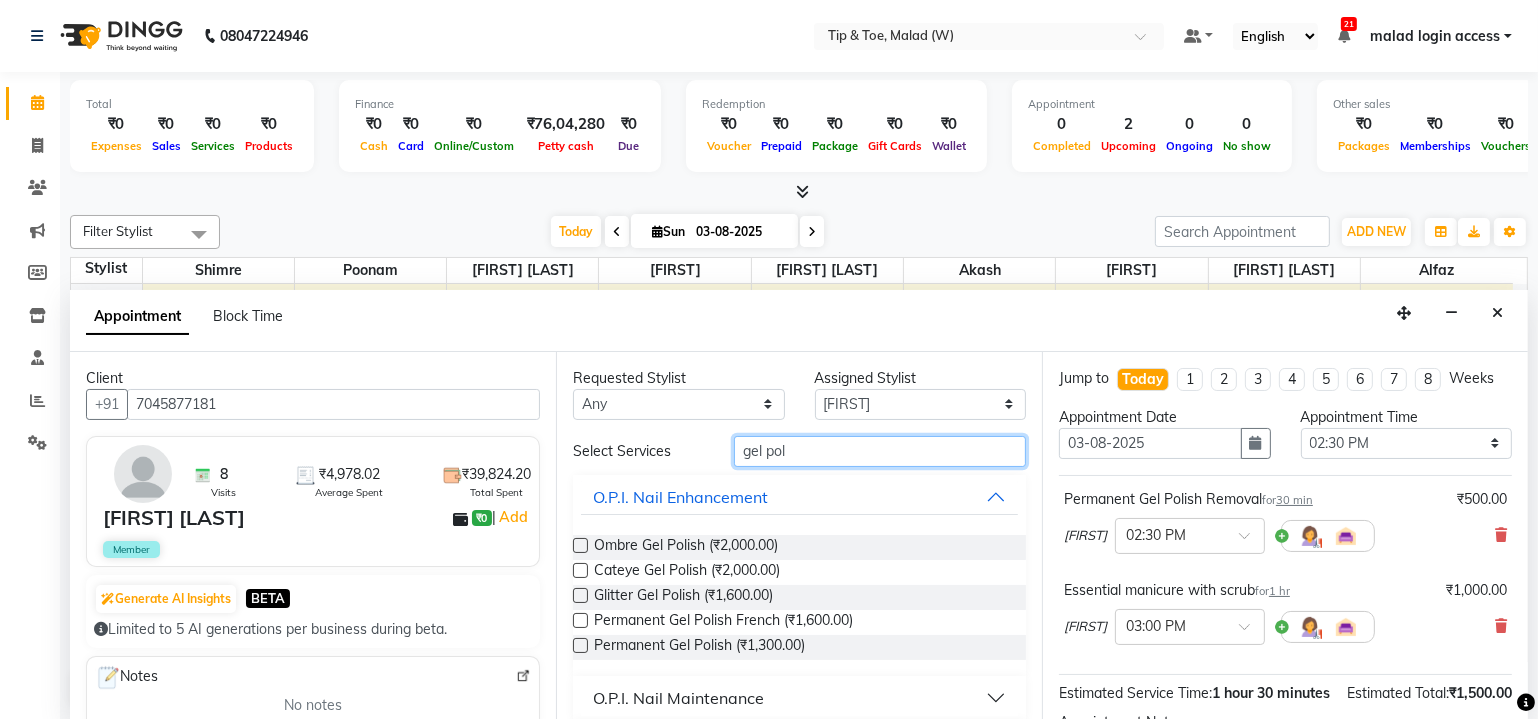 type on "gel pol" 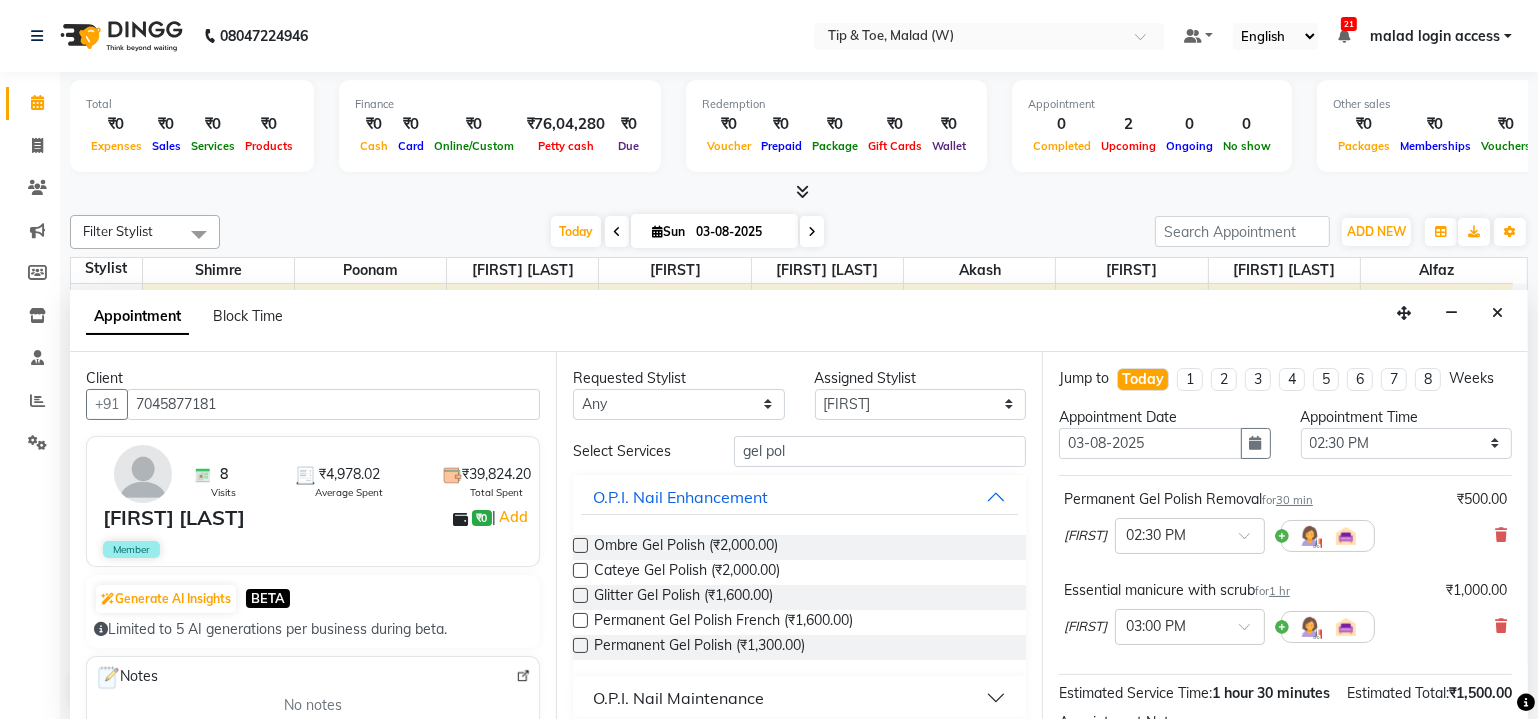 click at bounding box center [580, 645] 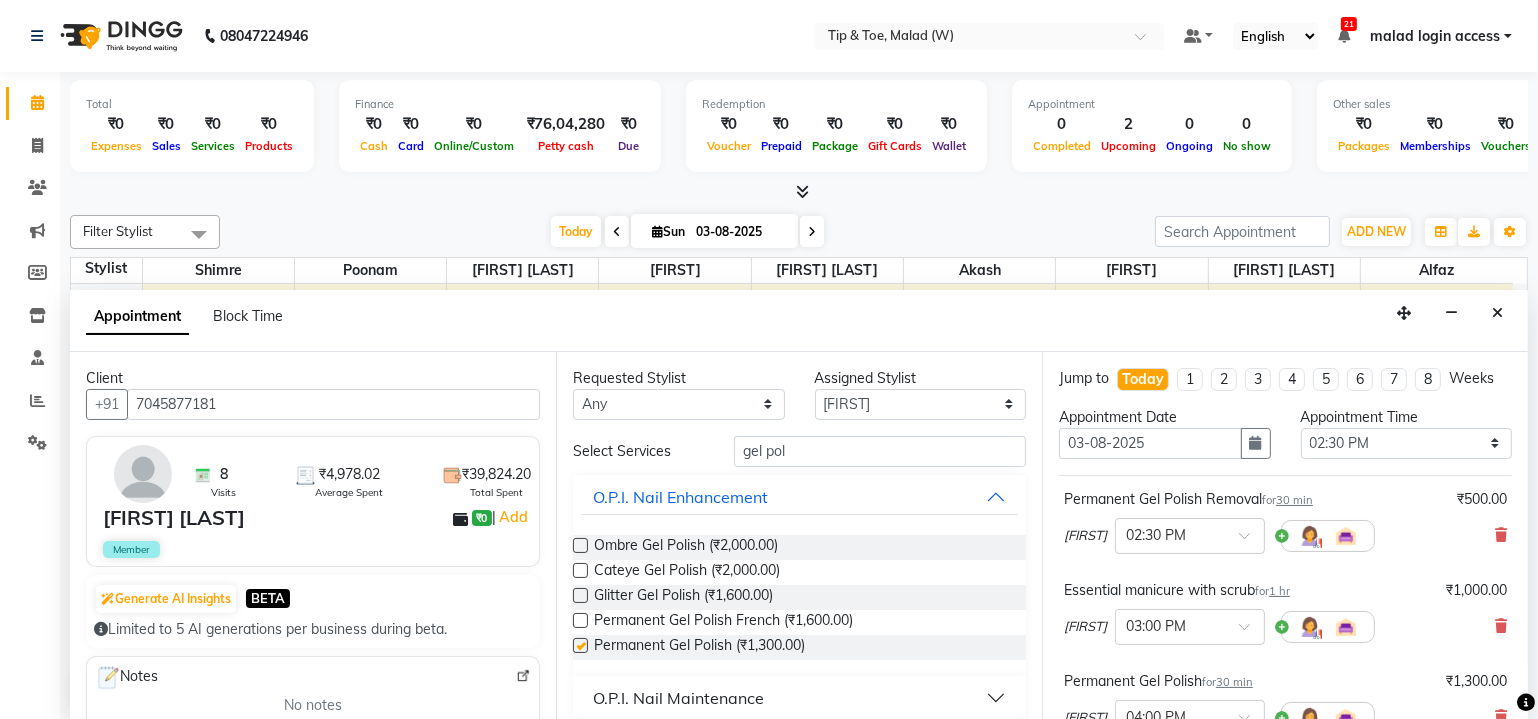 checkbox on "false" 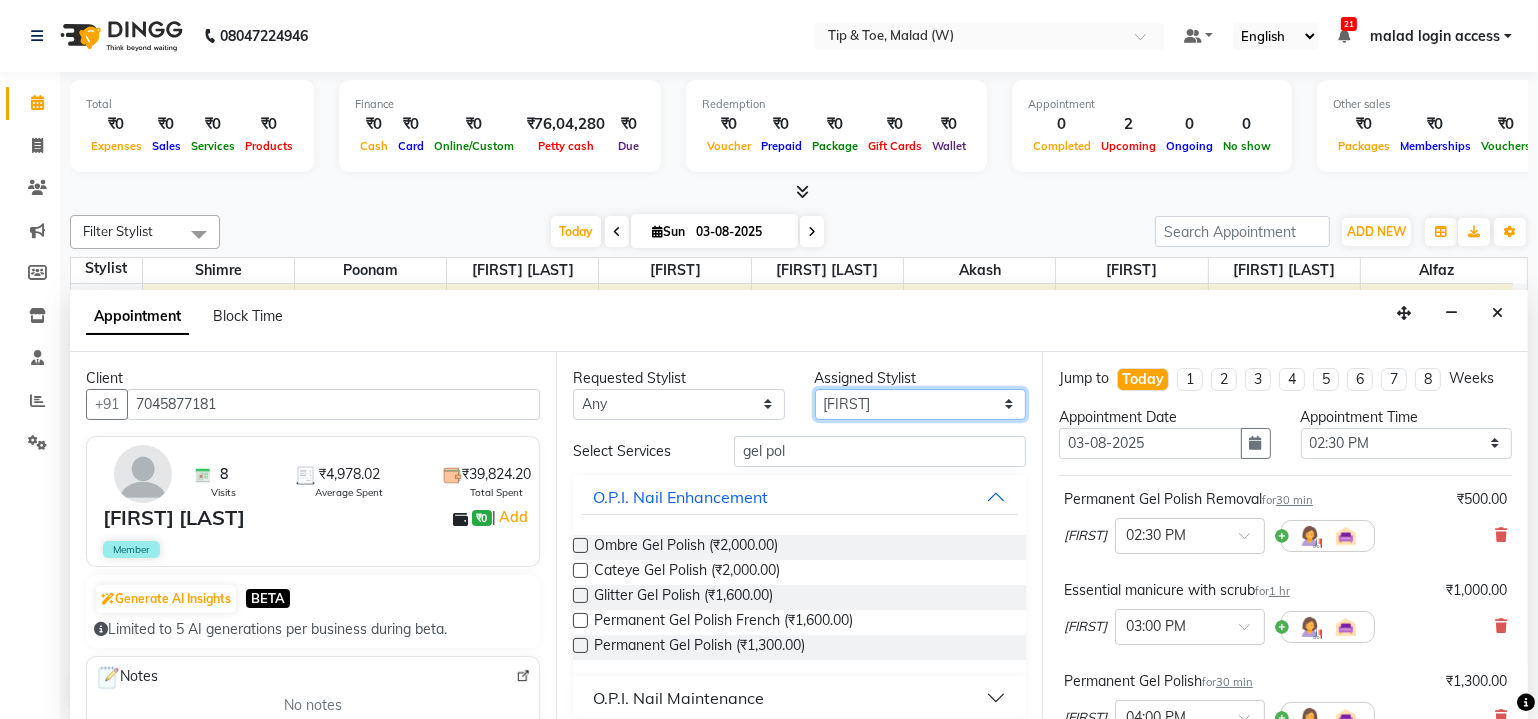 click on "Select [FIRST] [FIRST] [FIRST] [LAST] [FIRST] [FIRST] [FIRST] [LAST] [FIRST] [FIRST]" at bounding box center [921, 404] 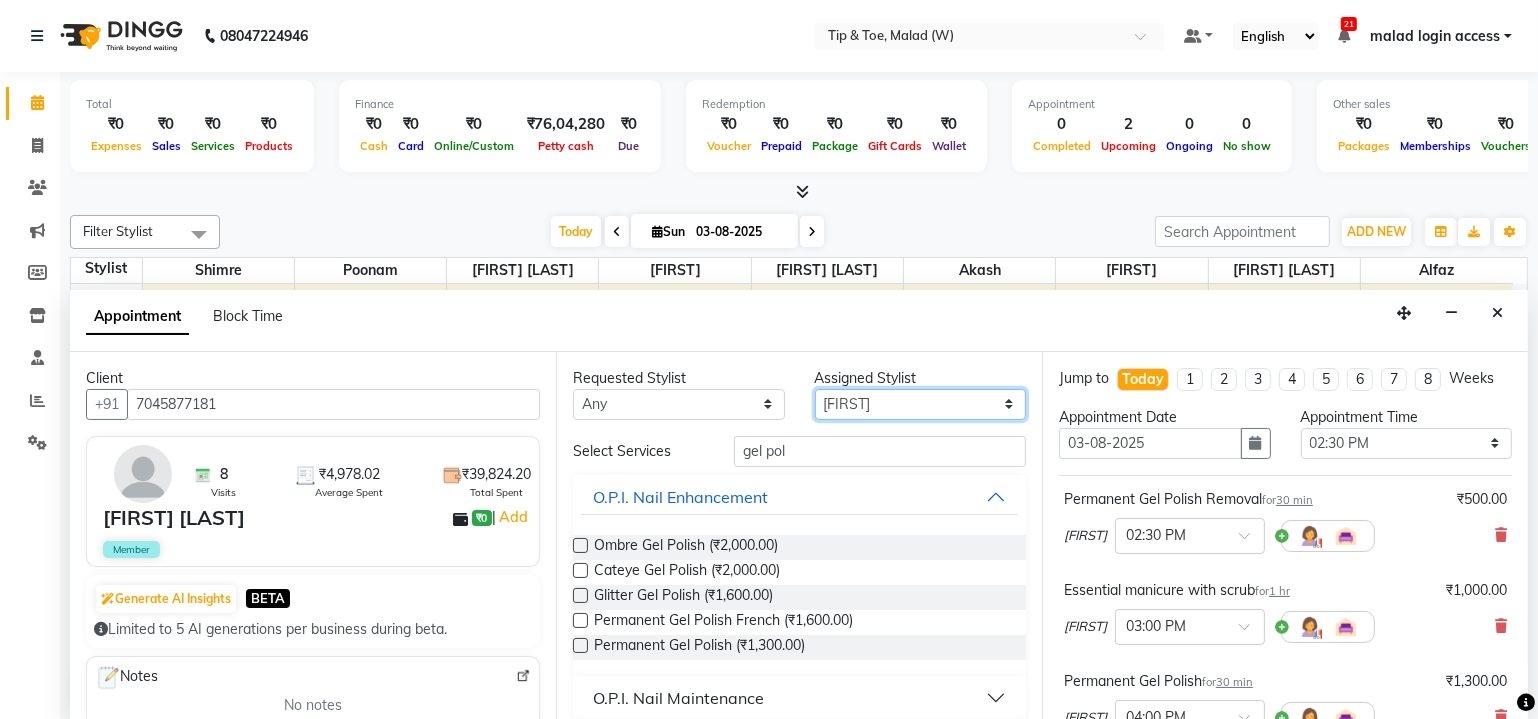 select on "41858" 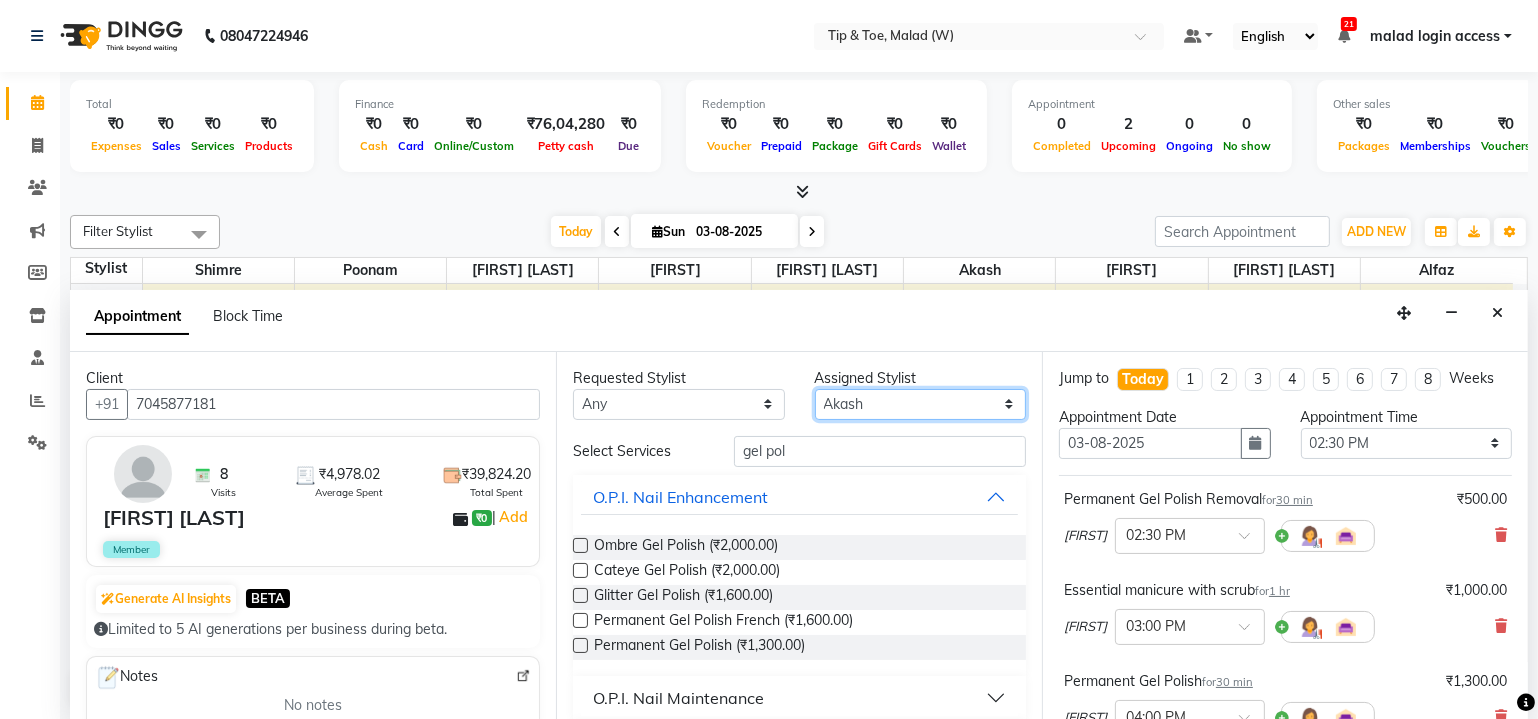 click on "Select [FIRST] [FIRST] [FIRST] [LAST] [FIRST] [FIRST] [FIRST] [LAST] [FIRST] [FIRST]" at bounding box center [921, 404] 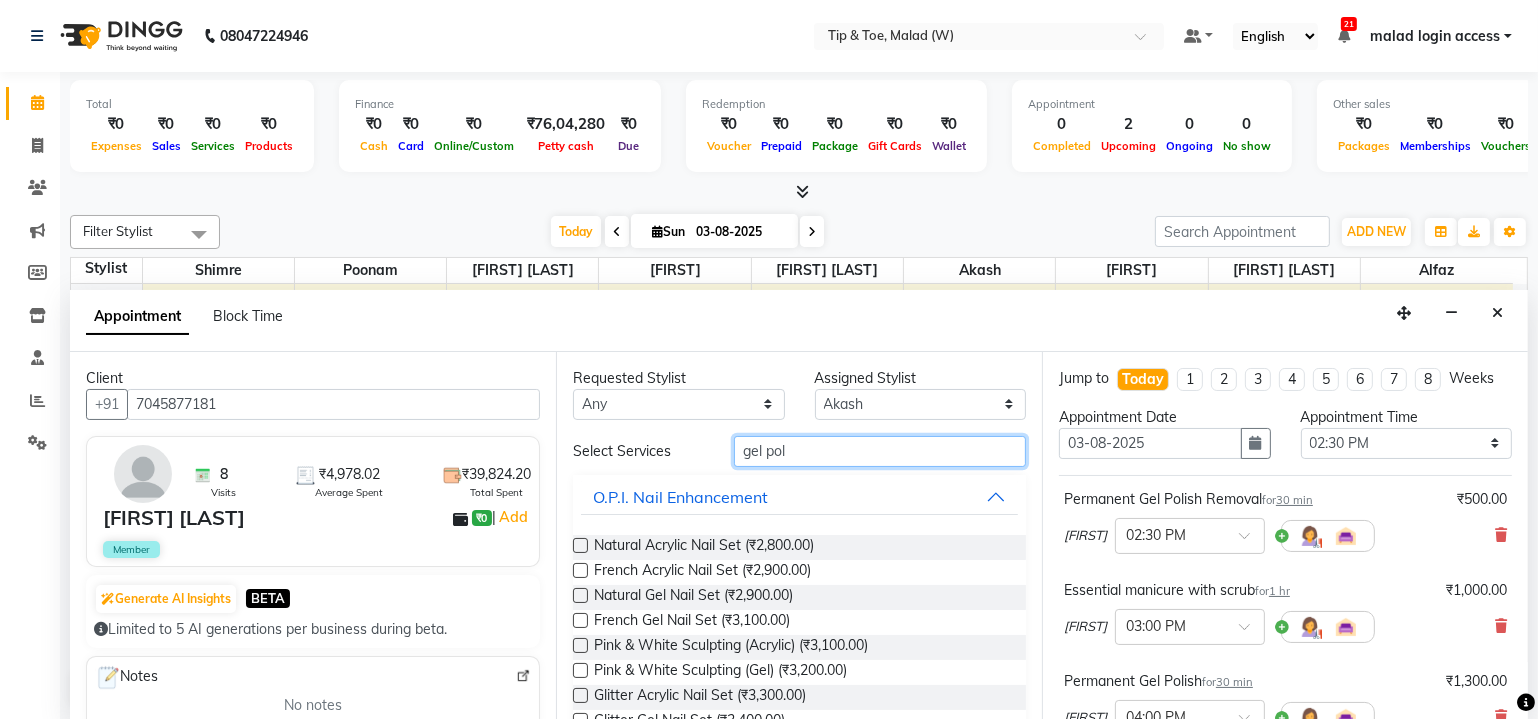 click on "gel pol" at bounding box center [880, 451] 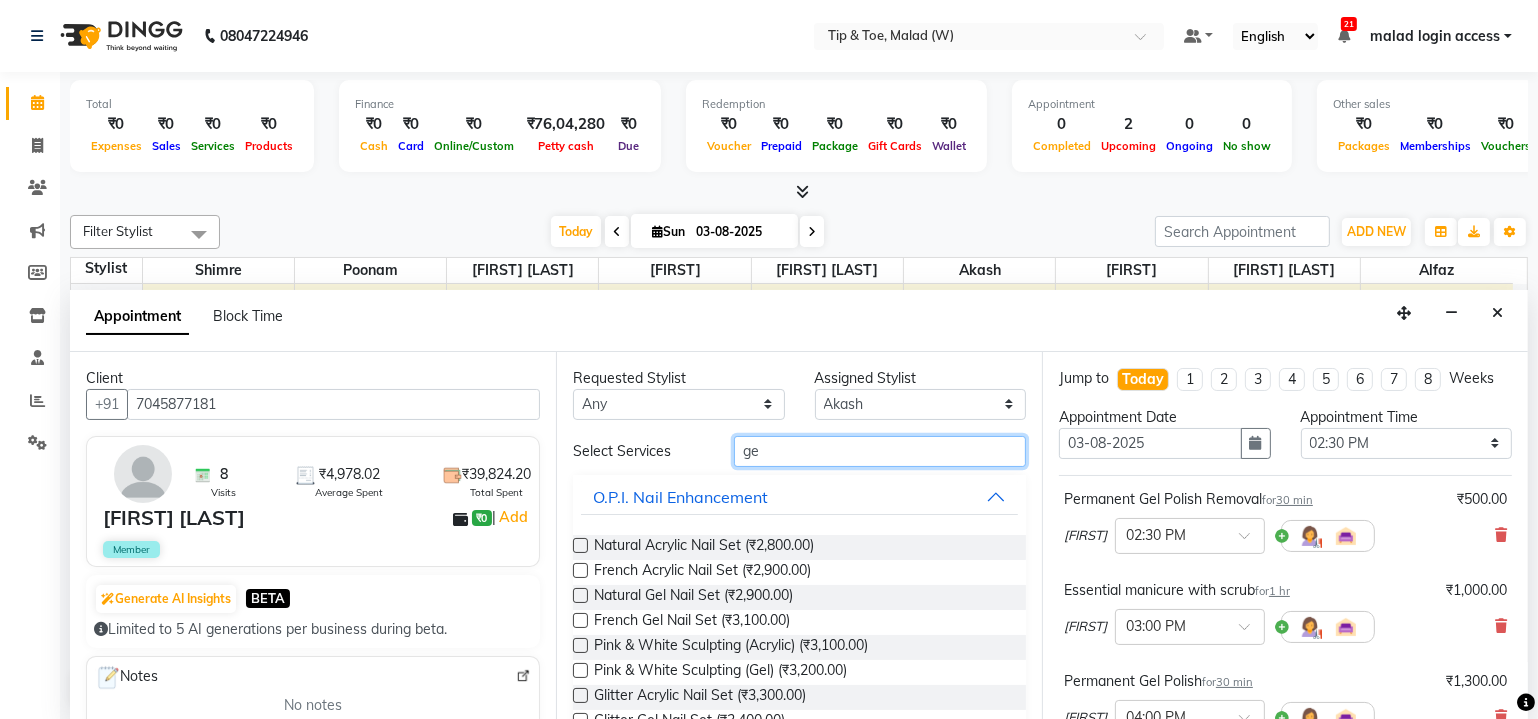 type on "g" 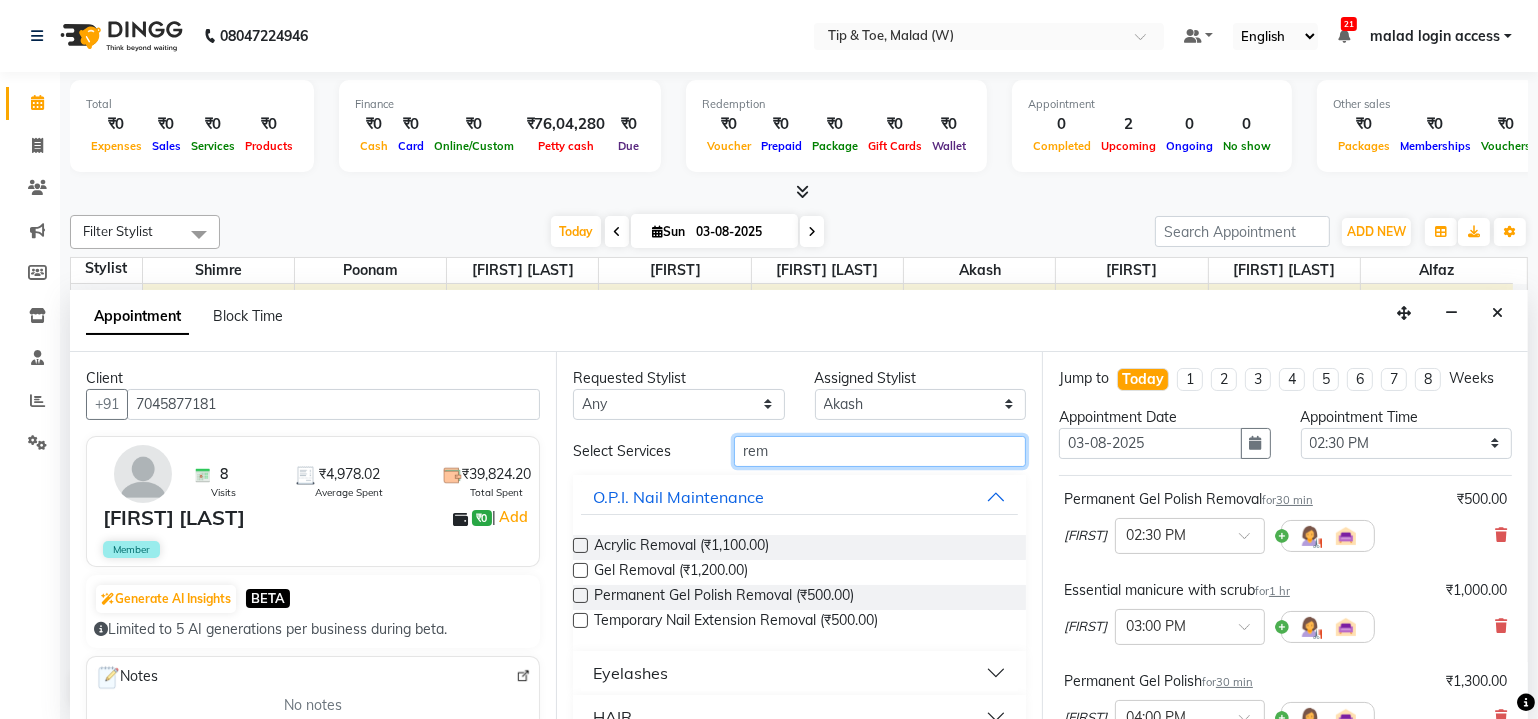 type on "rem" 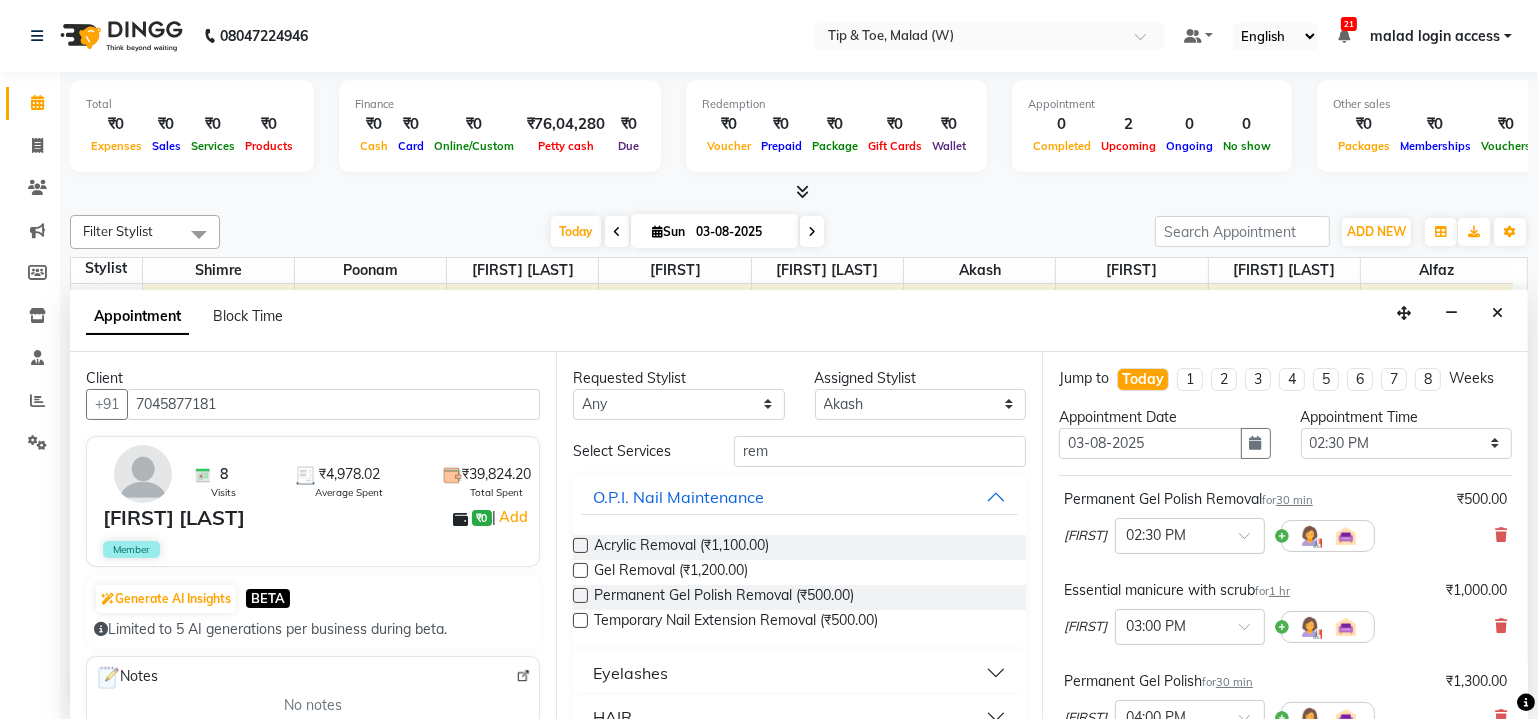click at bounding box center [580, 595] 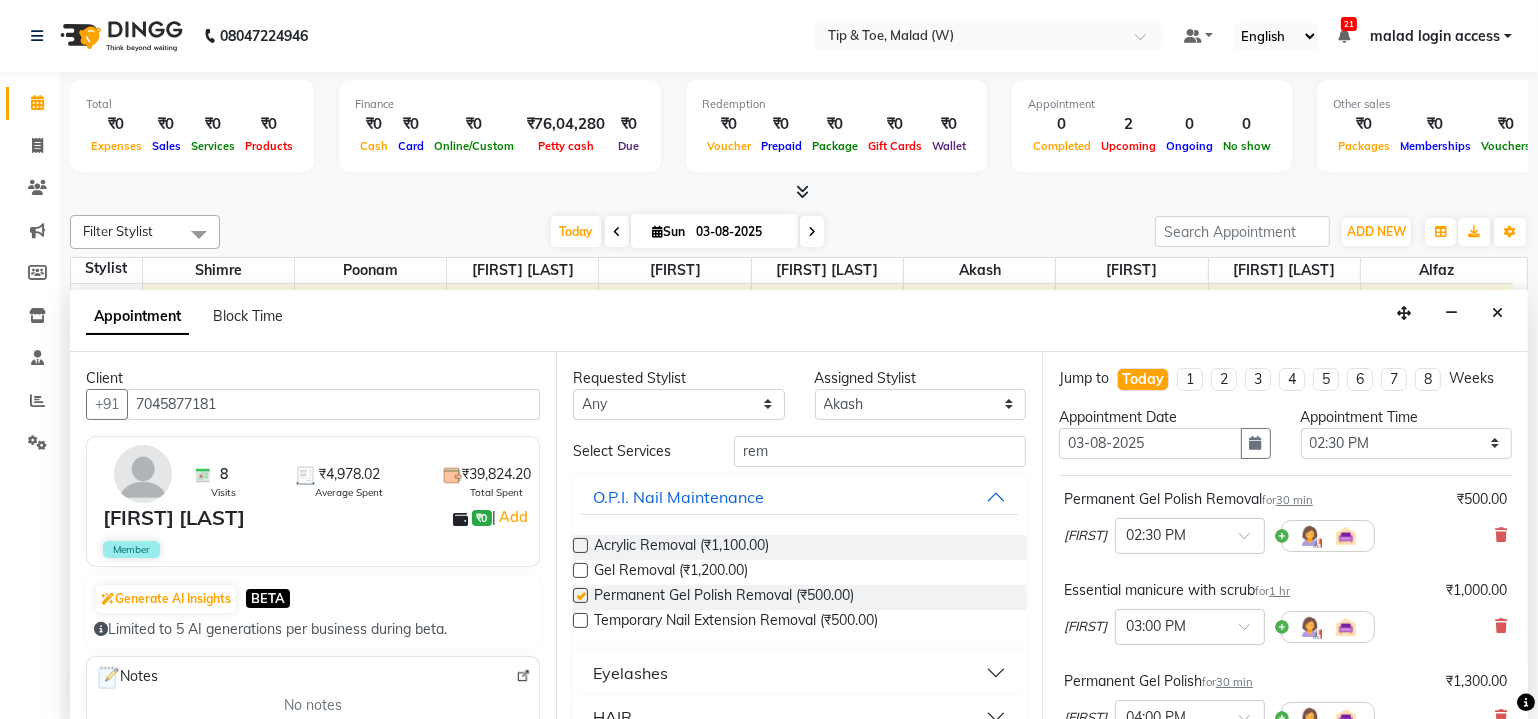 checkbox on "false" 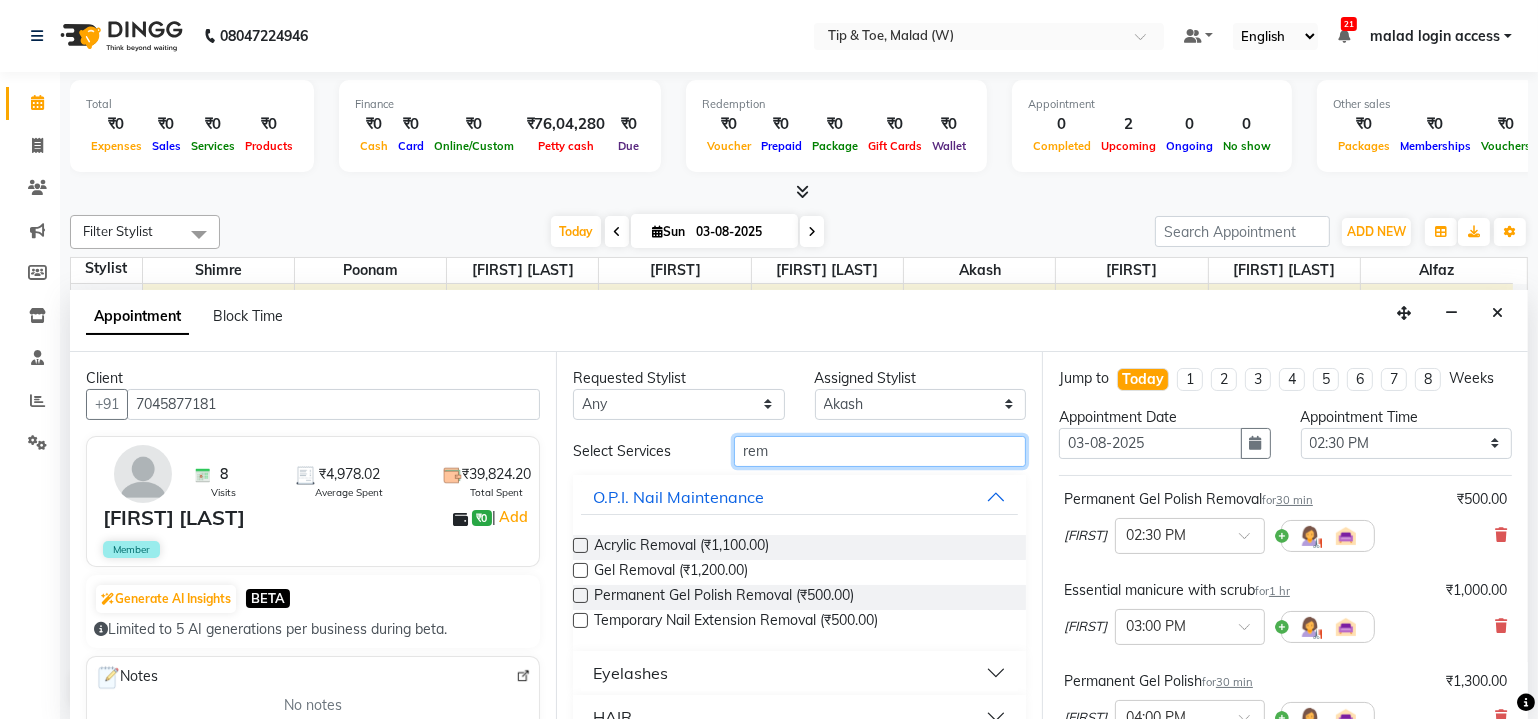 click on "rem" at bounding box center (880, 451) 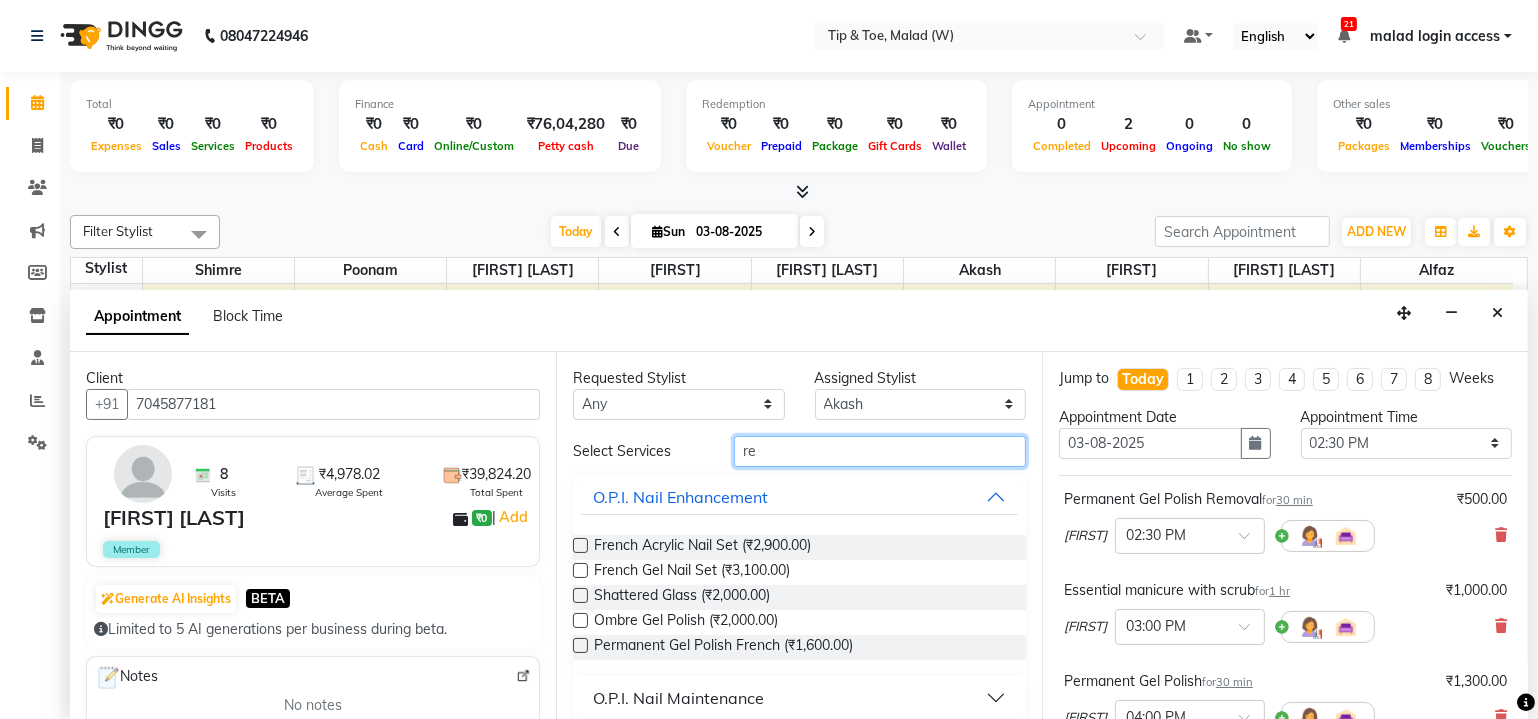 type on "r" 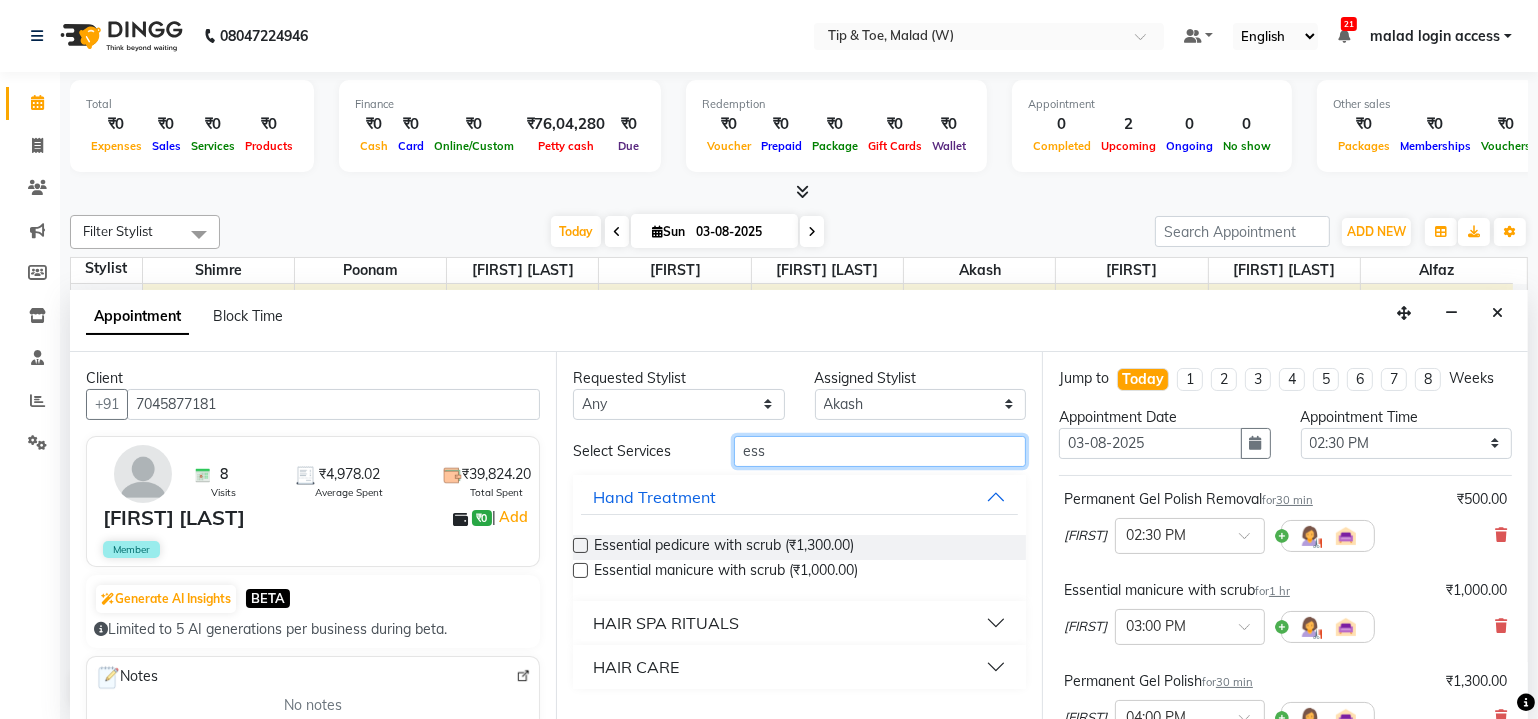 type on "ess" 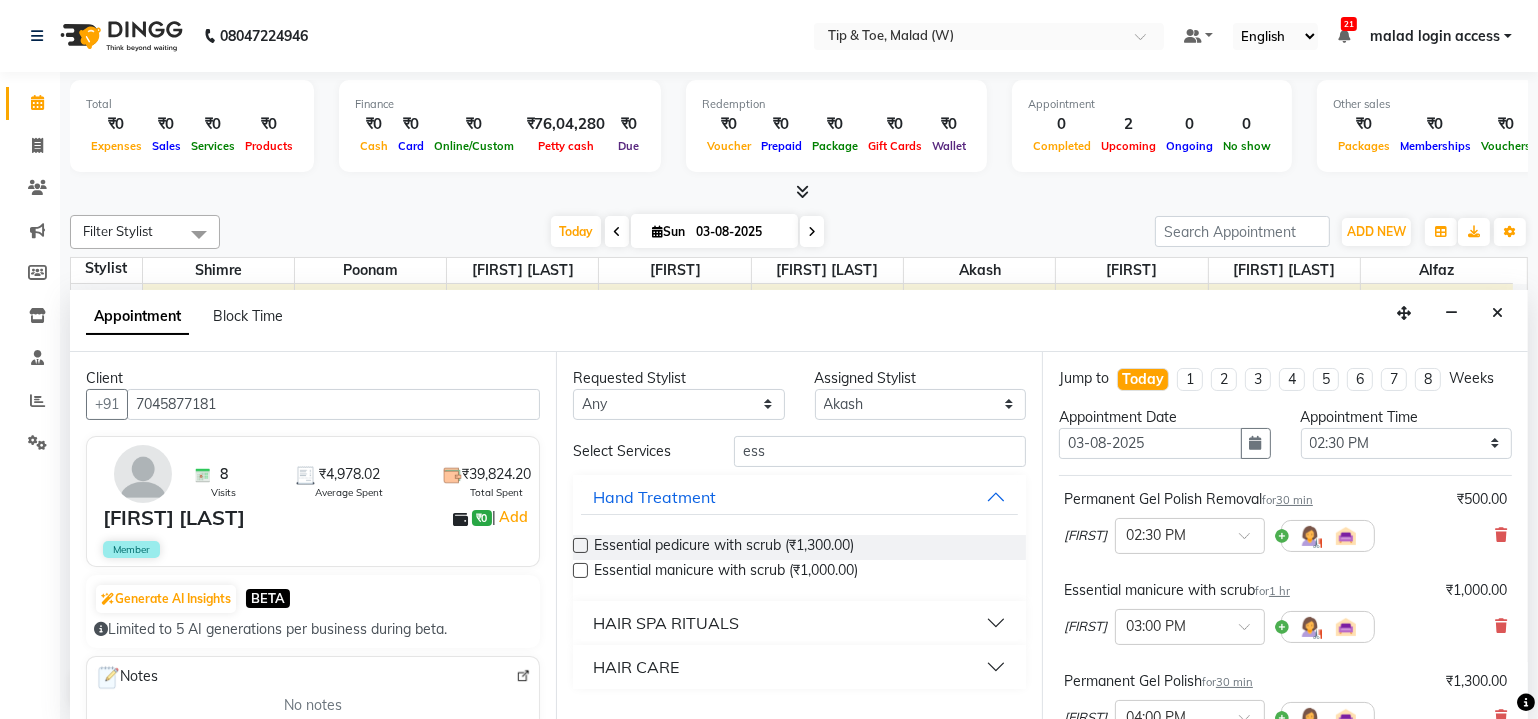 click at bounding box center (580, 545) 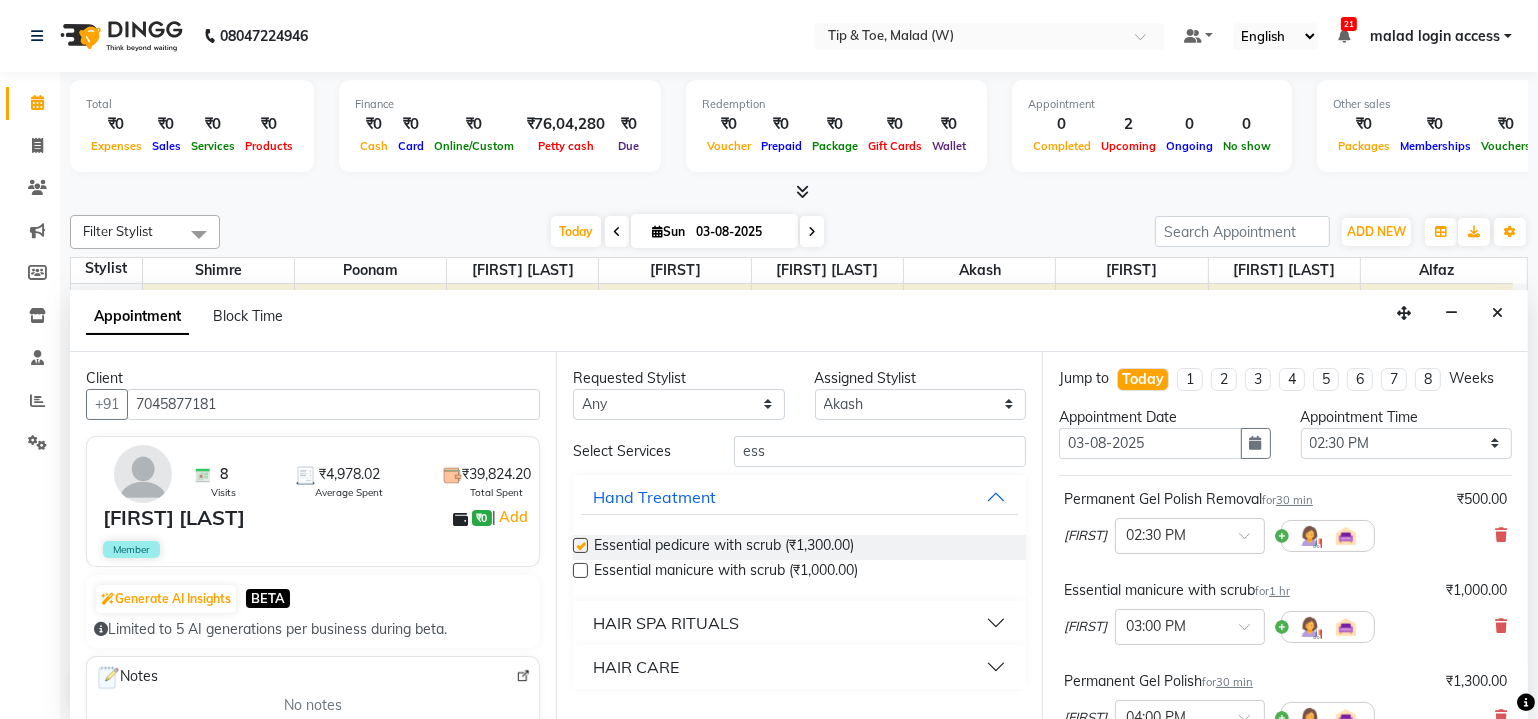 checkbox on "false" 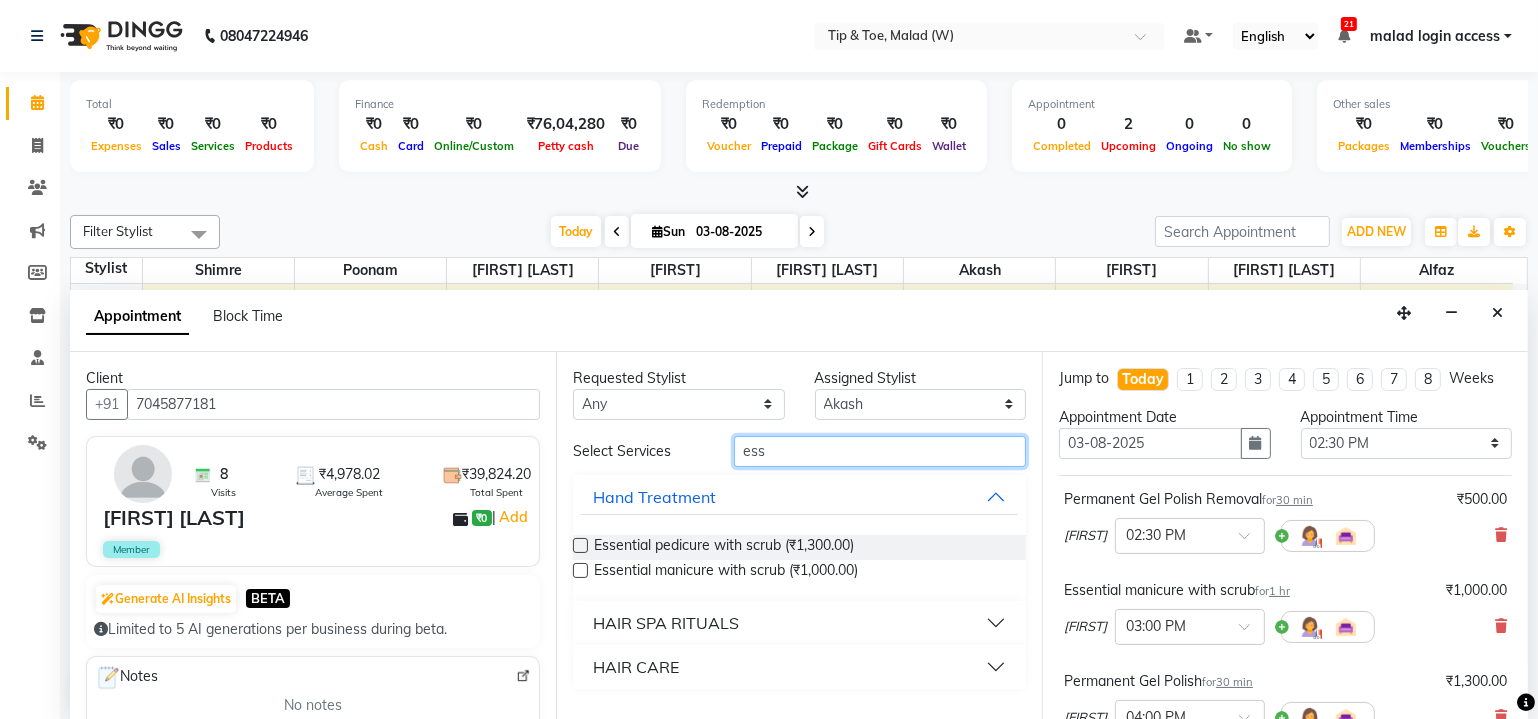 click on "ess" at bounding box center [880, 451] 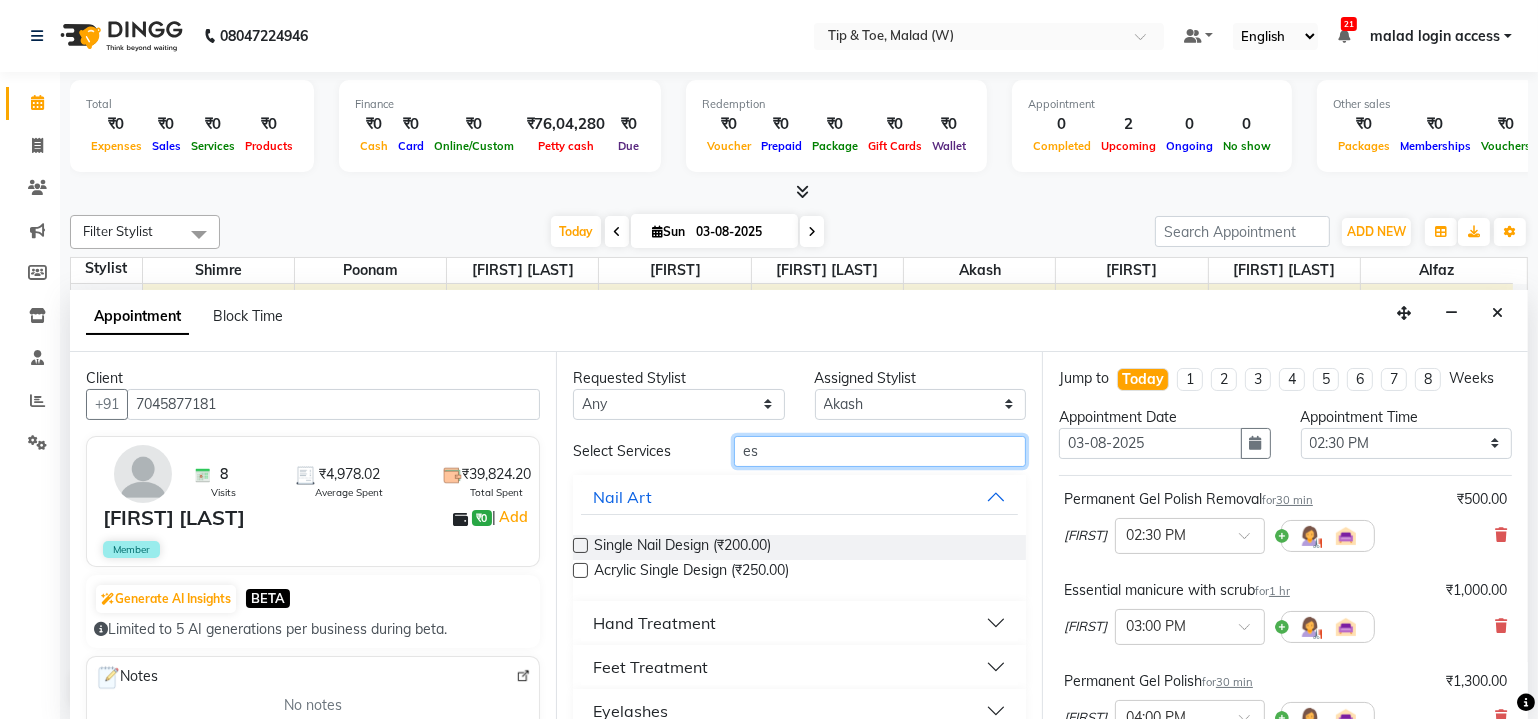 type on "e" 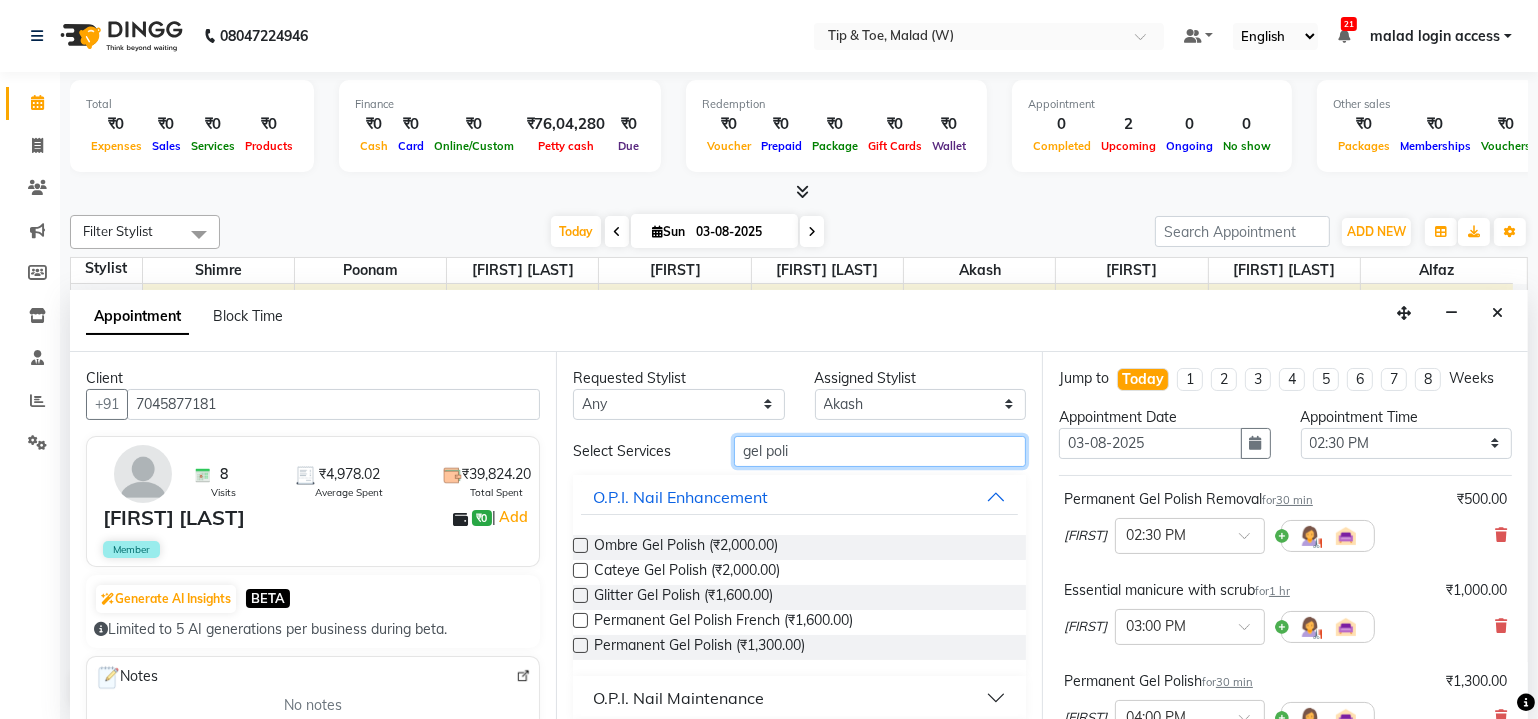 type on "gel poli" 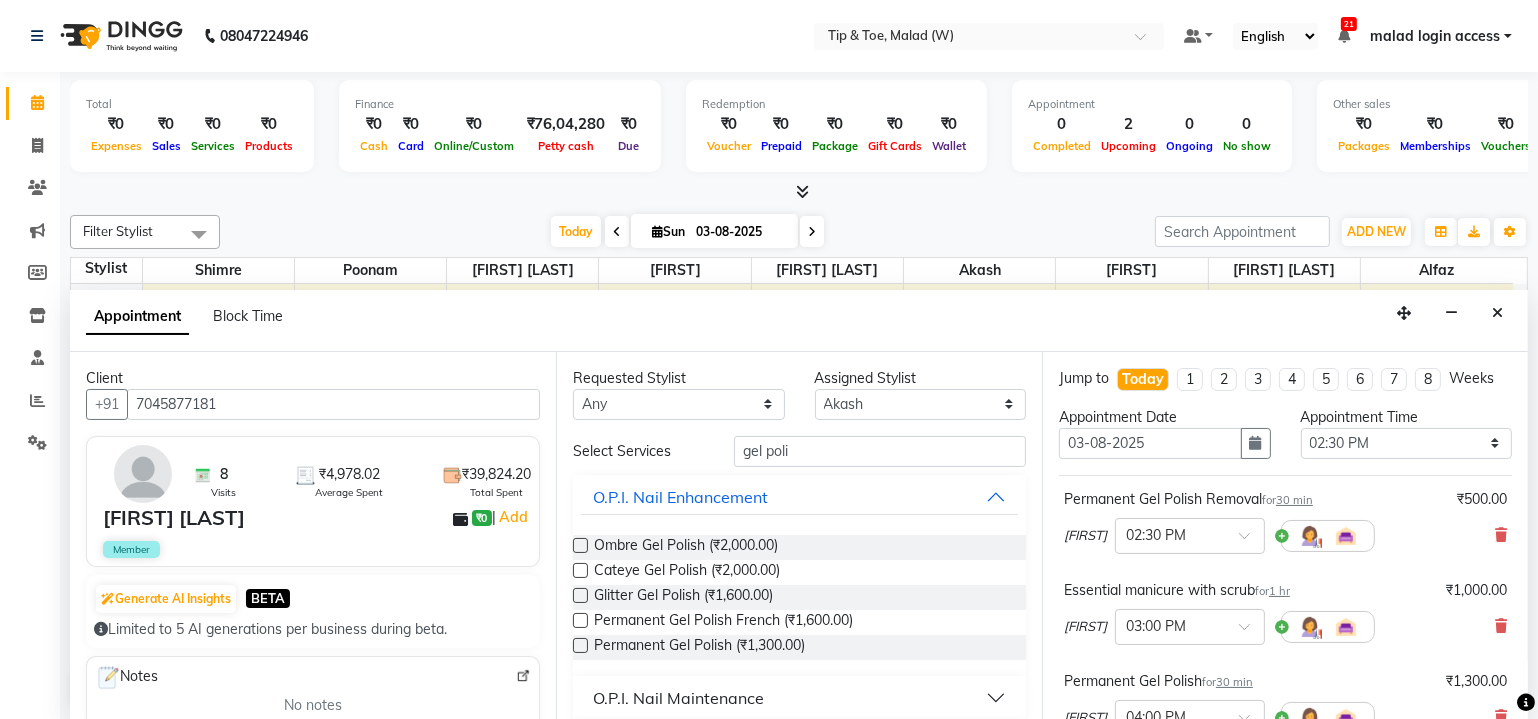 click at bounding box center (580, 645) 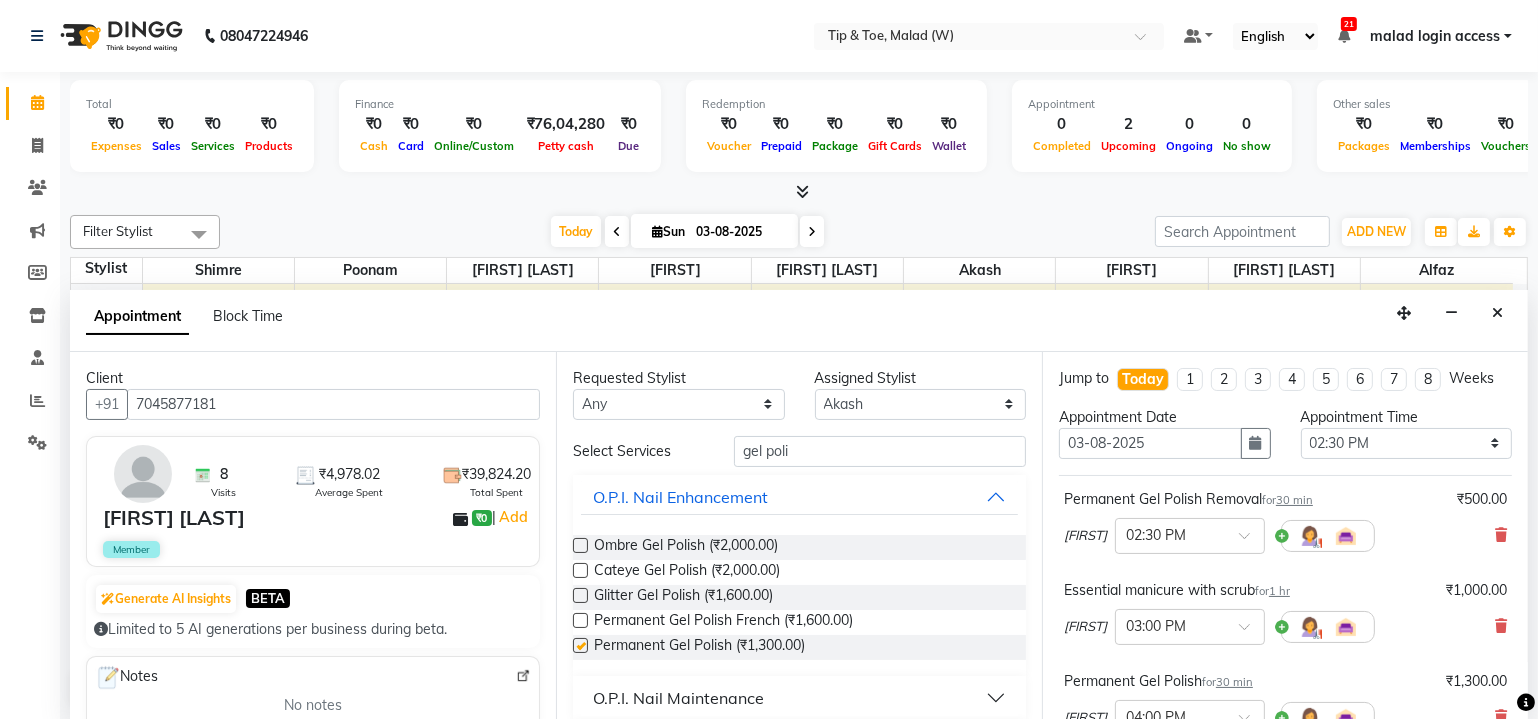 checkbox on "false" 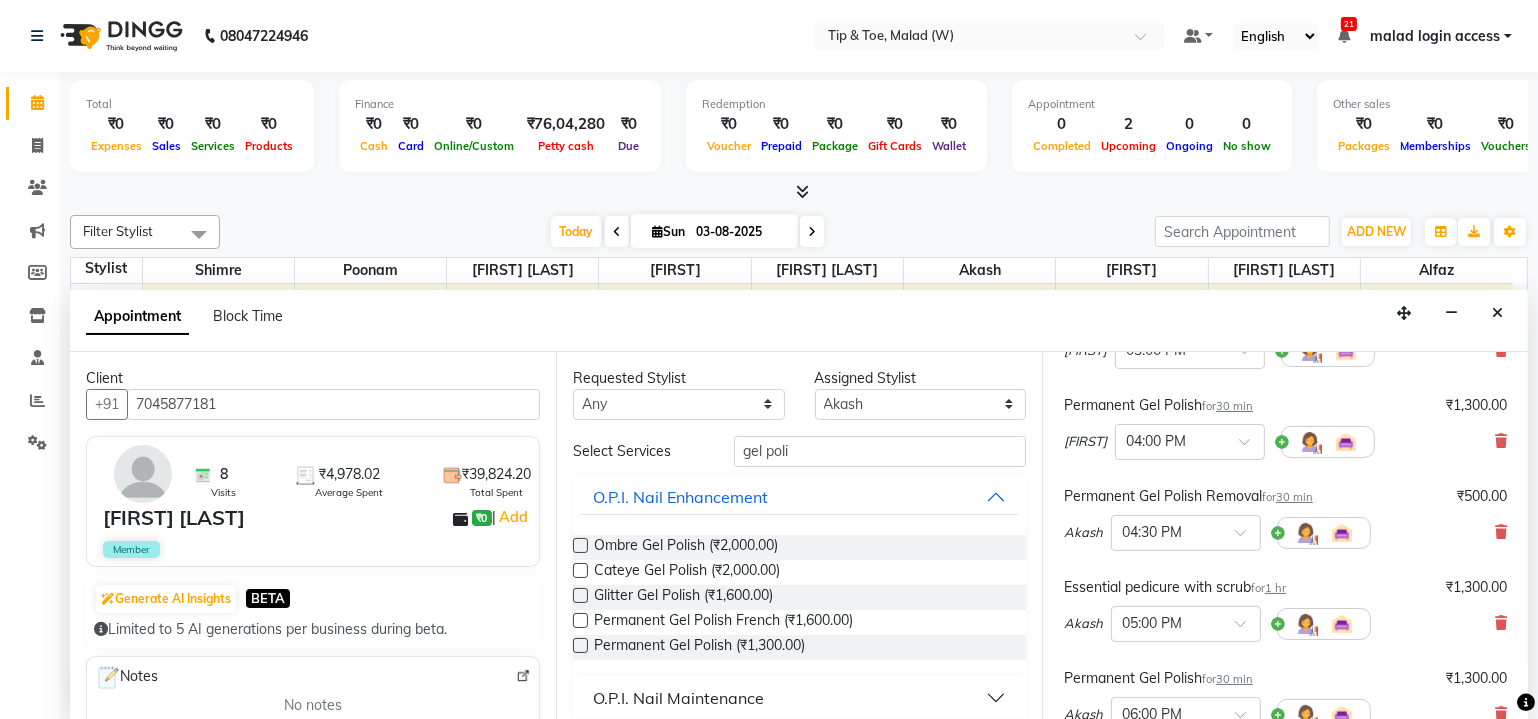 scroll, scrollTop: 300, scrollLeft: 0, axis: vertical 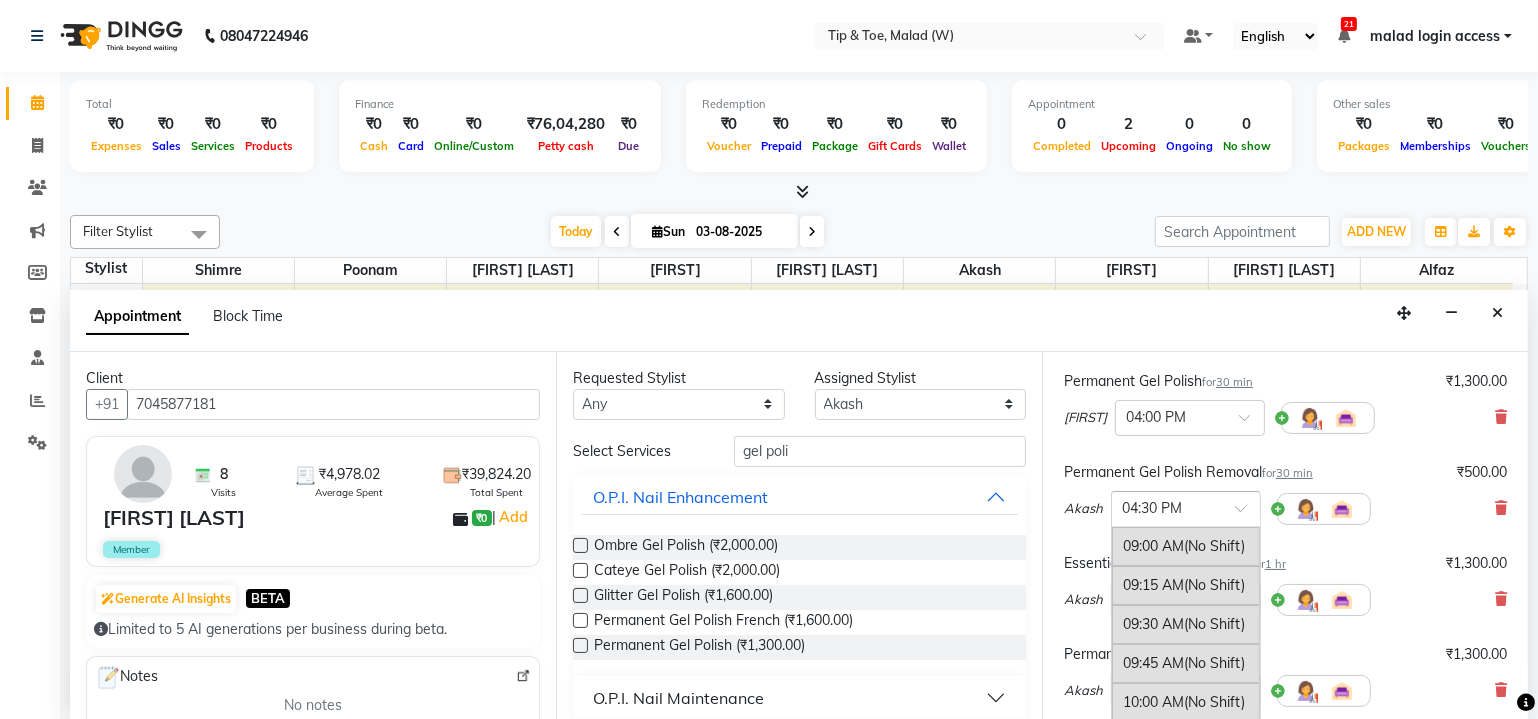 click at bounding box center (1247, 514) 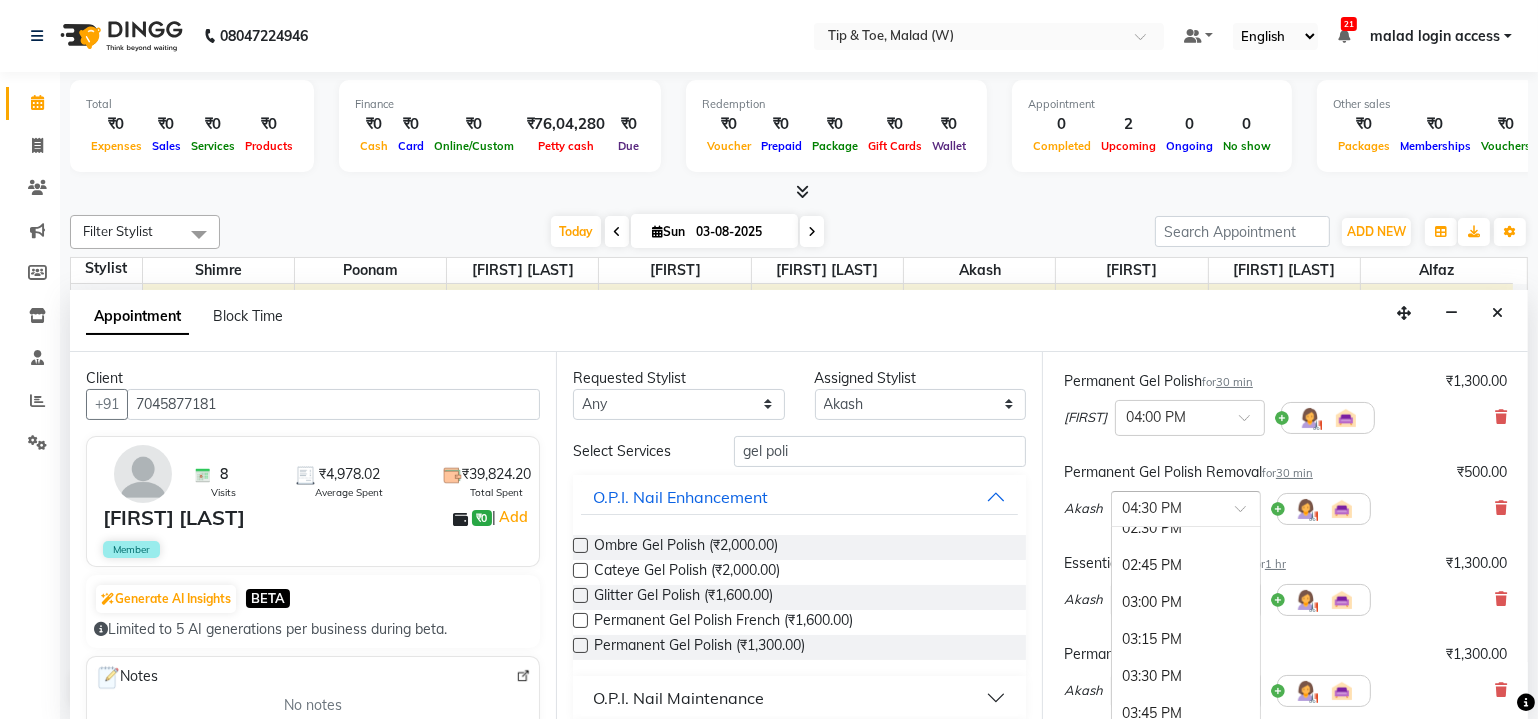 scroll, scrollTop: 827, scrollLeft: 0, axis: vertical 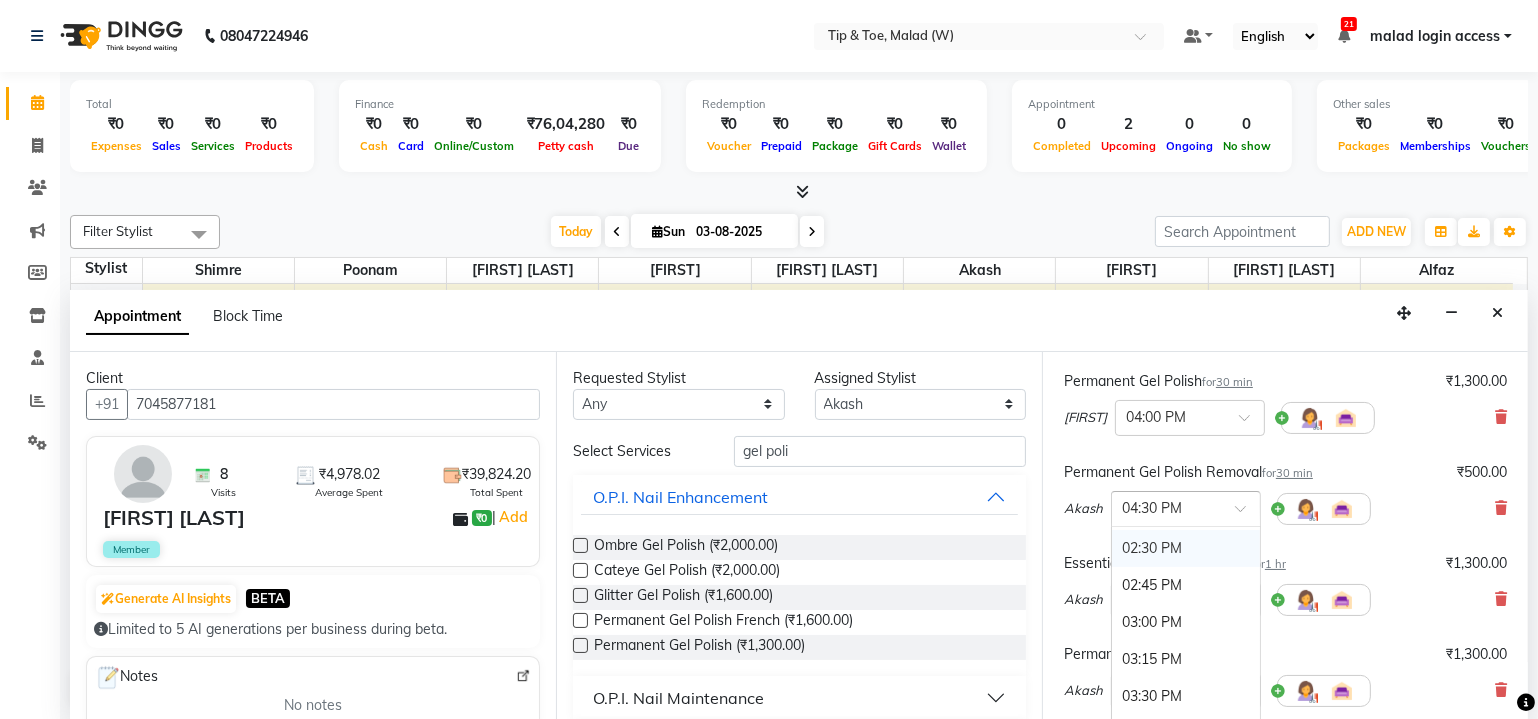 click on "02:30 PM" at bounding box center [1186, 548] 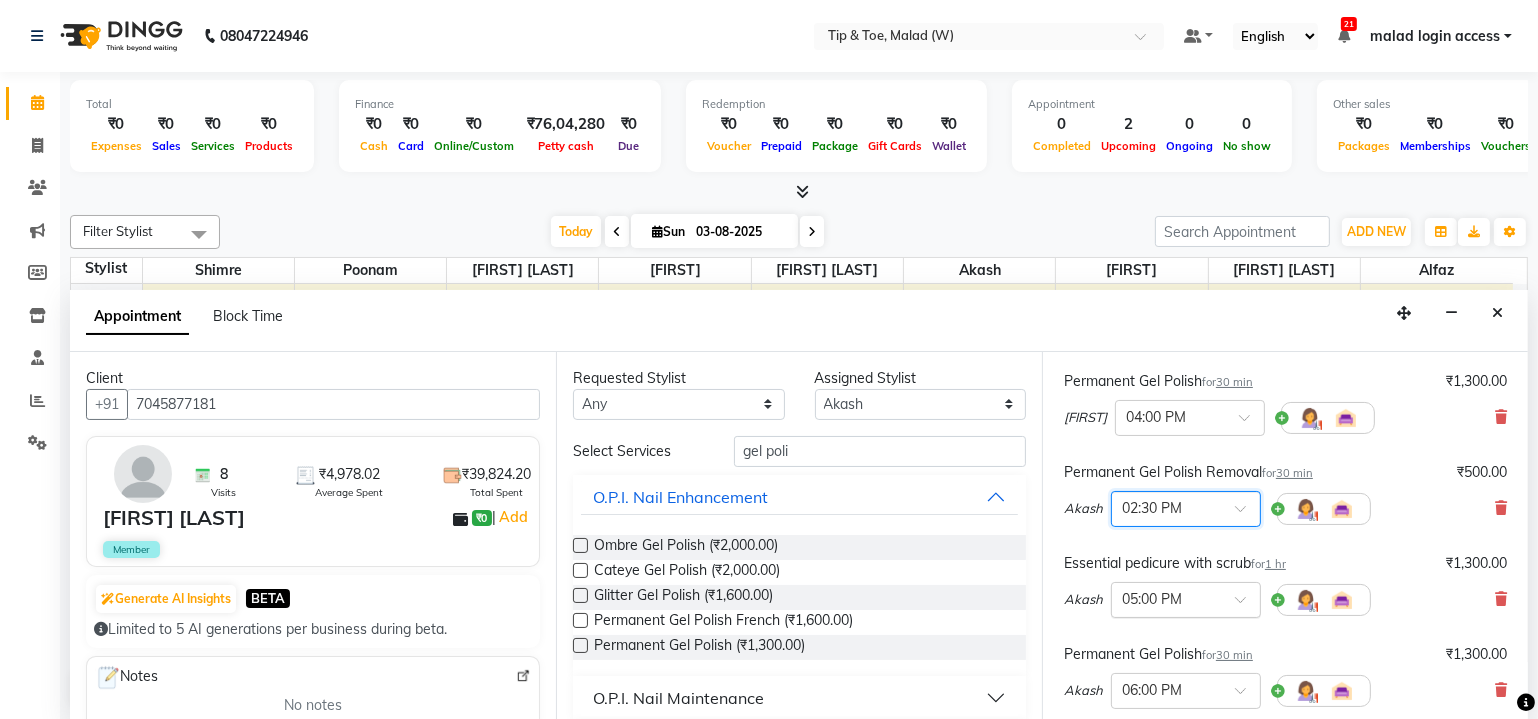 click at bounding box center (1247, 605) 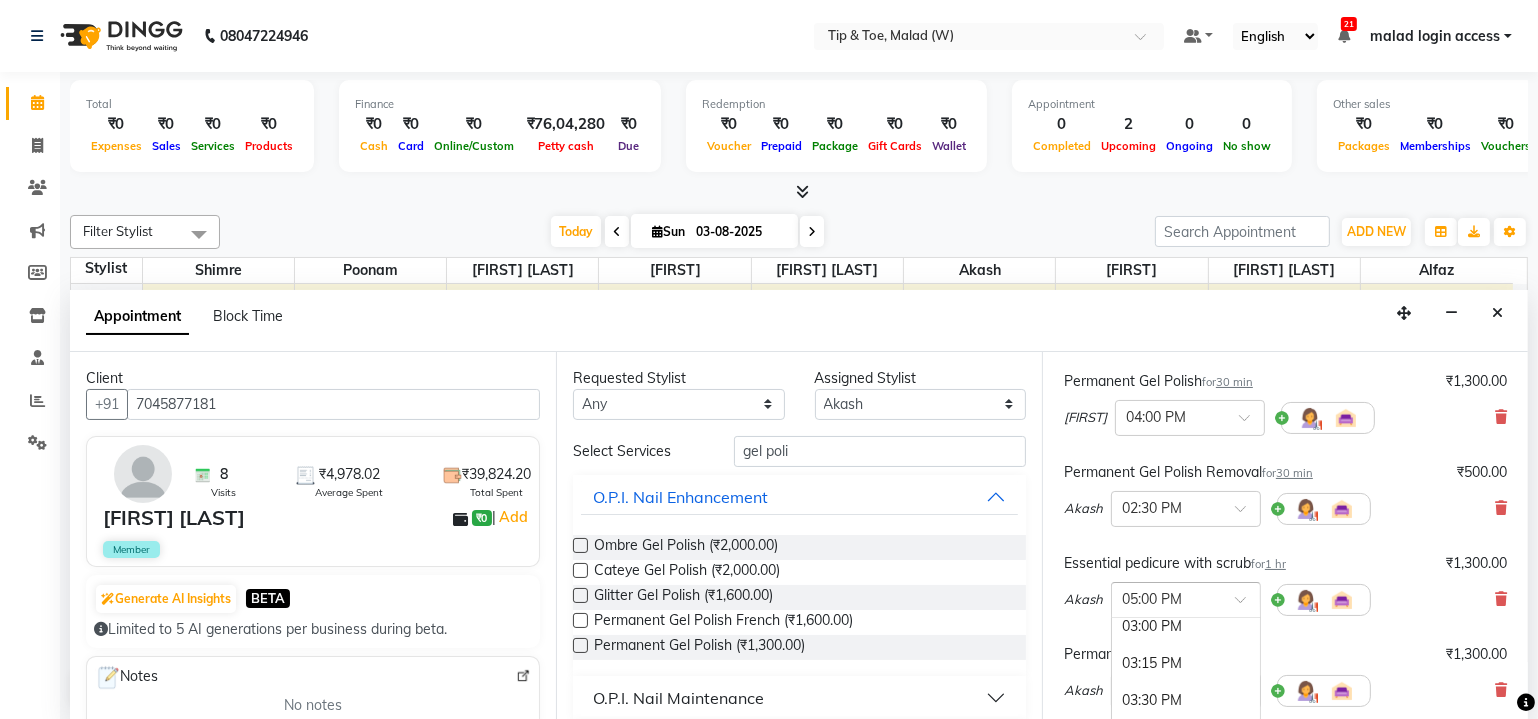scroll, scrollTop: 901, scrollLeft: 0, axis: vertical 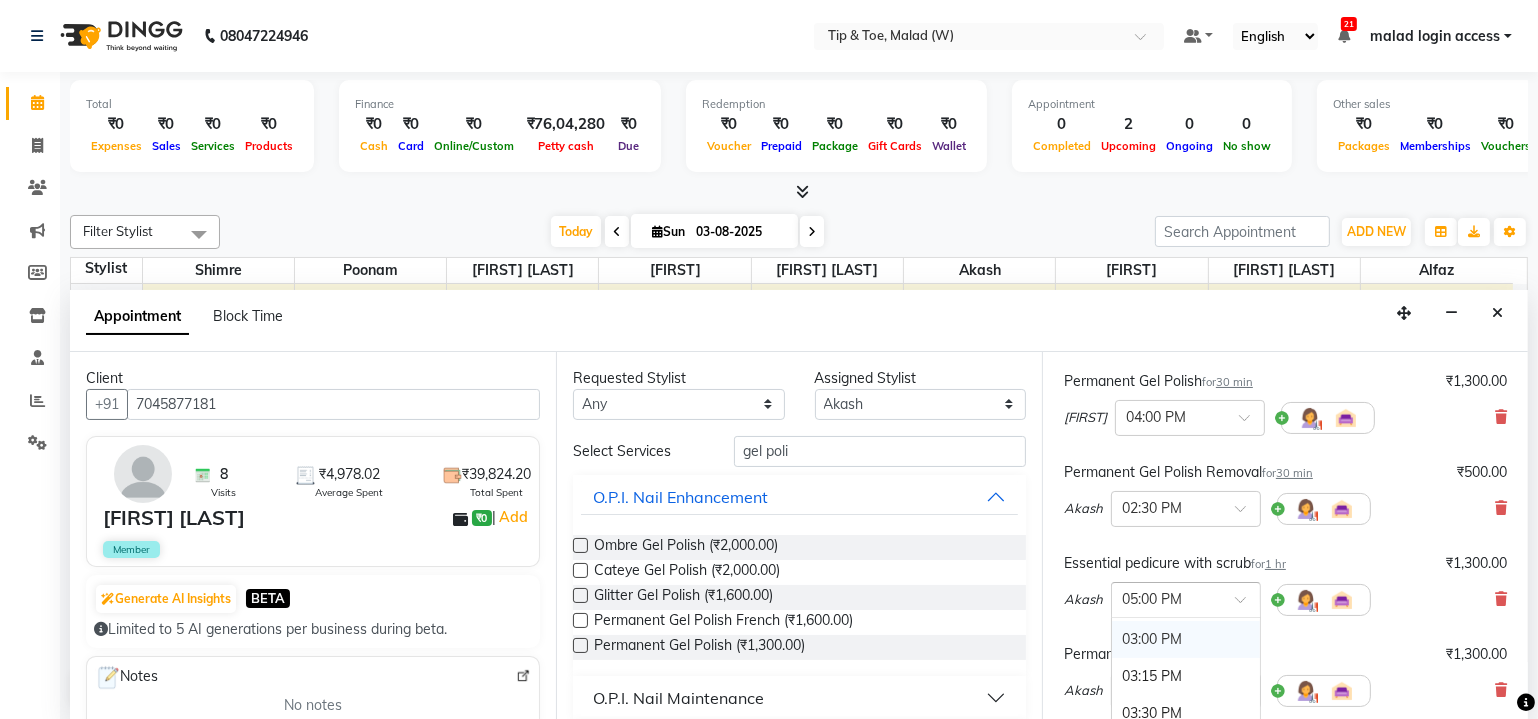 click on "03:00 PM" at bounding box center [1186, 639] 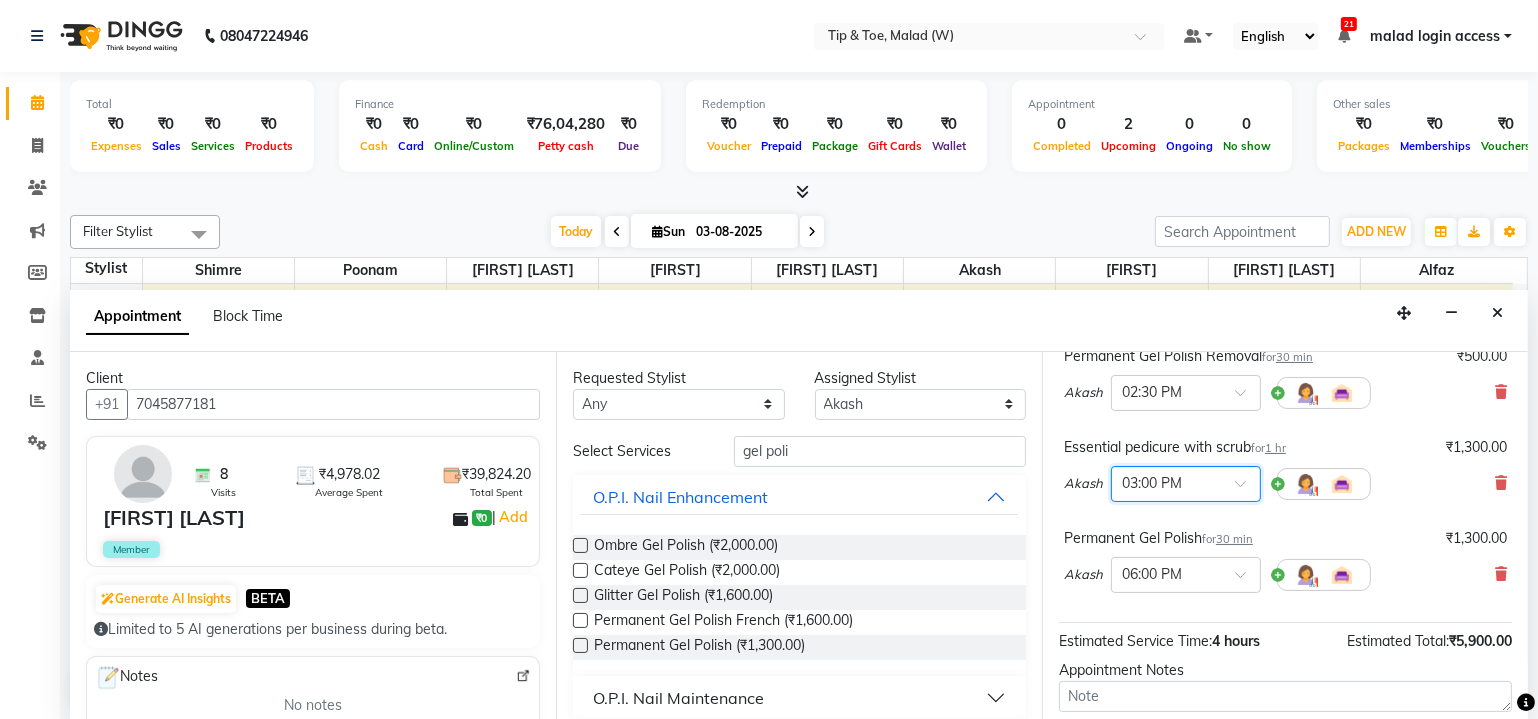 scroll, scrollTop: 508, scrollLeft: 0, axis: vertical 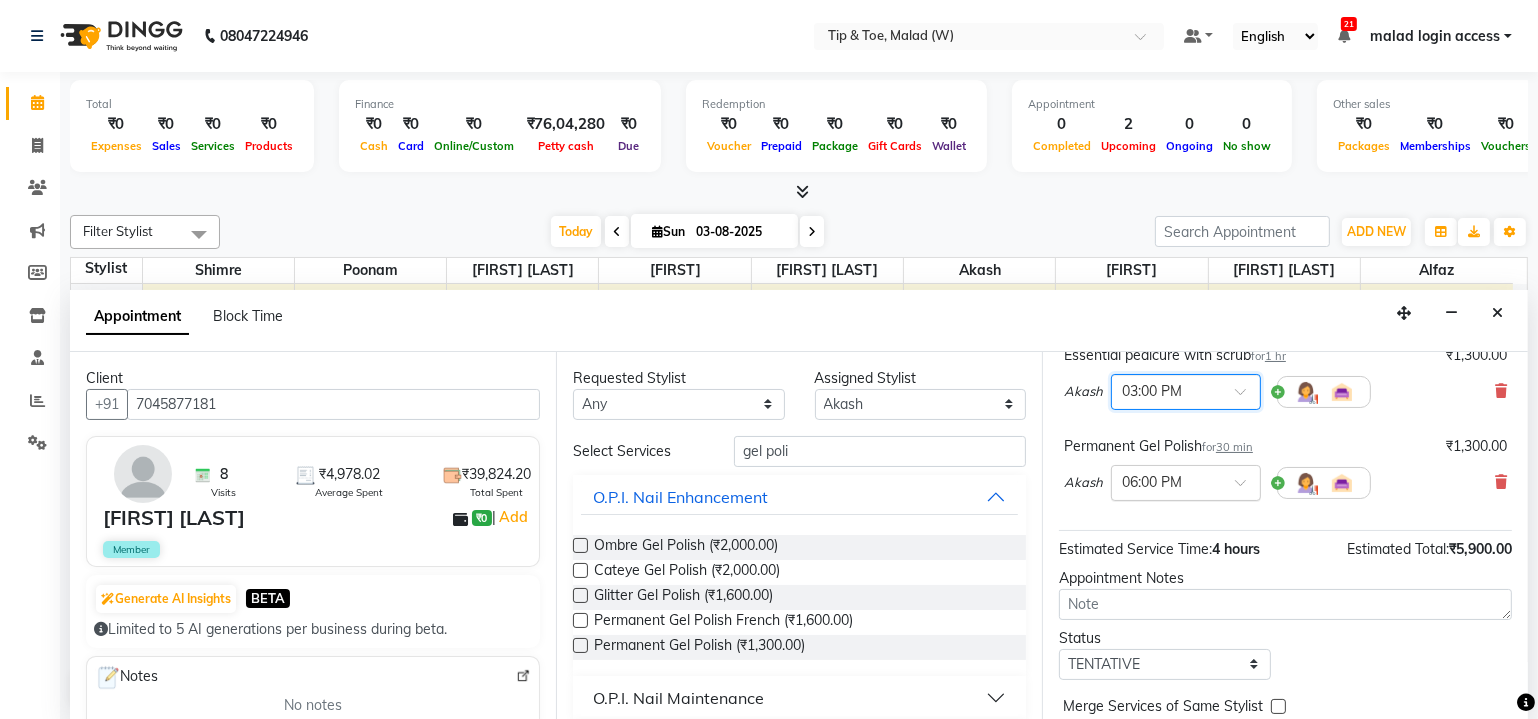 click at bounding box center (1247, 488) 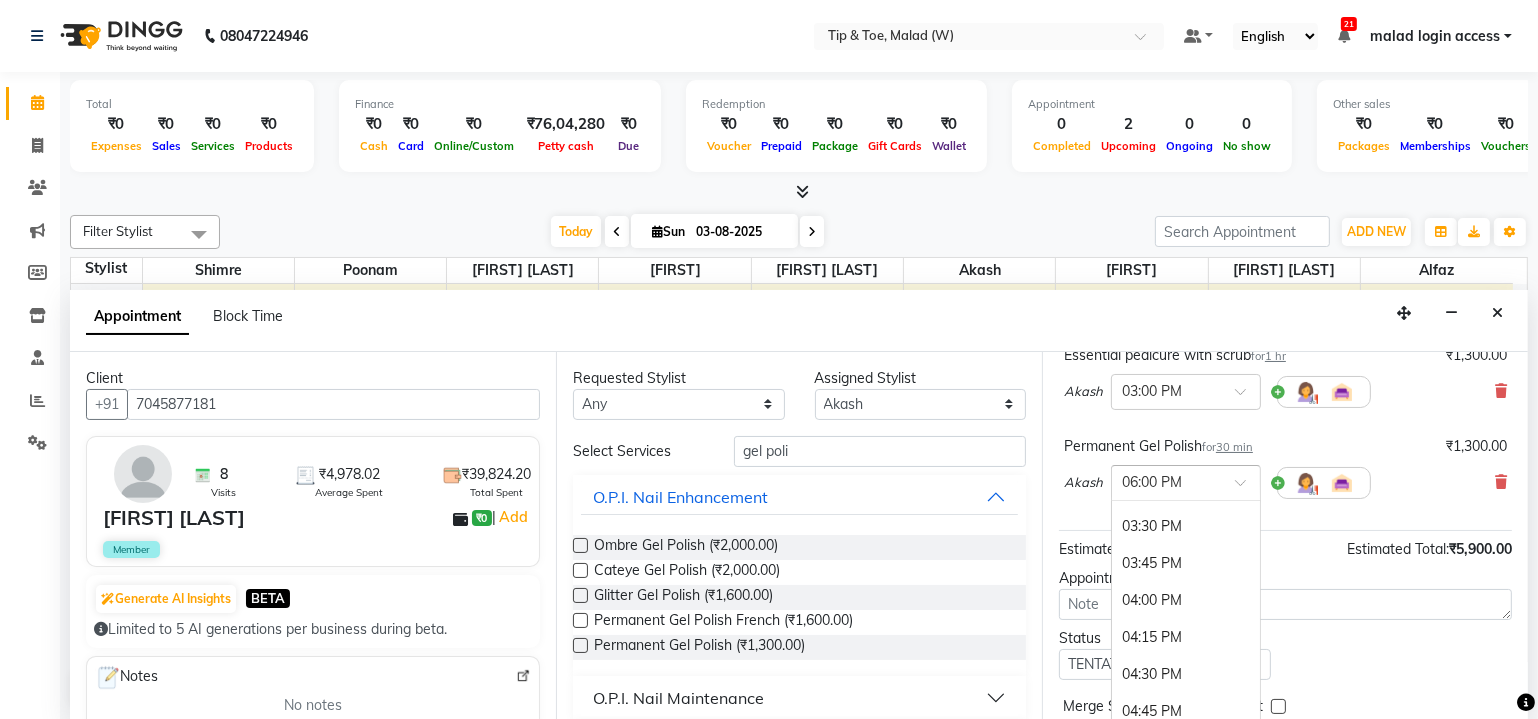 scroll, scrollTop: 953, scrollLeft: 0, axis: vertical 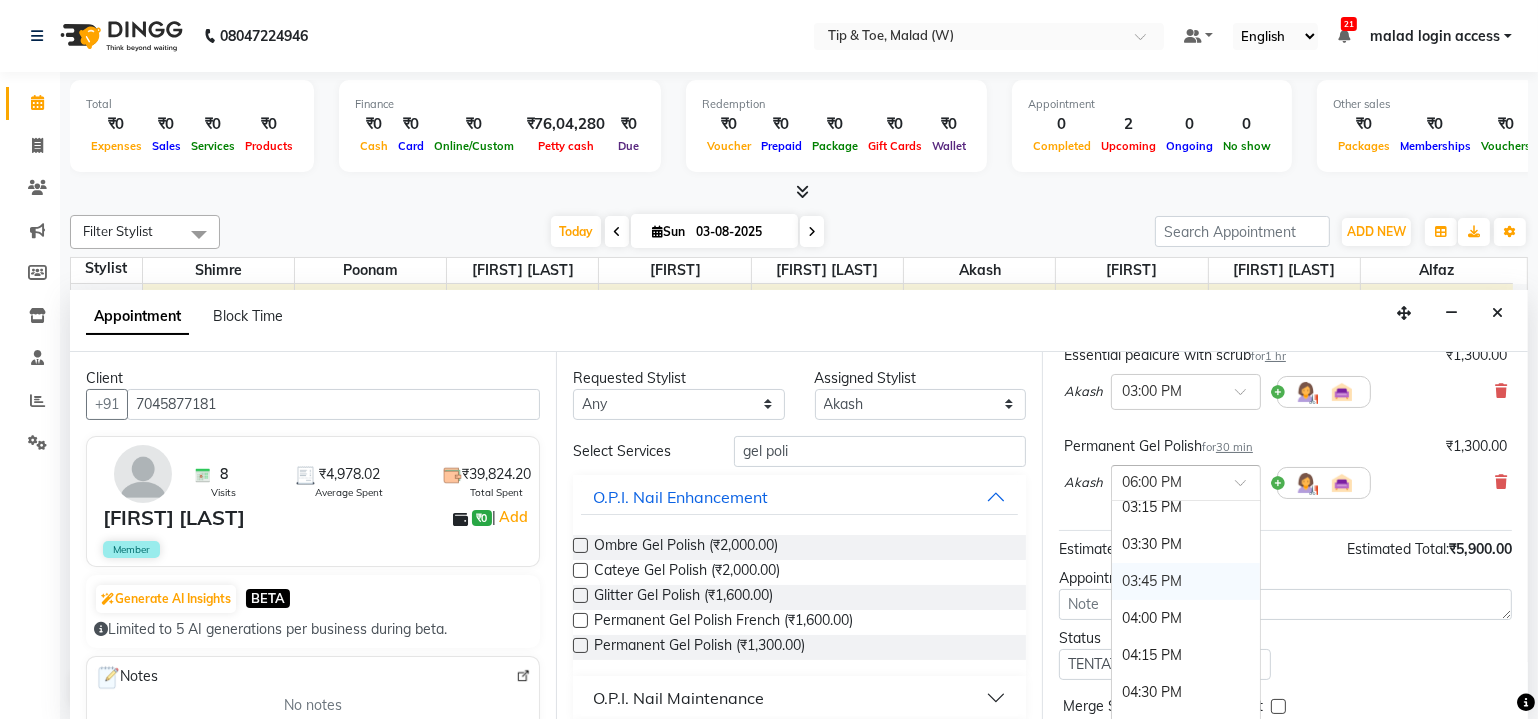 click on "03:45 PM" at bounding box center [1186, 581] 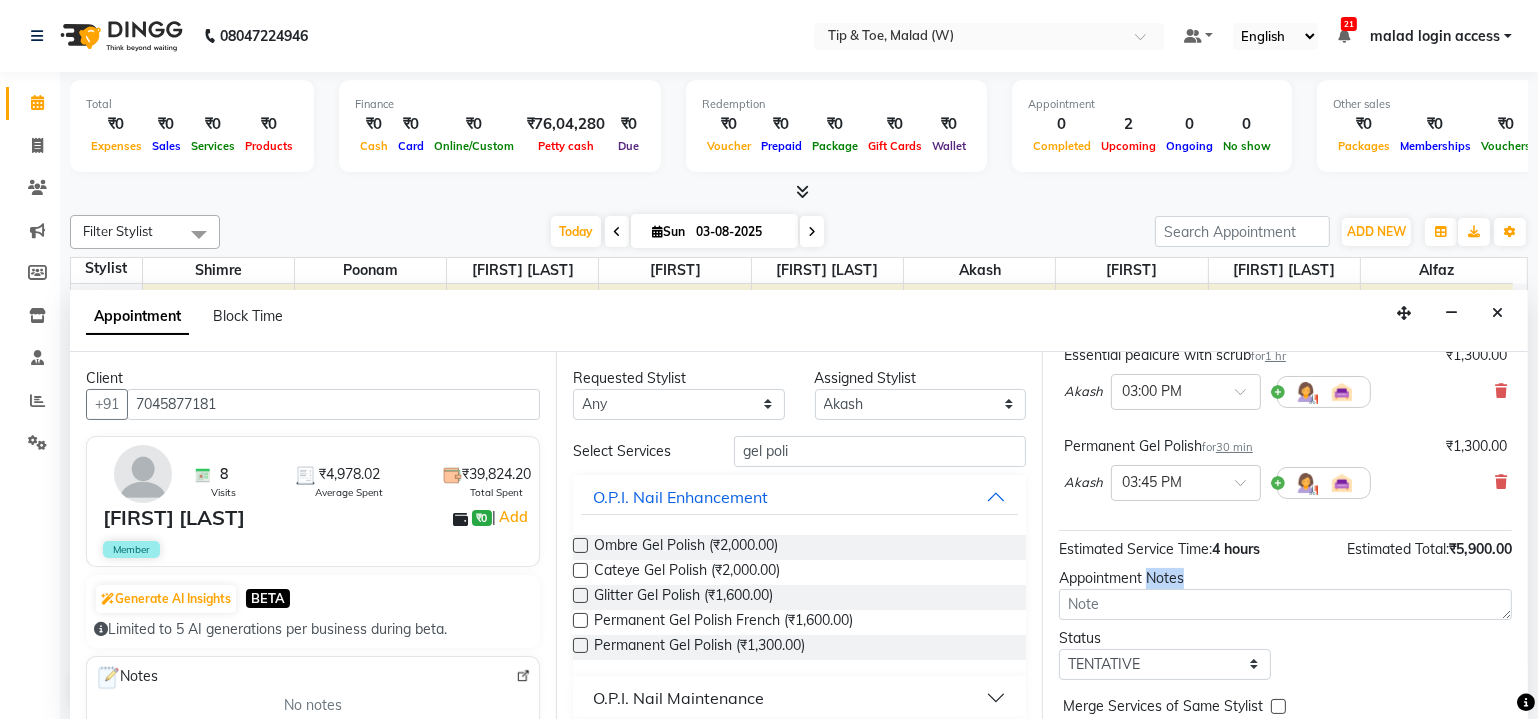 scroll, scrollTop: 589, scrollLeft: 0, axis: vertical 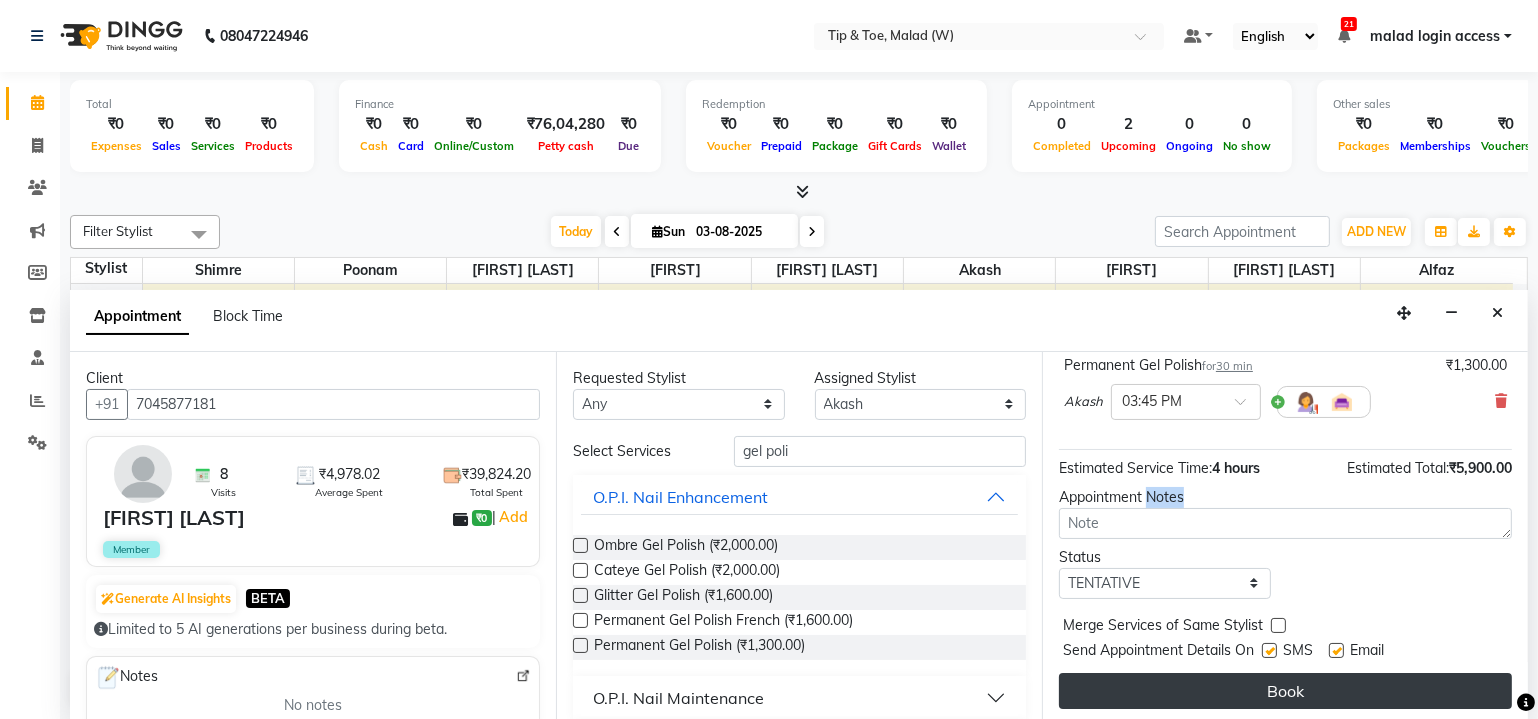 click on "Book" at bounding box center [1285, 691] 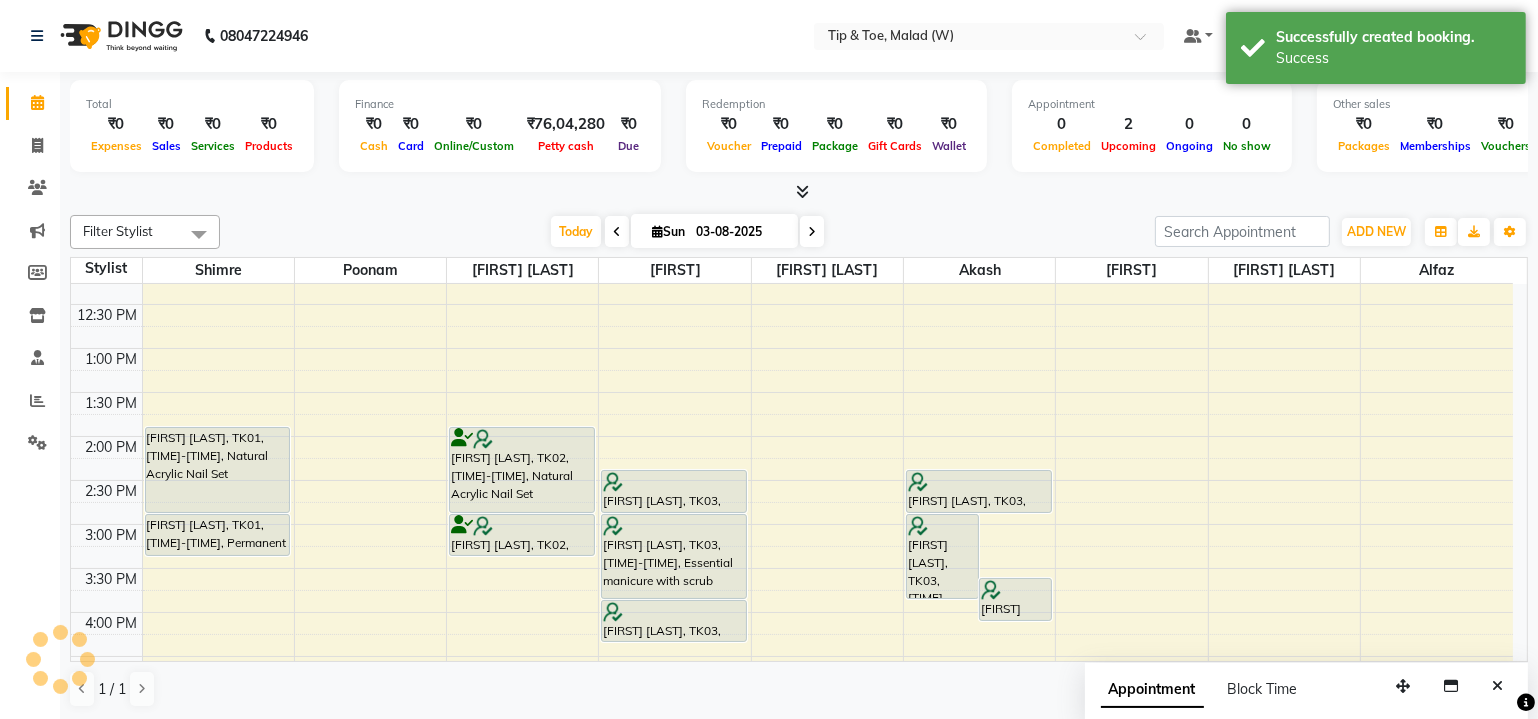 scroll, scrollTop: 0, scrollLeft: 0, axis: both 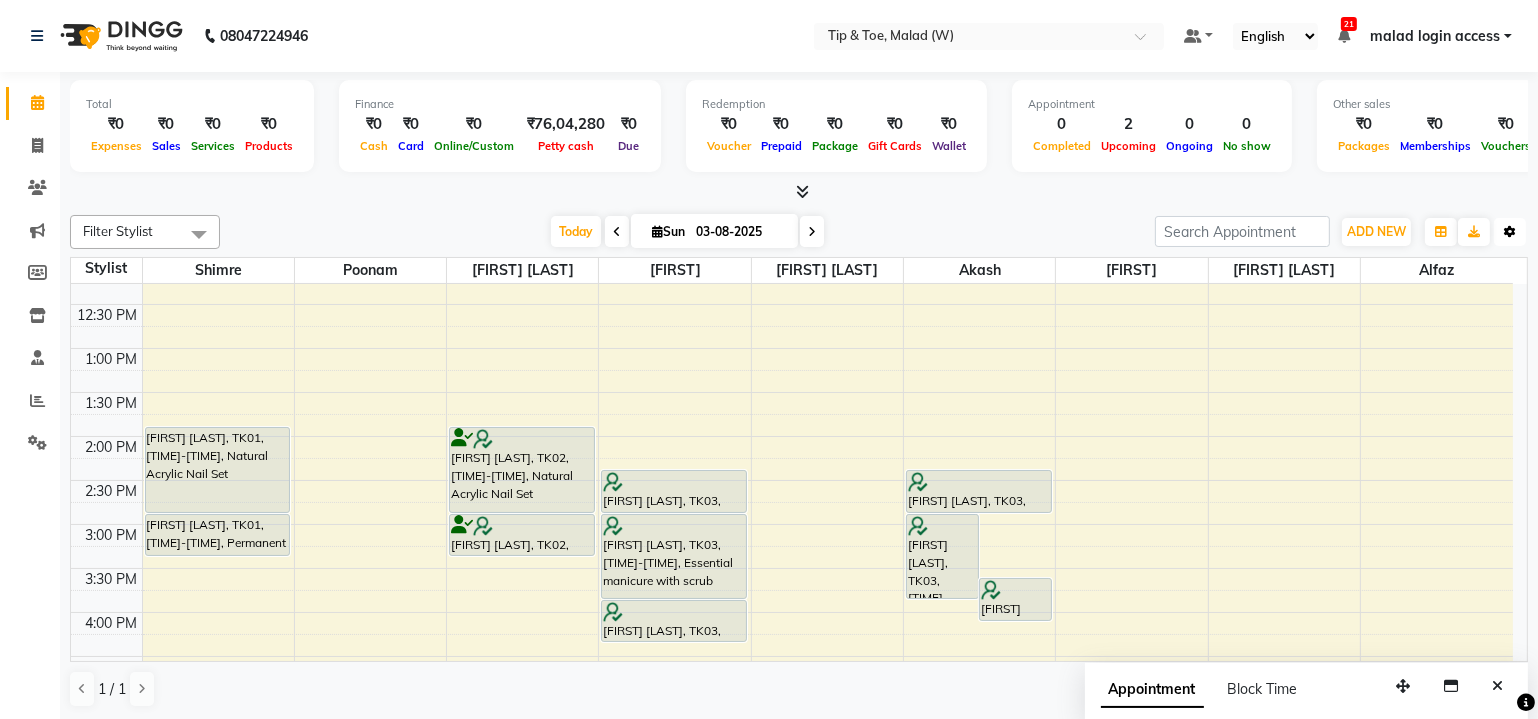 click on "Toggle Dropdown" at bounding box center [1510, 232] 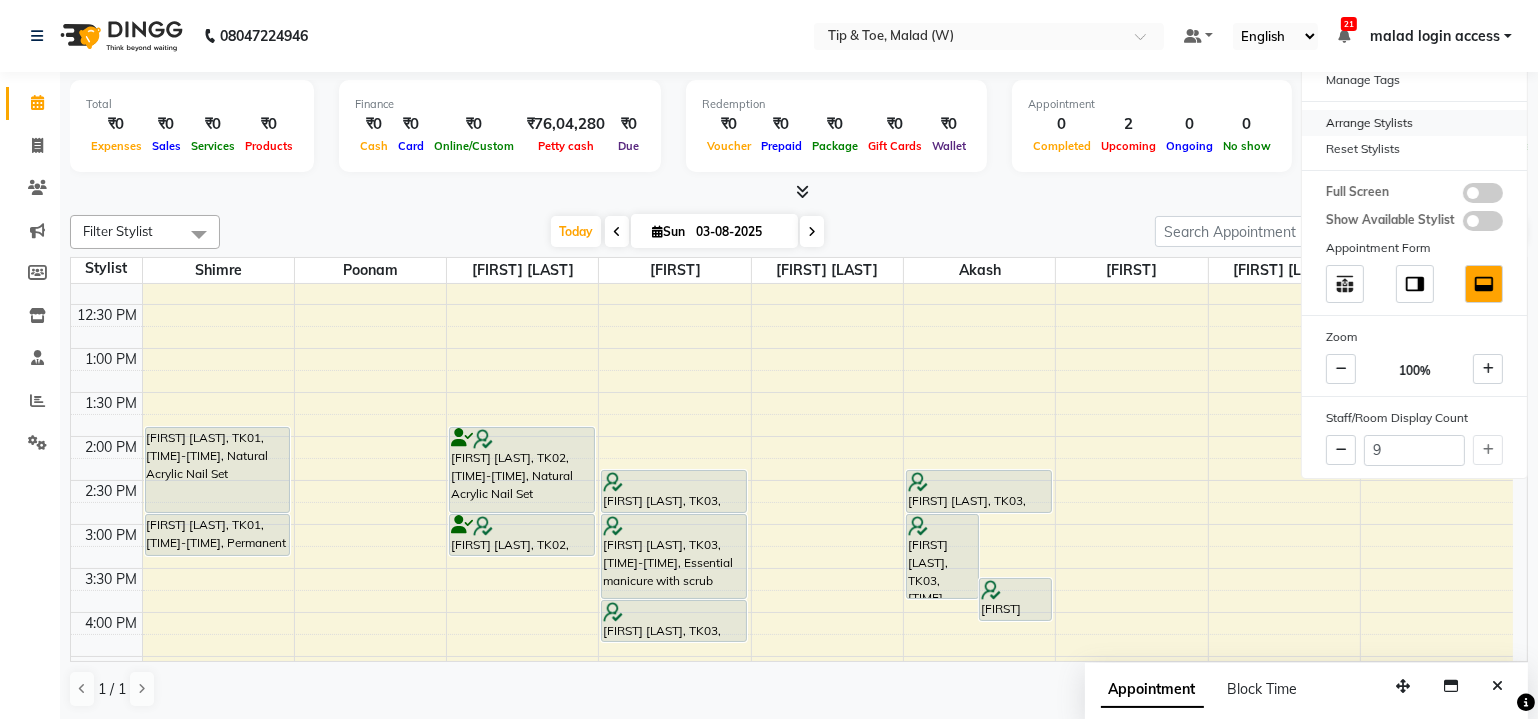 click on "Arrange Stylists" at bounding box center [1414, 123] 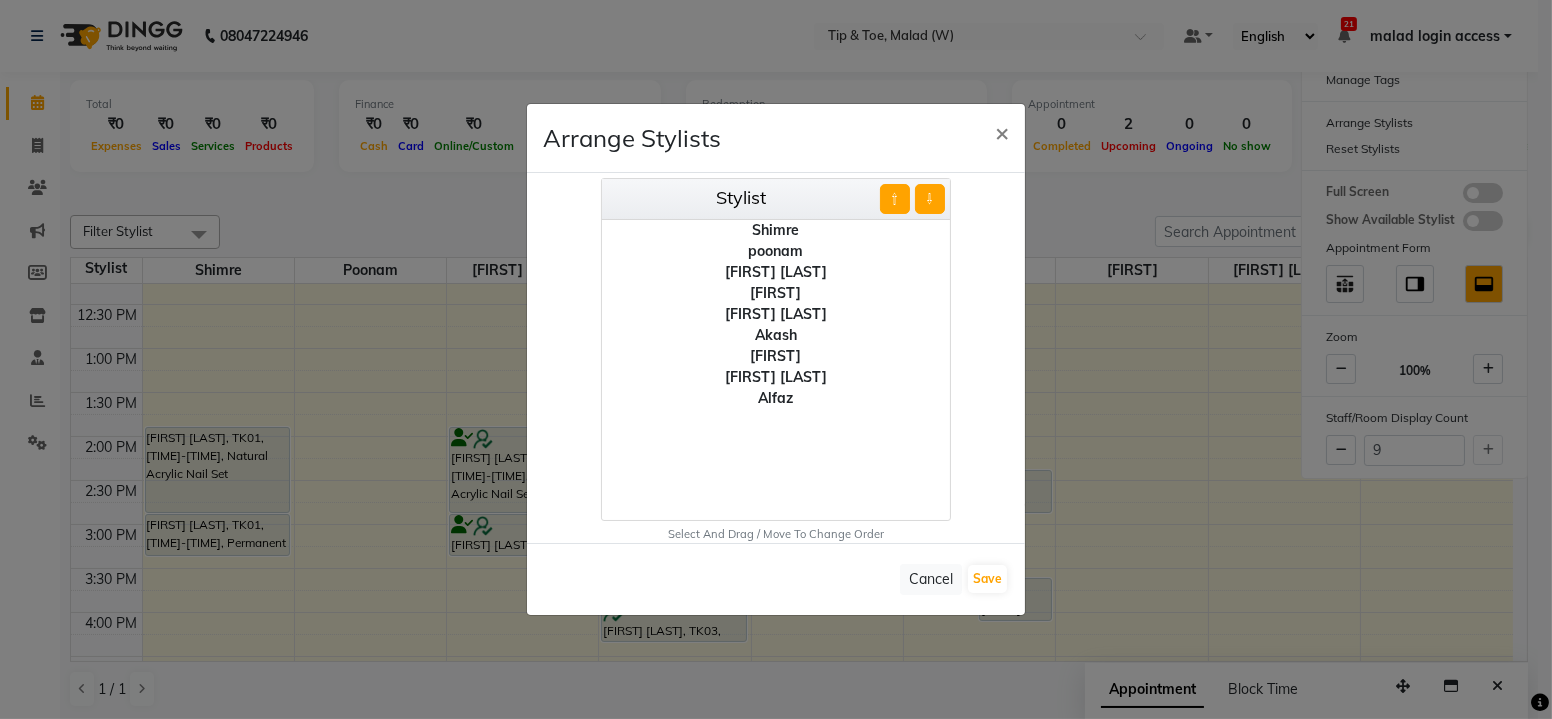 click on "[FIRST]" 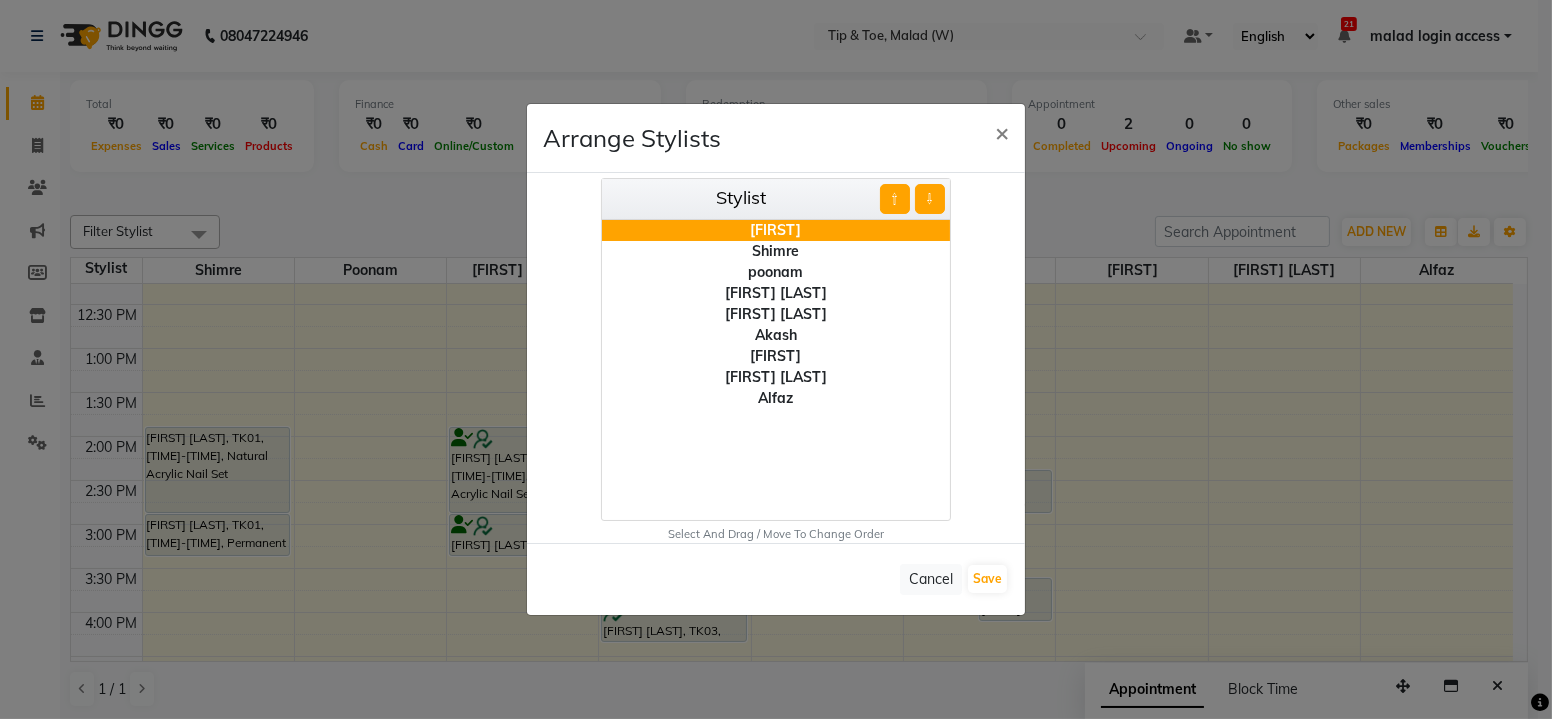 click on "poonam" 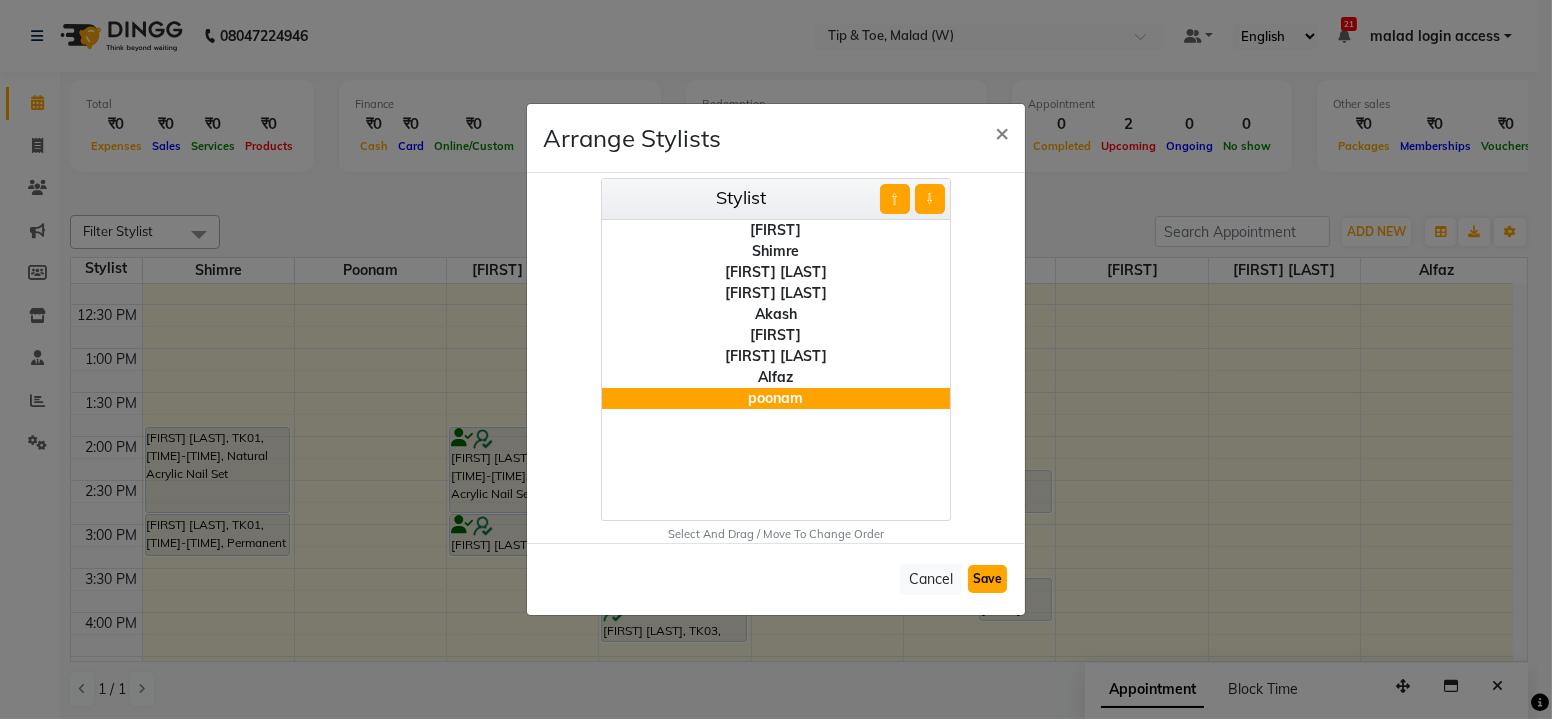 click on "Save" 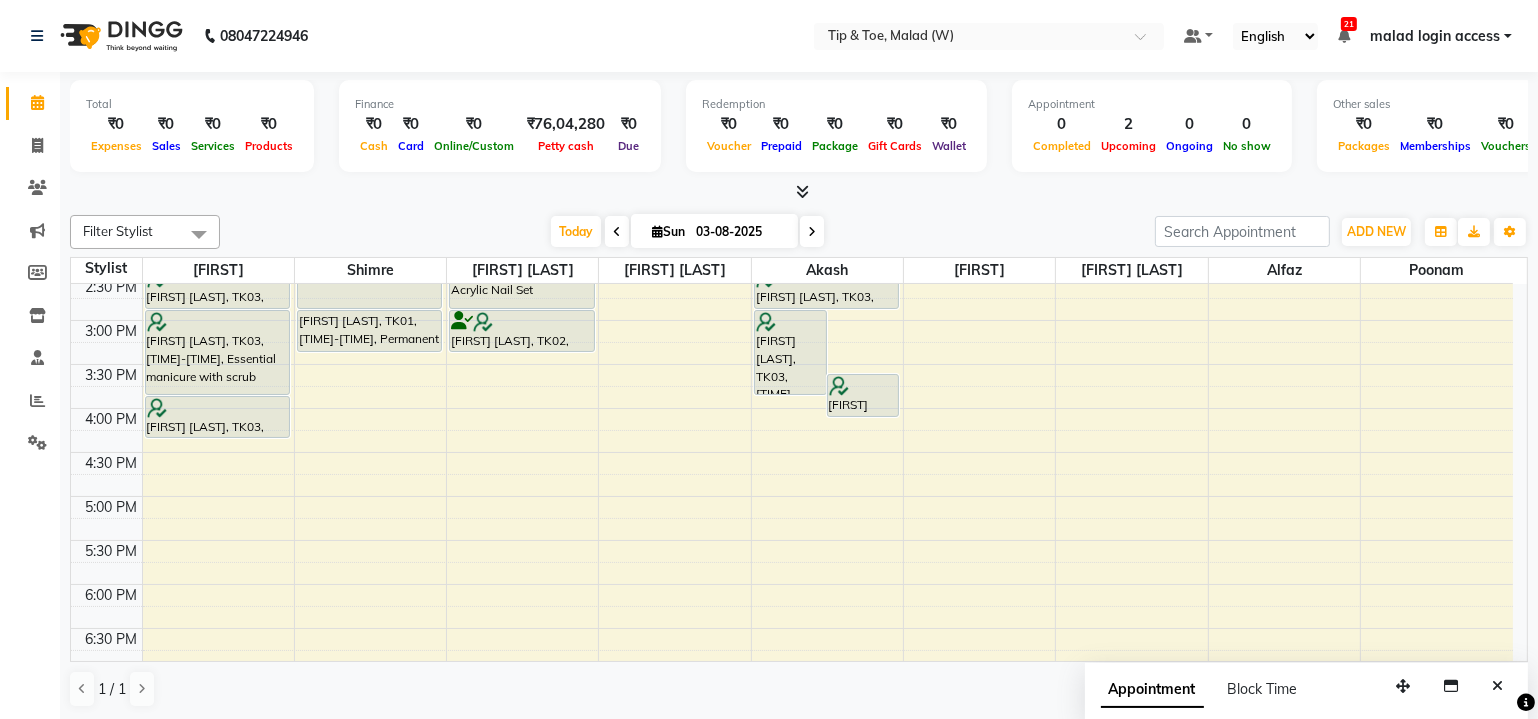 scroll, scrollTop: 556, scrollLeft: 0, axis: vertical 